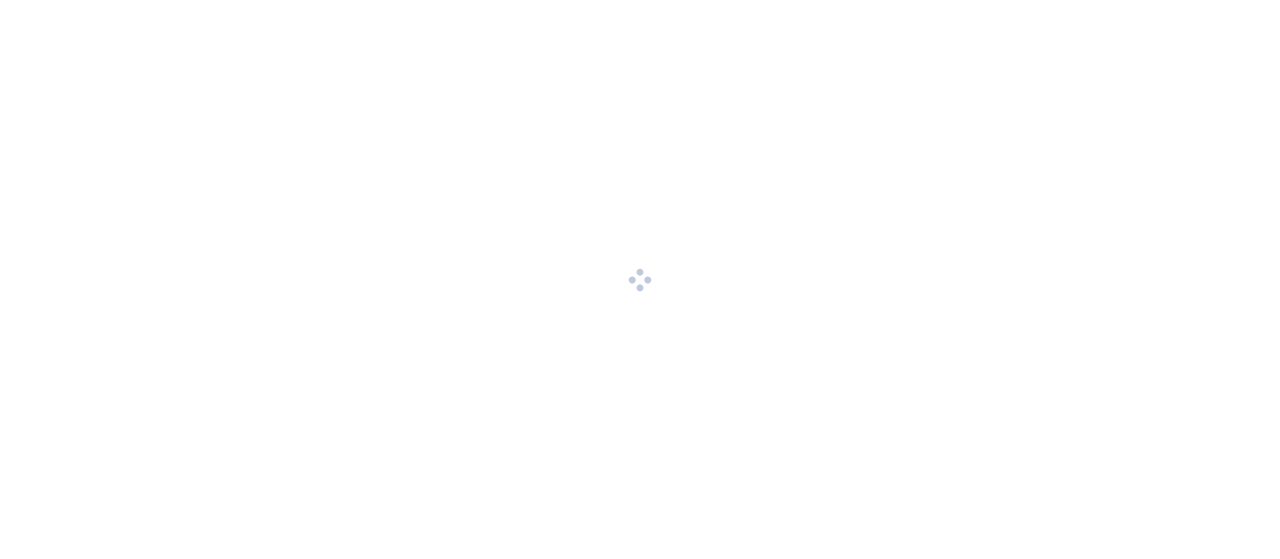 scroll, scrollTop: 0, scrollLeft: 0, axis: both 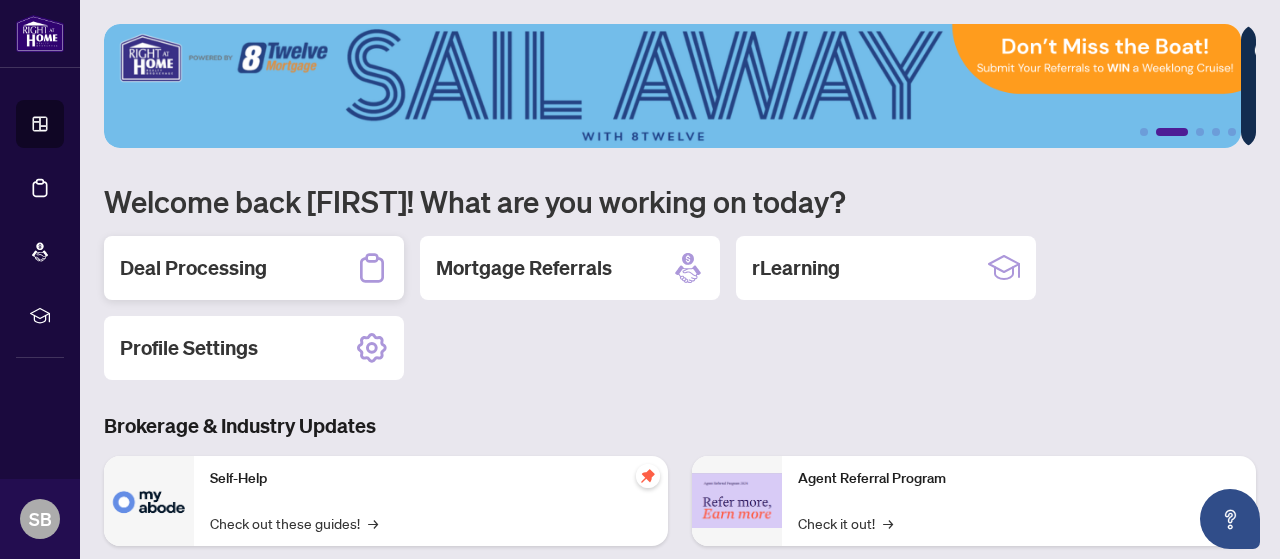 click on "Deal Processing" at bounding box center [193, 268] 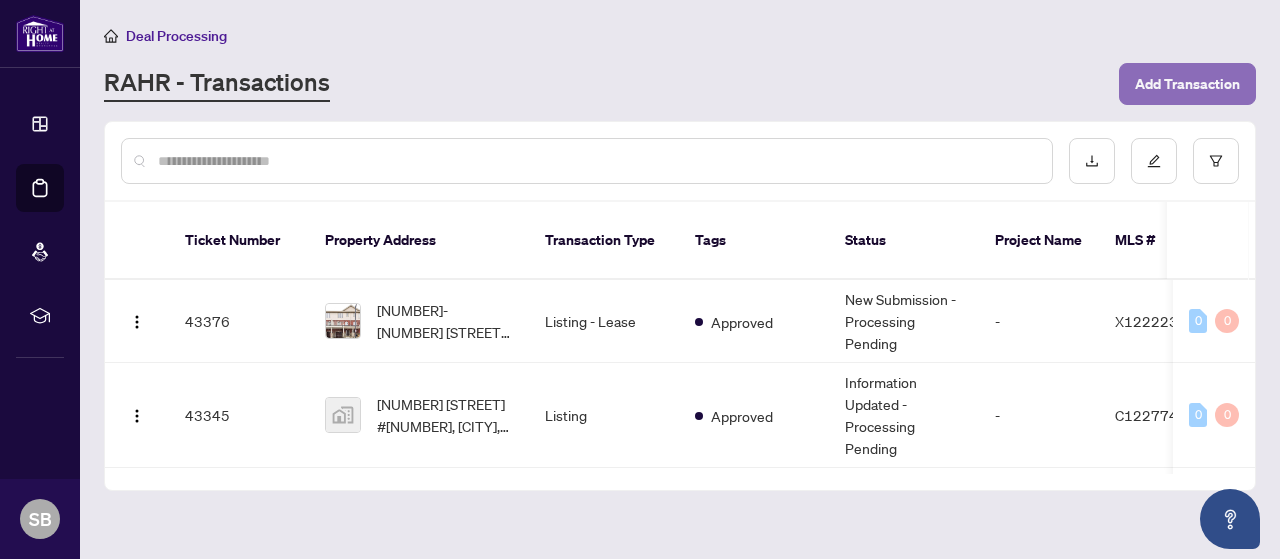 click on "Add Transaction" at bounding box center (1187, 84) 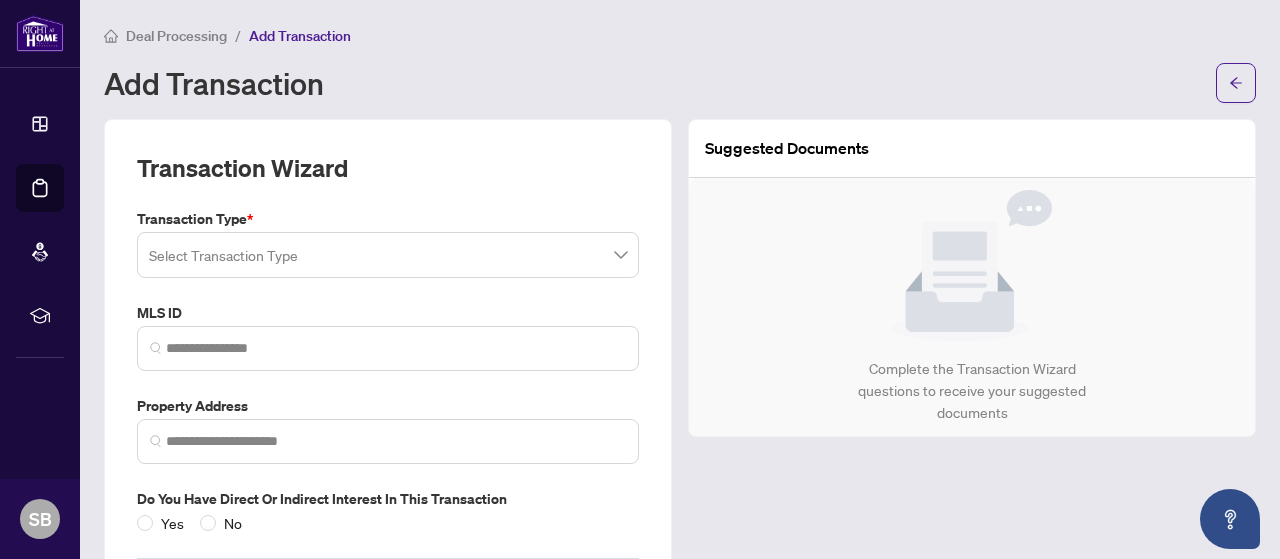 click on "Deal Processing" at bounding box center (176, 36) 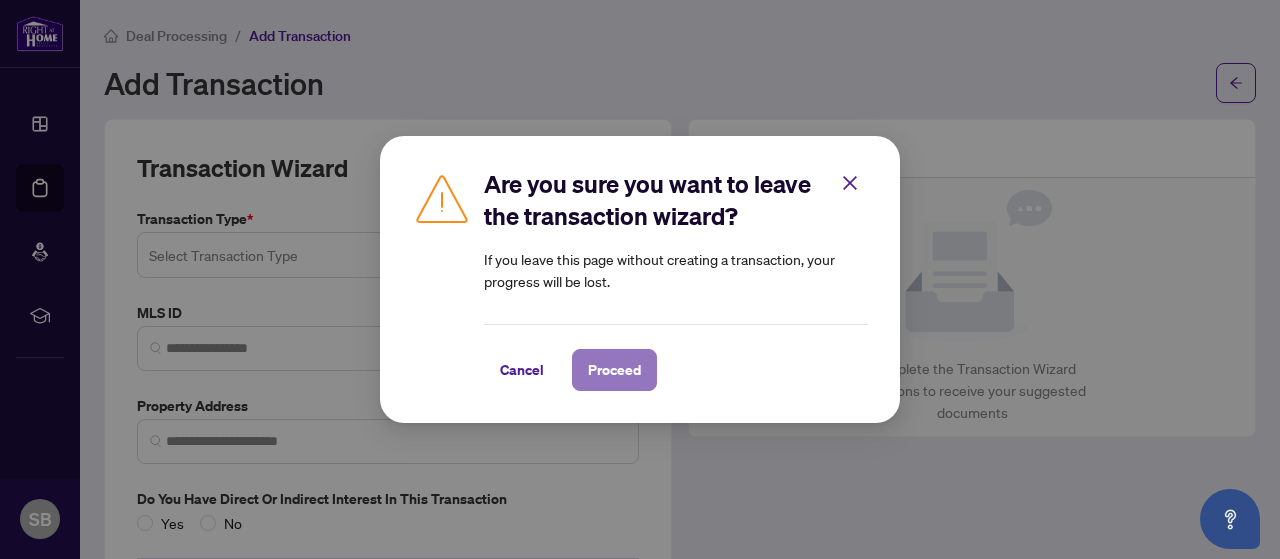 click on "Proceed" at bounding box center [614, 370] 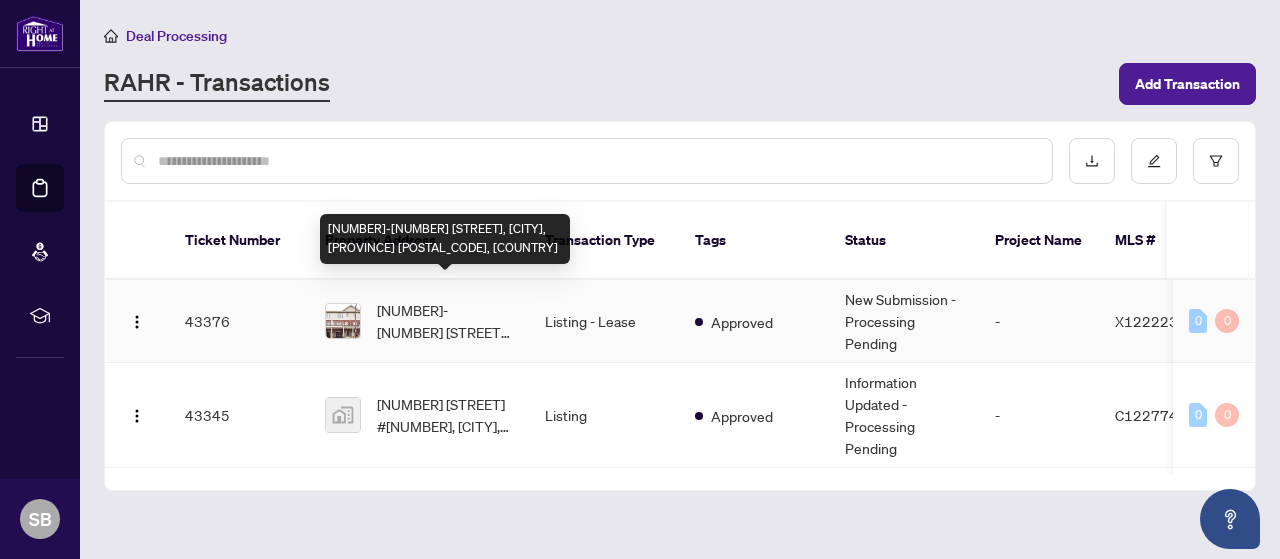 click on "[NUMBER]-[NUMBER] [STREET], [CITY], [PROVINCE] [POSTAL_CODE], [COUNTRY]" at bounding box center [445, 321] 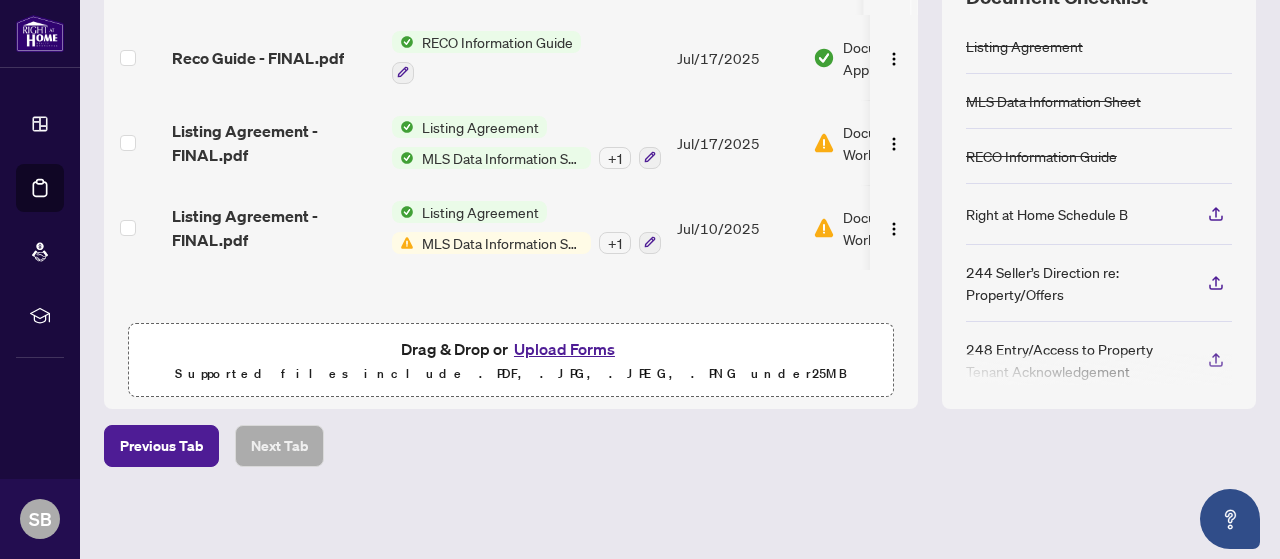 scroll, scrollTop: 0, scrollLeft: 0, axis: both 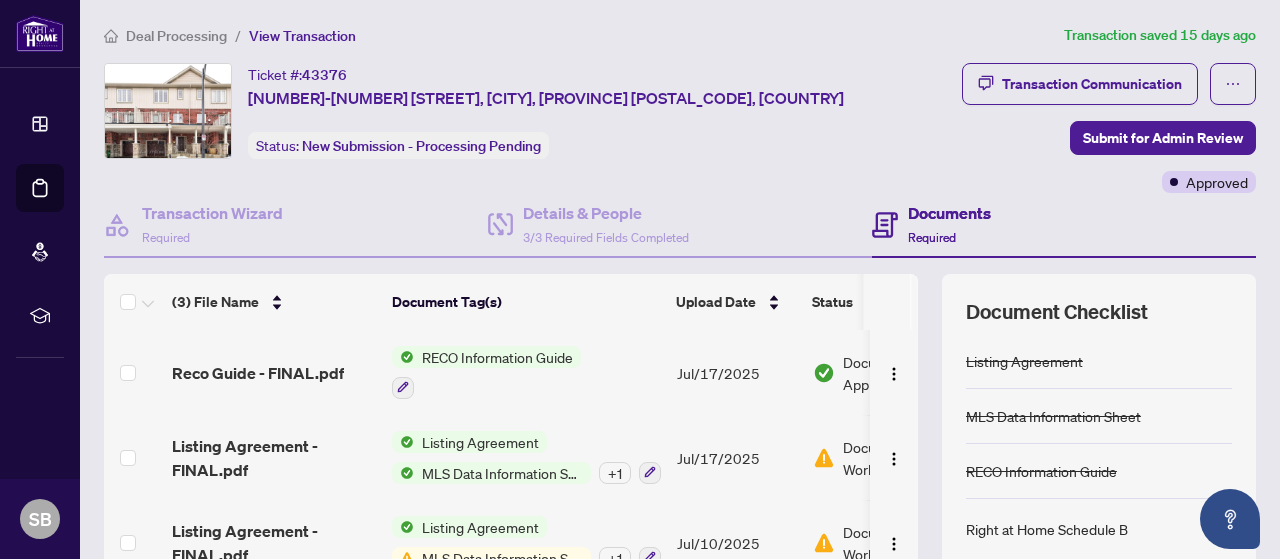 click on "Ticket #:  43376 [NUMBER] [STREET], [CITY], [PROVINCE] [POSTAL_CODE], [COUNTRY] Status:   New Submission - Processing Pending" at bounding box center [501, 128] 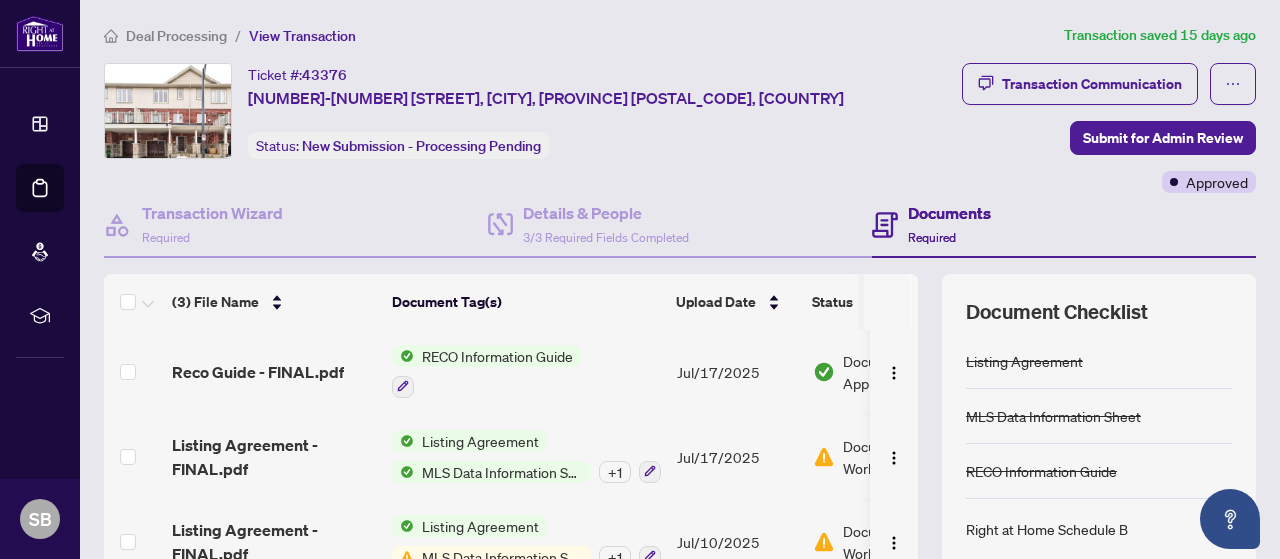 scroll, scrollTop: 200, scrollLeft: 0, axis: vertical 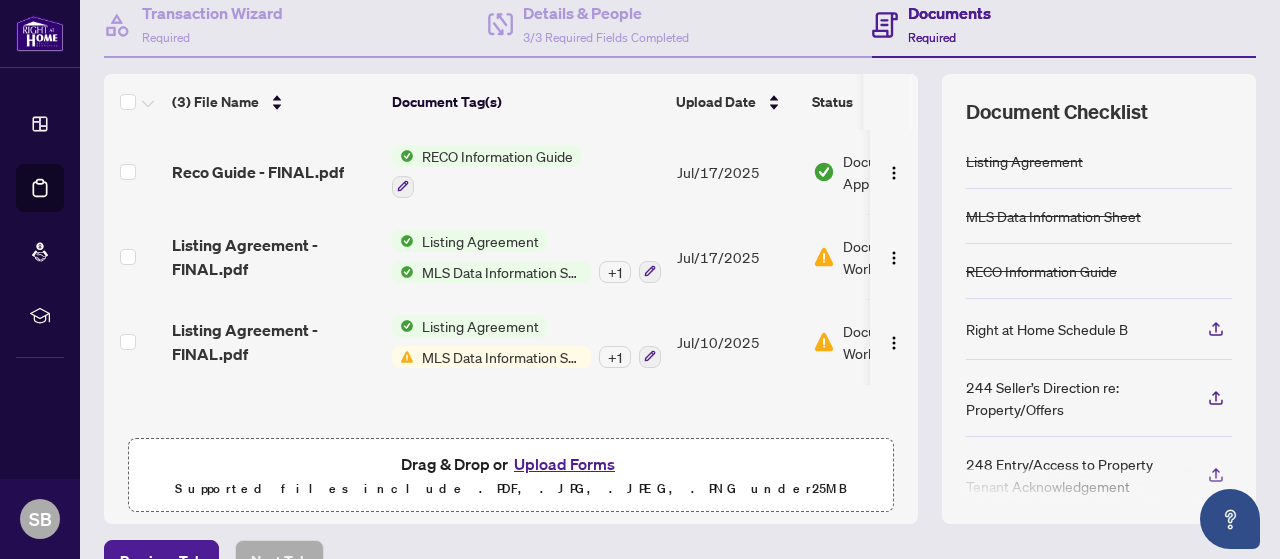 drag, startPoint x: 779, startPoint y: 386, endPoint x: 825, endPoint y: 384, distance: 46.043457 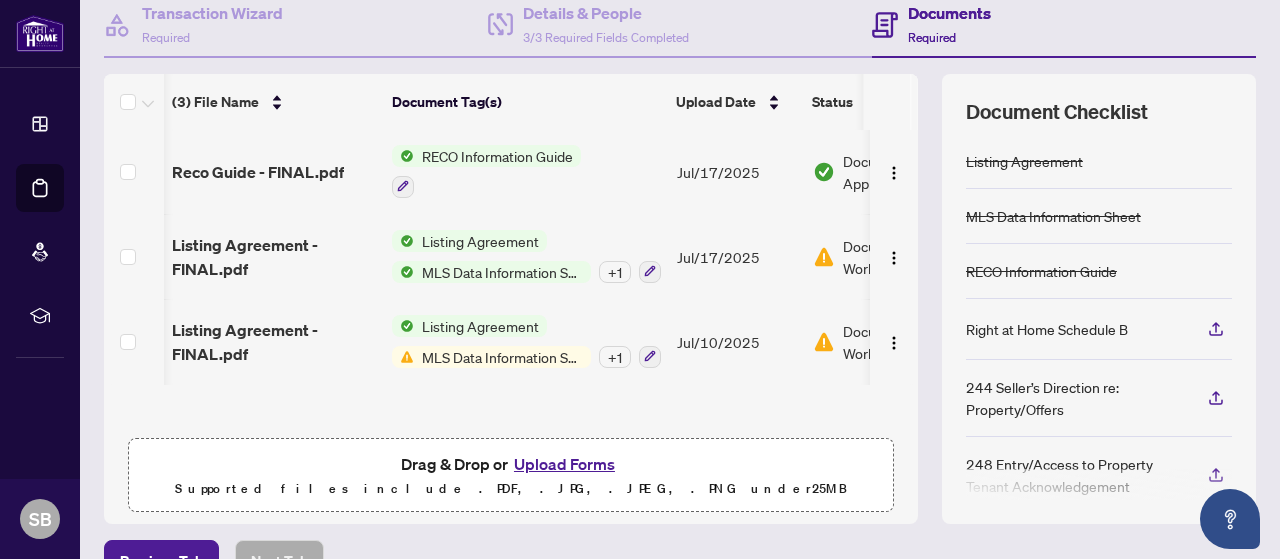 scroll, scrollTop: 1, scrollLeft: 62, axis: both 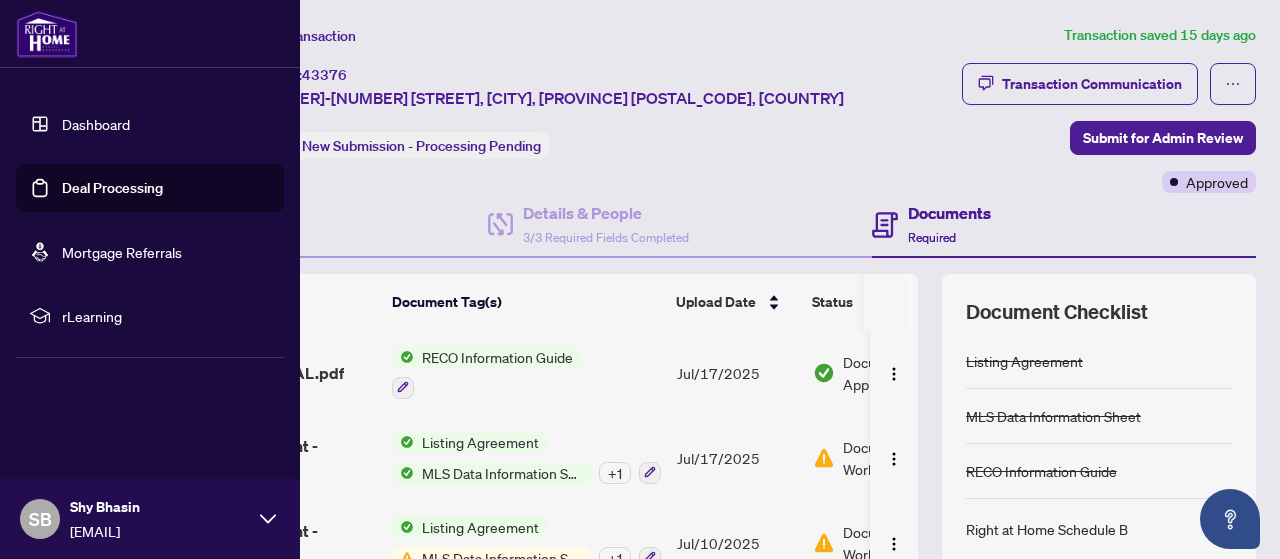 click on "Dashboard" at bounding box center [96, 124] 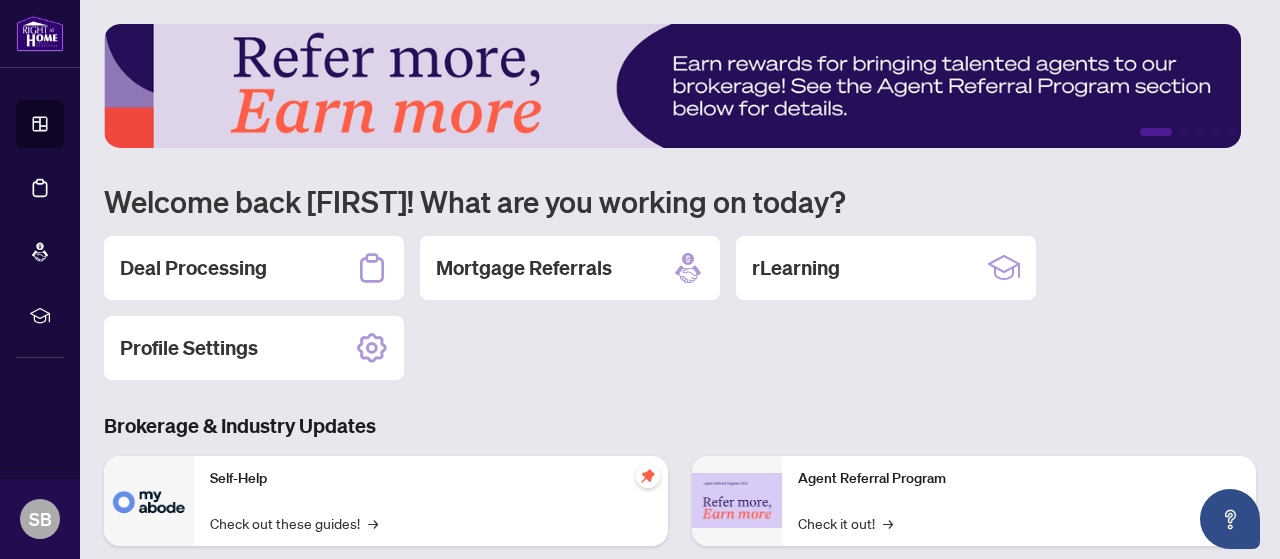 click at bounding box center [672, 86] 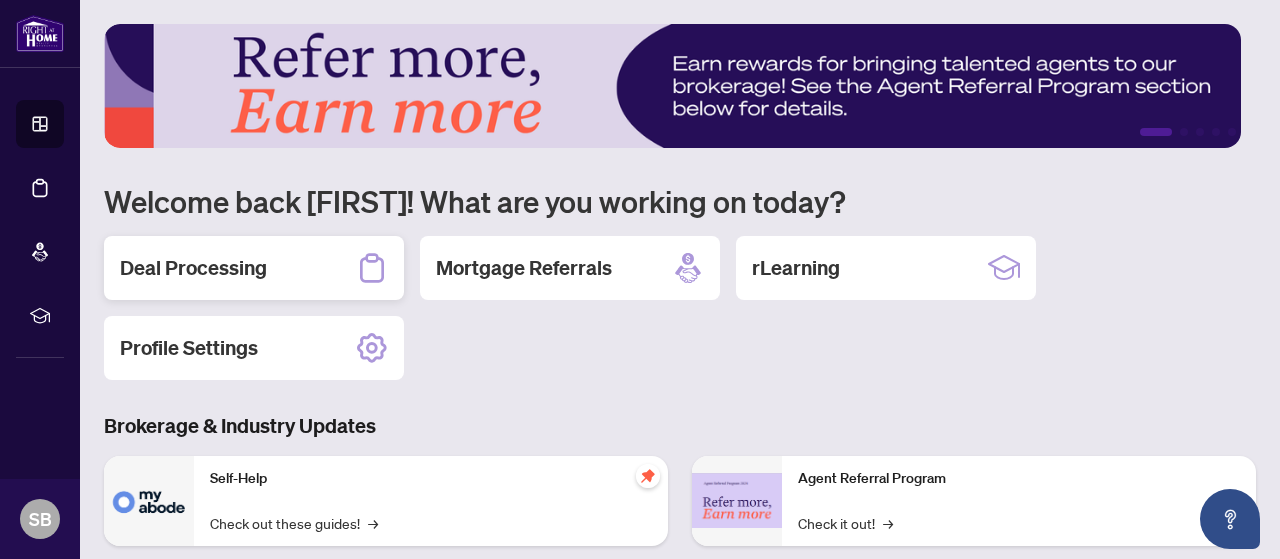 click on "Deal Processing" at bounding box center [193, 268] 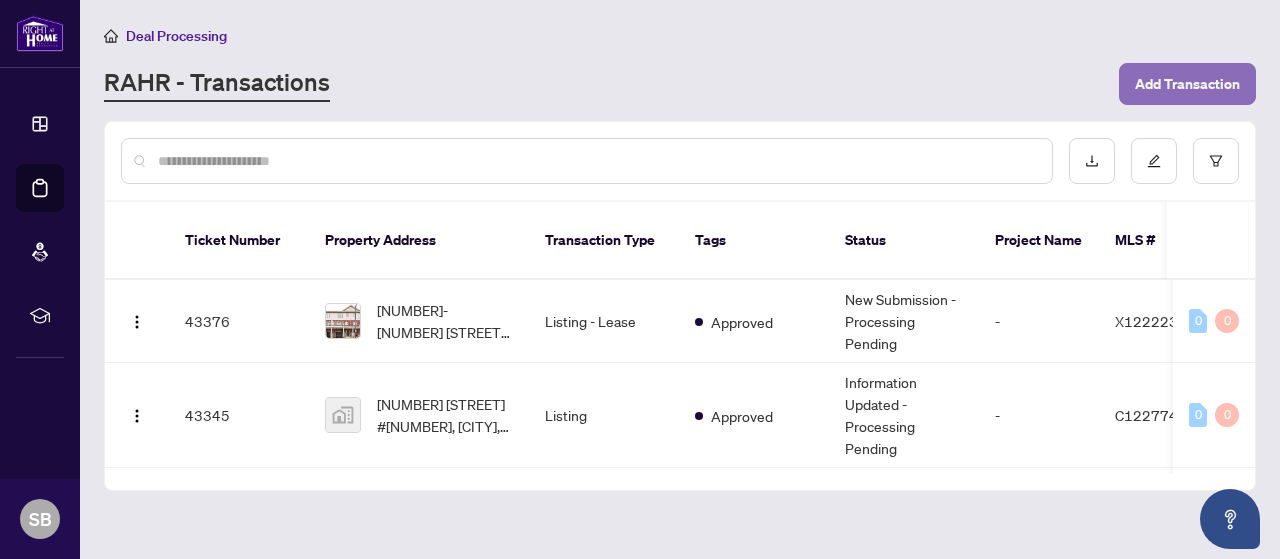 click on "Add Transaction" at bounding box center [1187, 84] 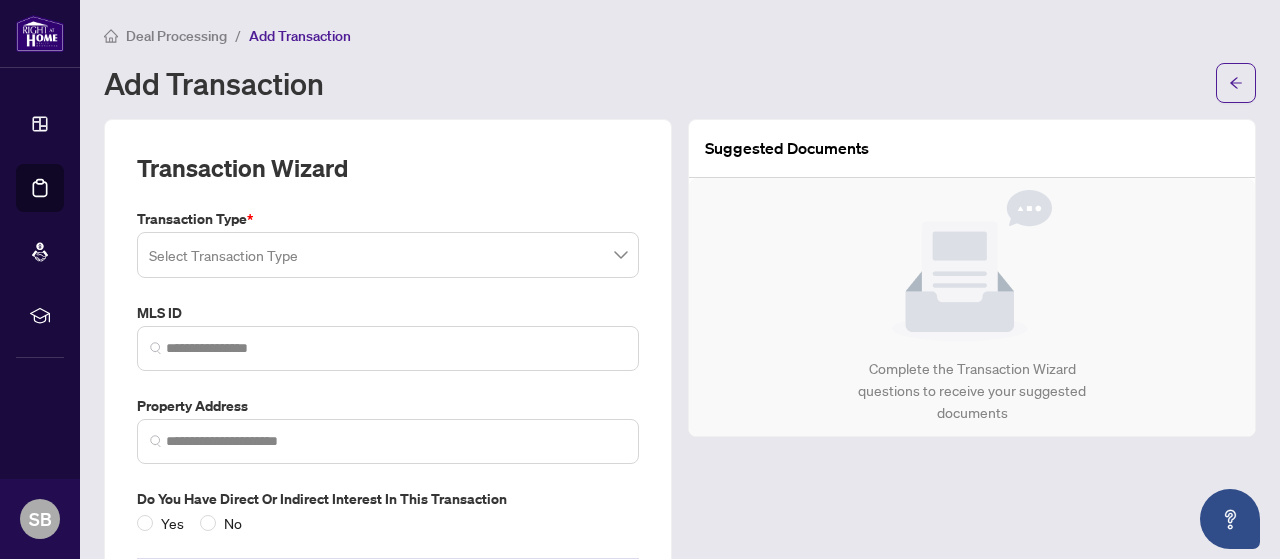 click at bounding box center (388, 255) 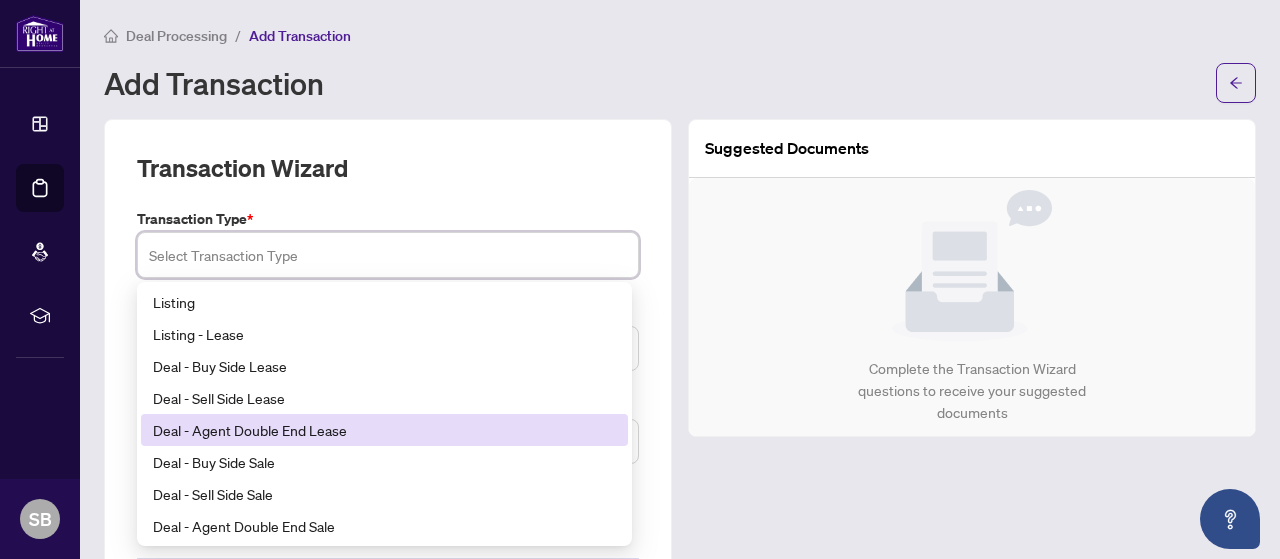 click on "Deal - Agent Double End Lease" at bounding box center [384, 430] 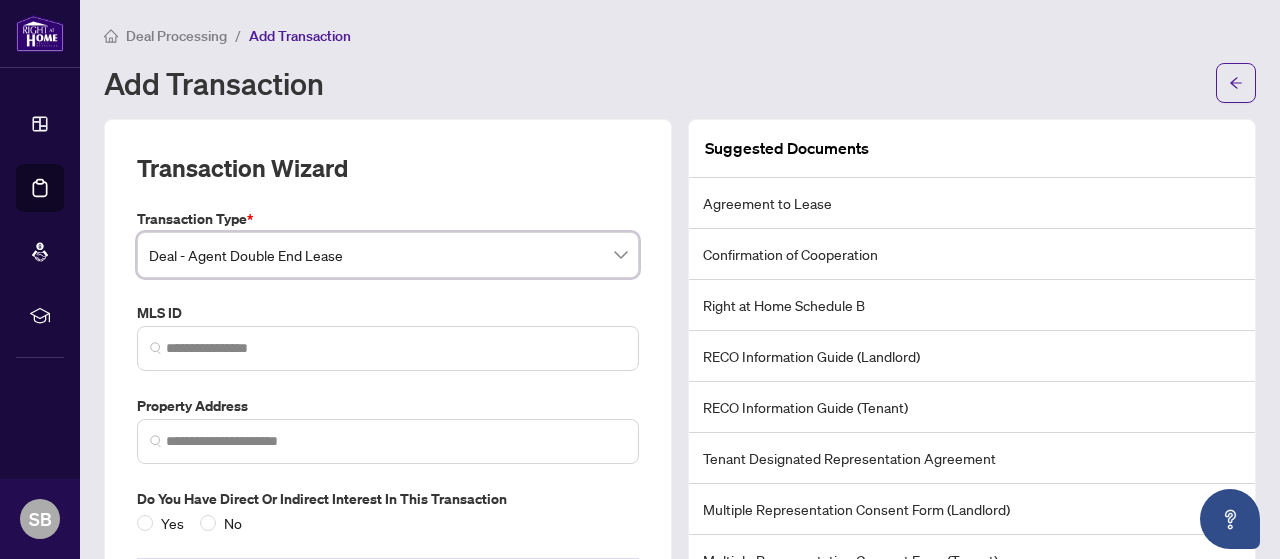 click on "Transaction Type * Deal - Agent Double End Lease Deal - Agent Double End Lease 16 17 18 Listing Listing - Lease Deal - Buy Side Lease Deal - Sell Side Lease Deal - Agent Double End Lease Deal - Buy Side Sale Deal - Sell Side Sale Deal - Agent Double End Sale Deal - Sell Side Assignment Deal - Buy Side Assignment MLS ID Property Address Do you have direct or indirect interest in this transaction Yes No" at bounding box center [388, 371] 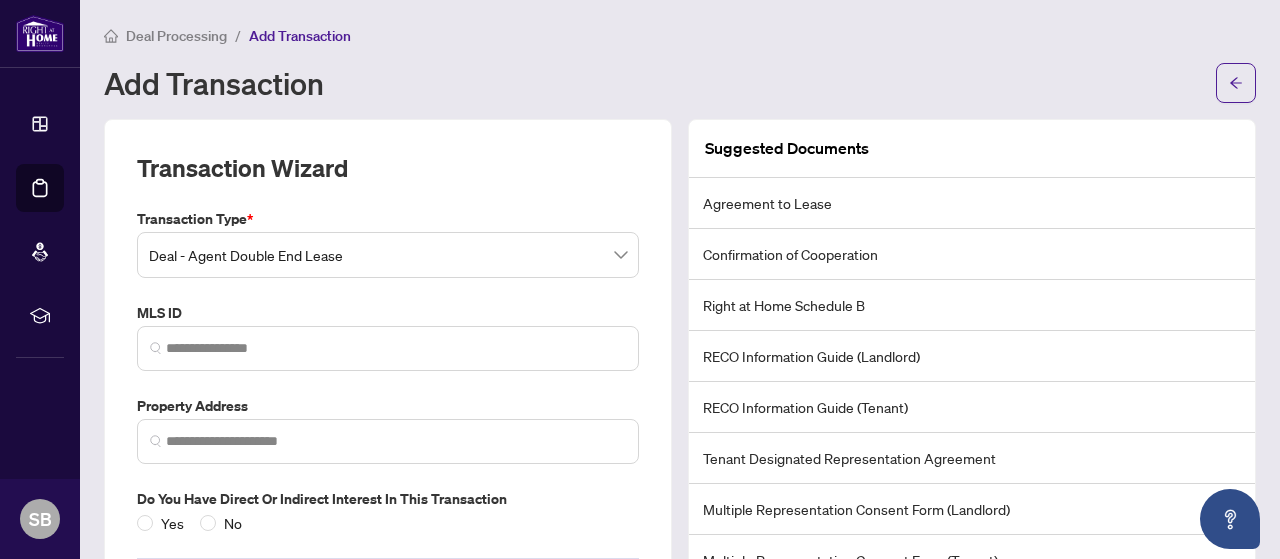 scroll, scrollTop: 100, scrollLeft: 0, axis: vertical 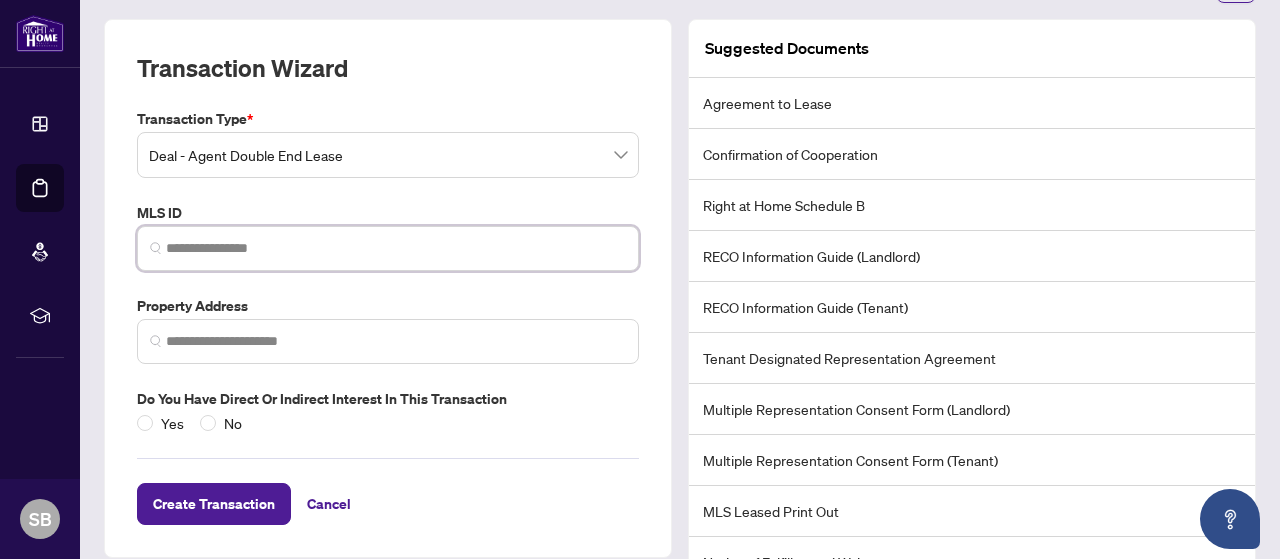 click at bounding box center (396, 248) 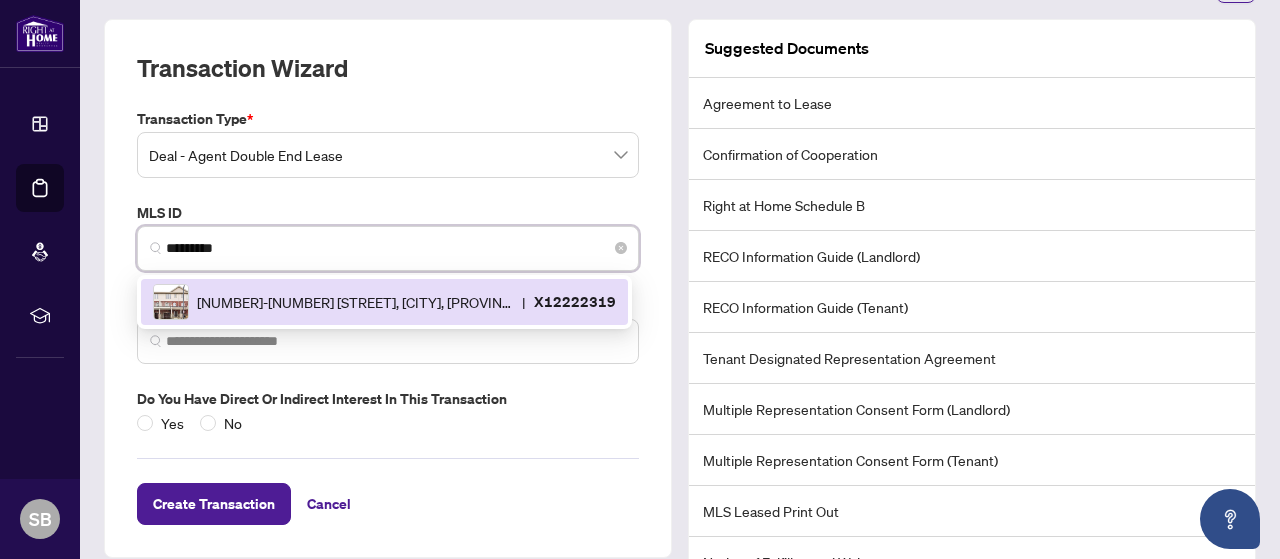 click on "[NUMBER]-[NUMBER] [STREET], [CITY], [PROVINCE] [POSTAL_CODE], [COUNTRY]" at bounding box center [355, 302] 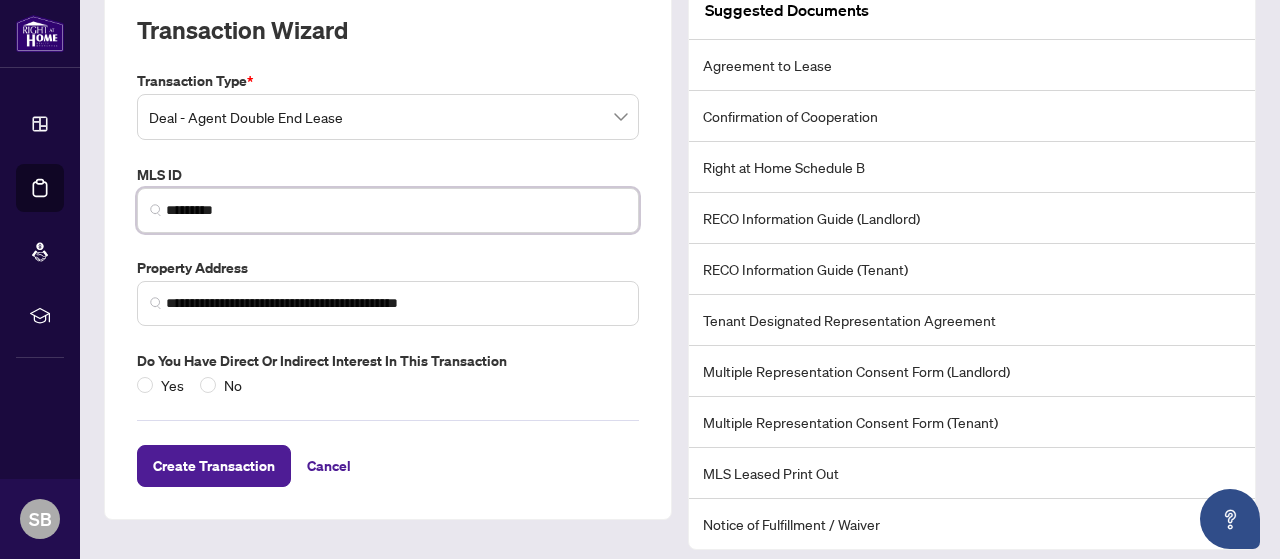 scroll, scrollTop: 152, scrollLeft: 0, axis: vertical 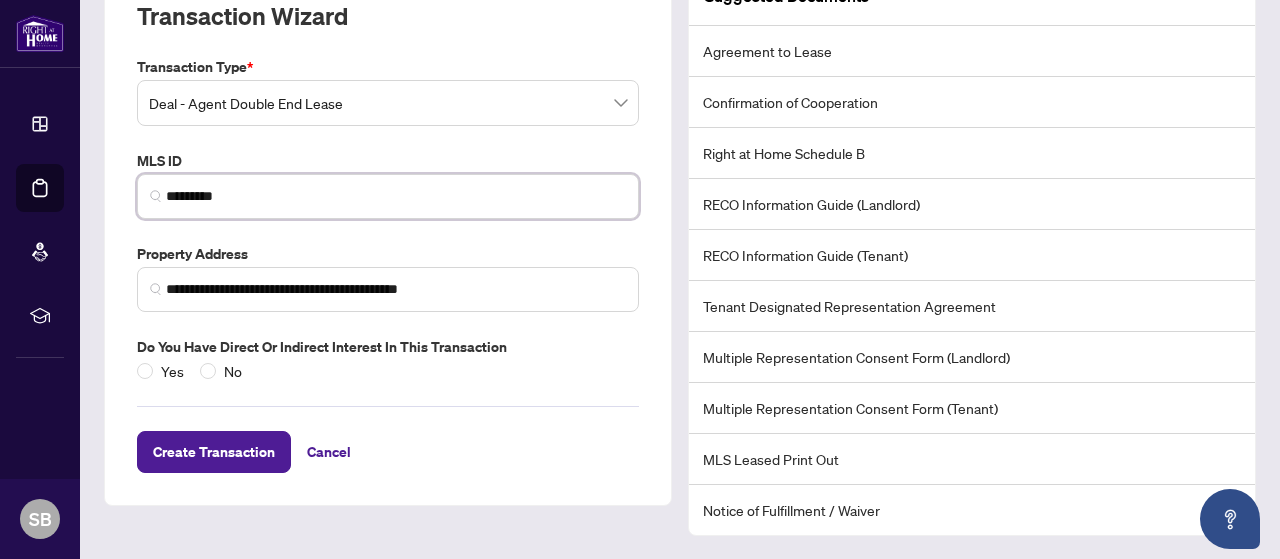 type on "*********" 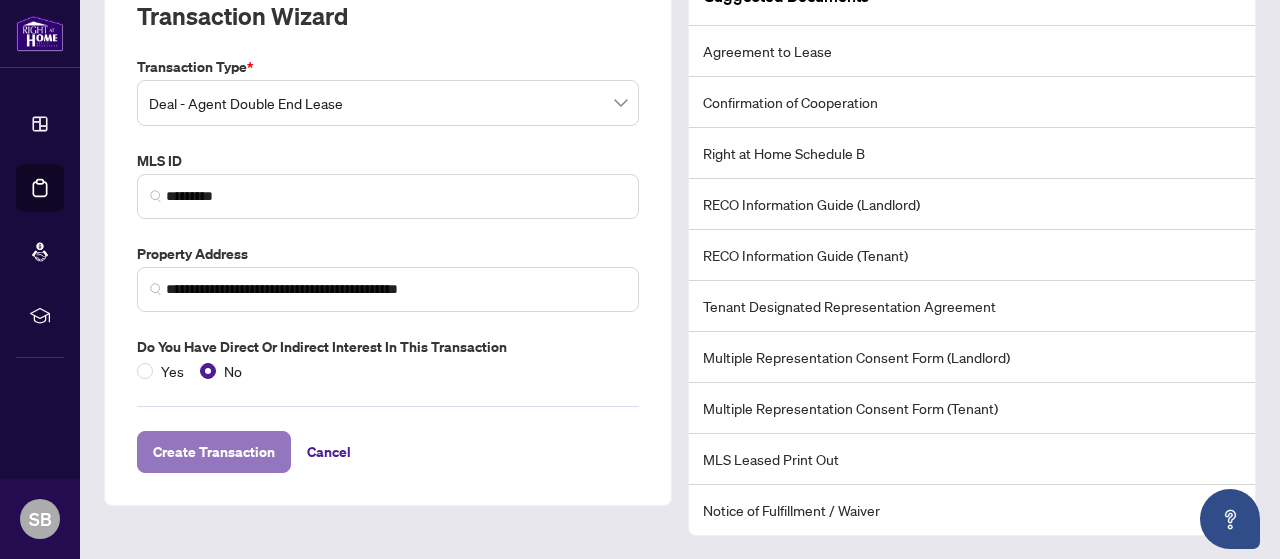 click on "Create Transaction" at bounding box center [214, 452] 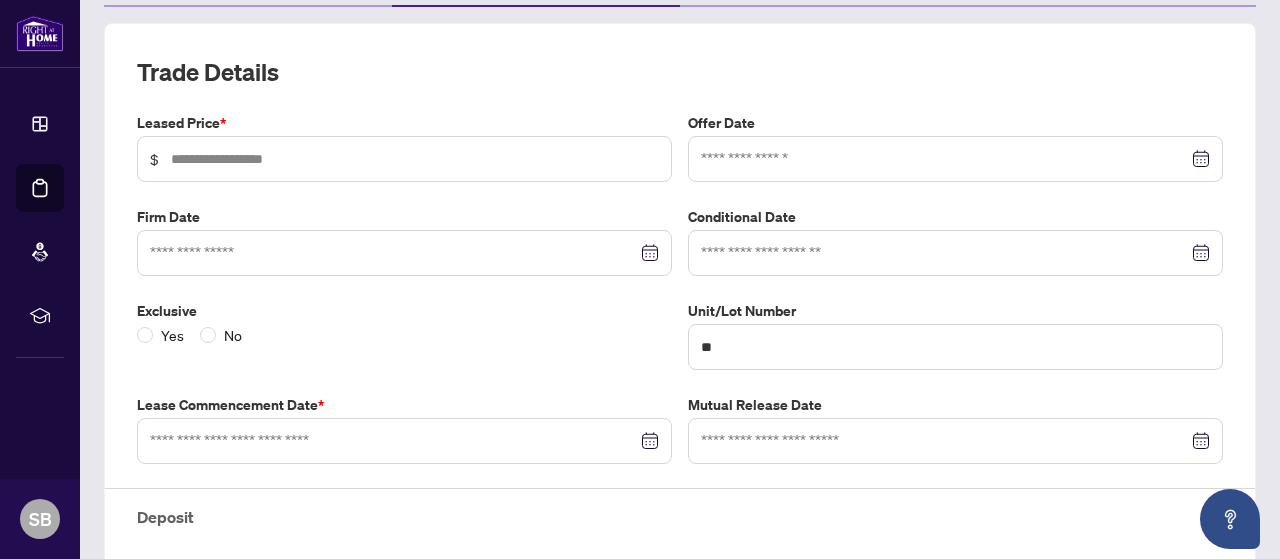 scroll, scrollTop: 252, scrollLeft: 0, axis: vertical 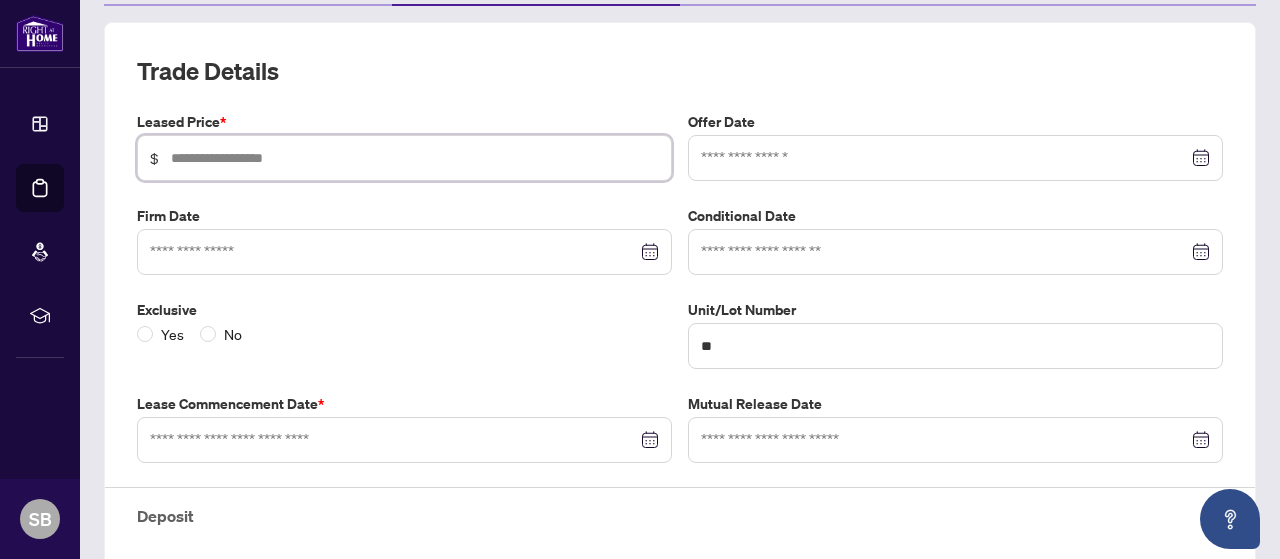 click at bounding box center (415, 158) 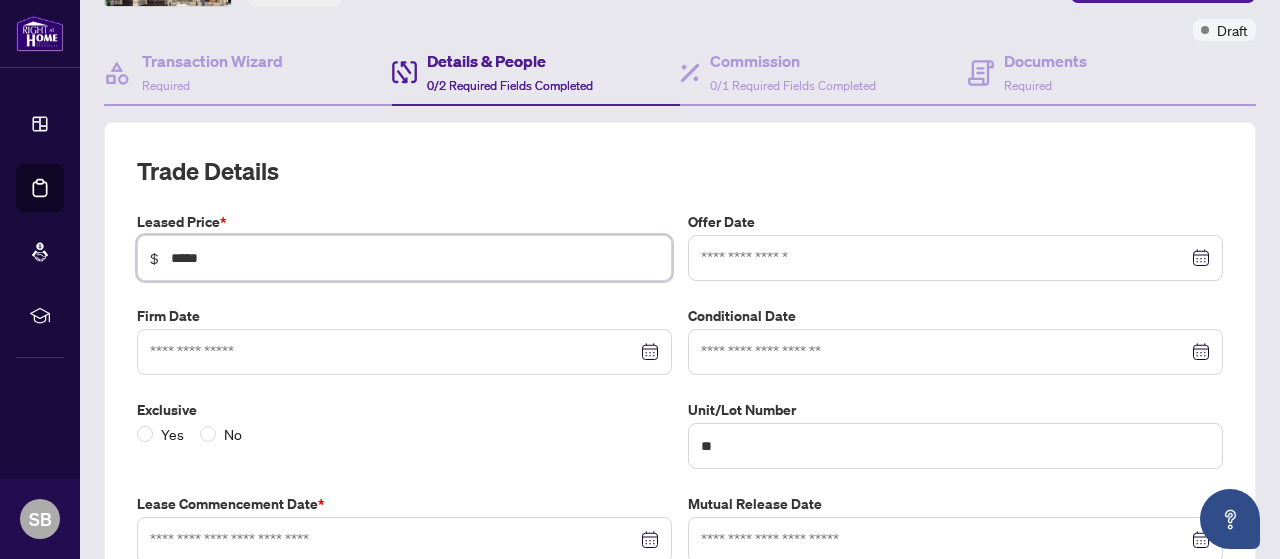scroll, scrollTop: 252, scrollLeft: 0, axis: vertical 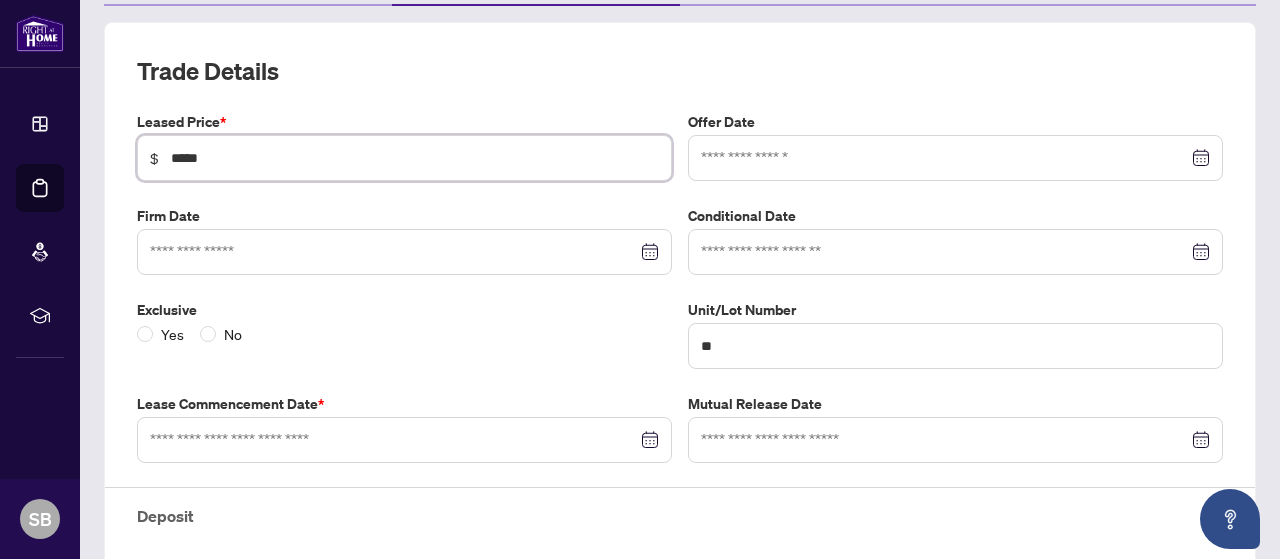 type on "*****" 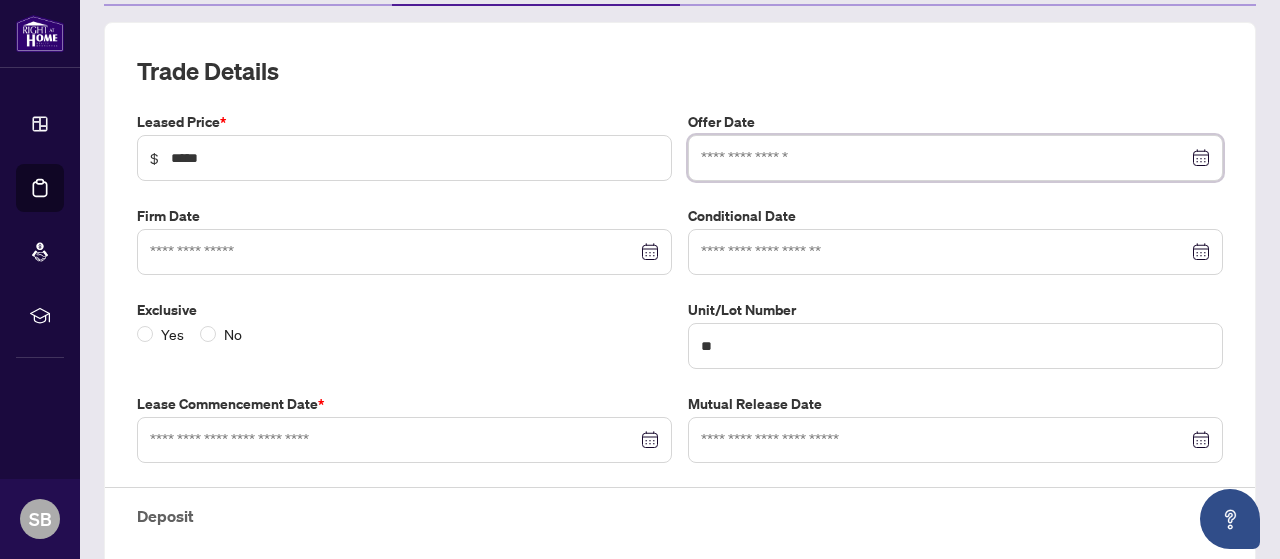 click at bounding box center (944, 158) 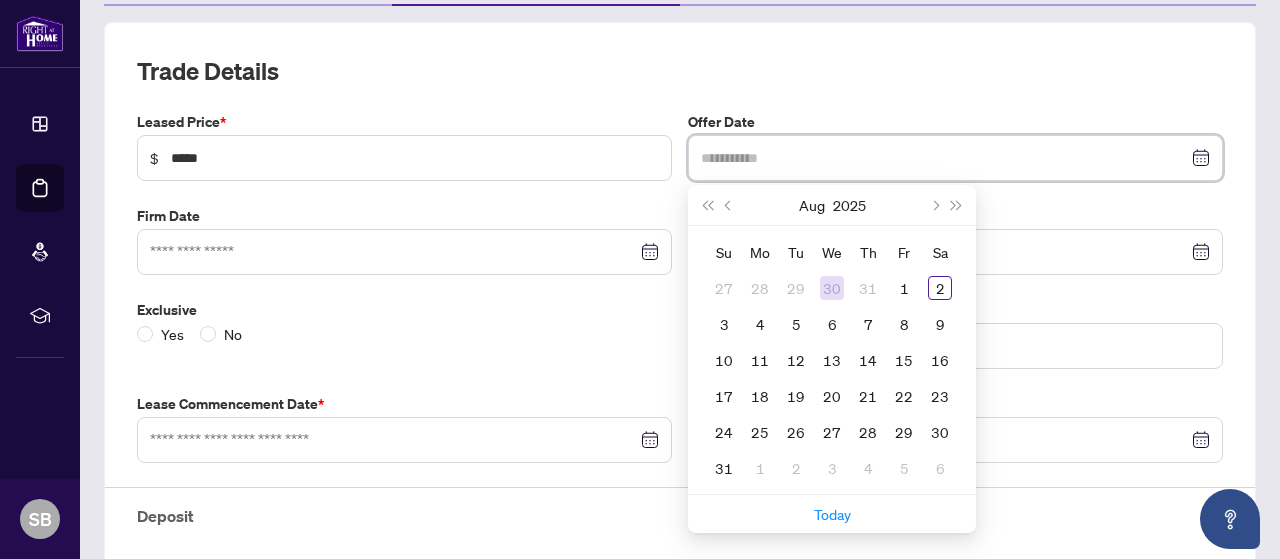 type on "**********" 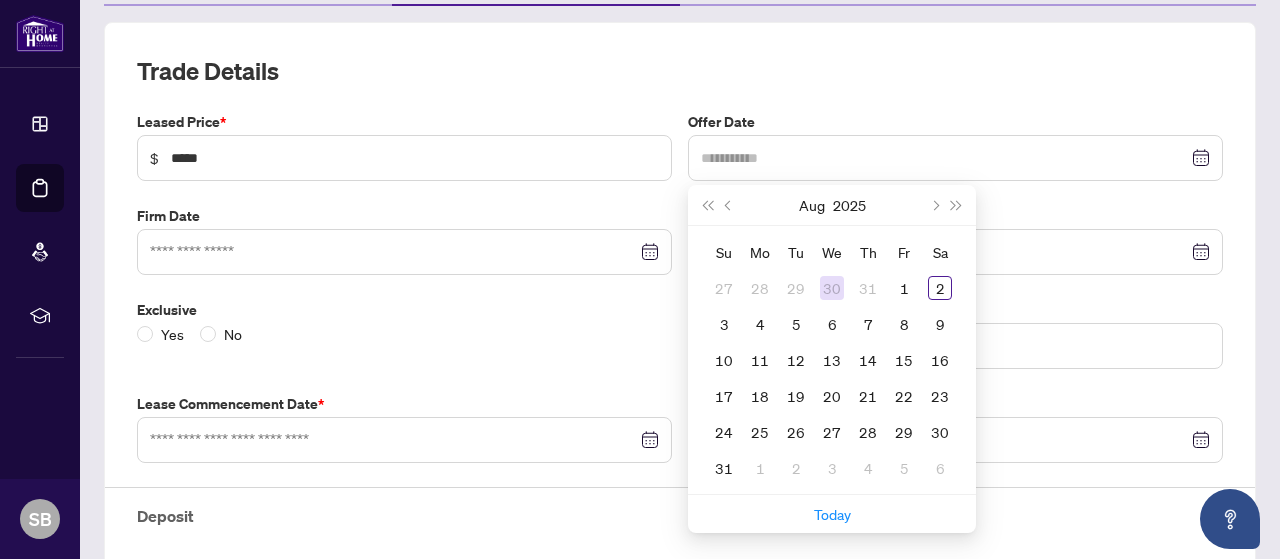 click on "30" at bounding box center (832, 288) 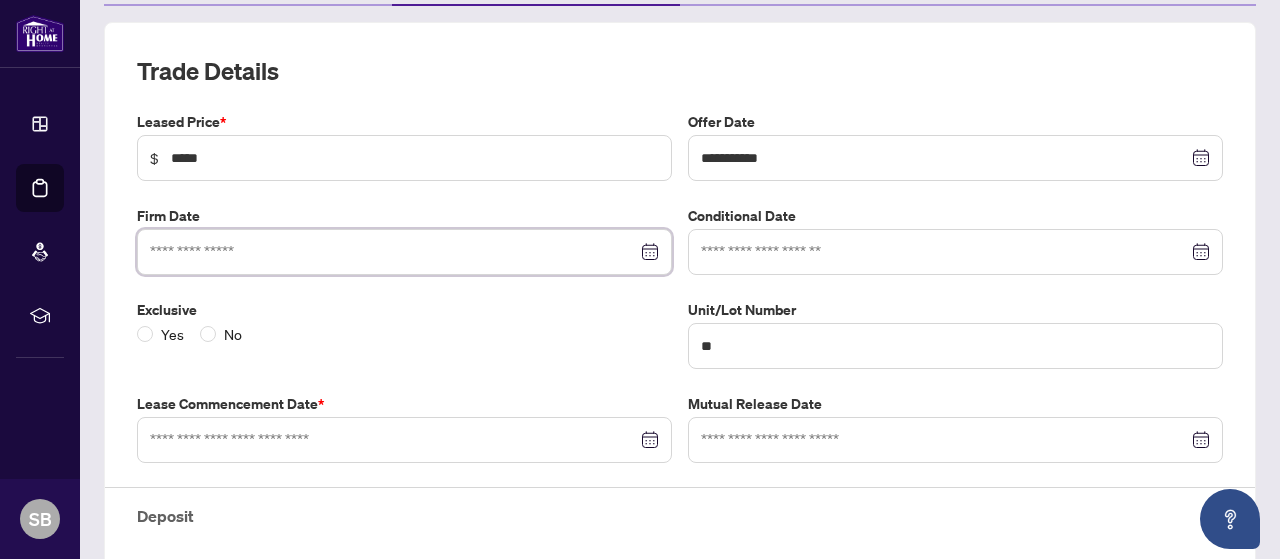 click at bounding box center (393, 252) 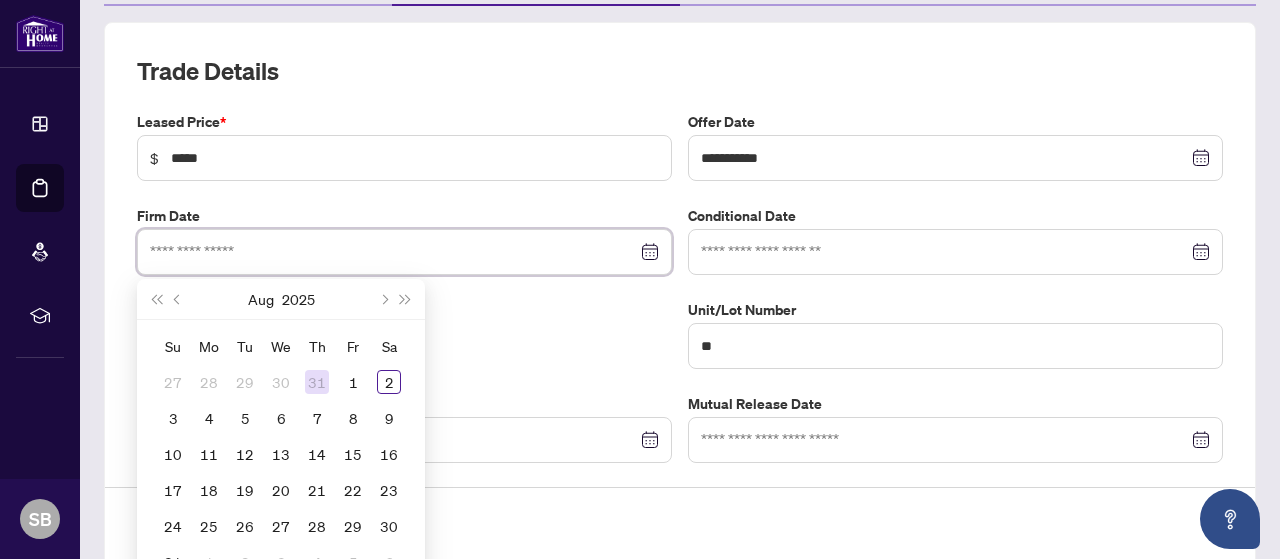 type on "**********" 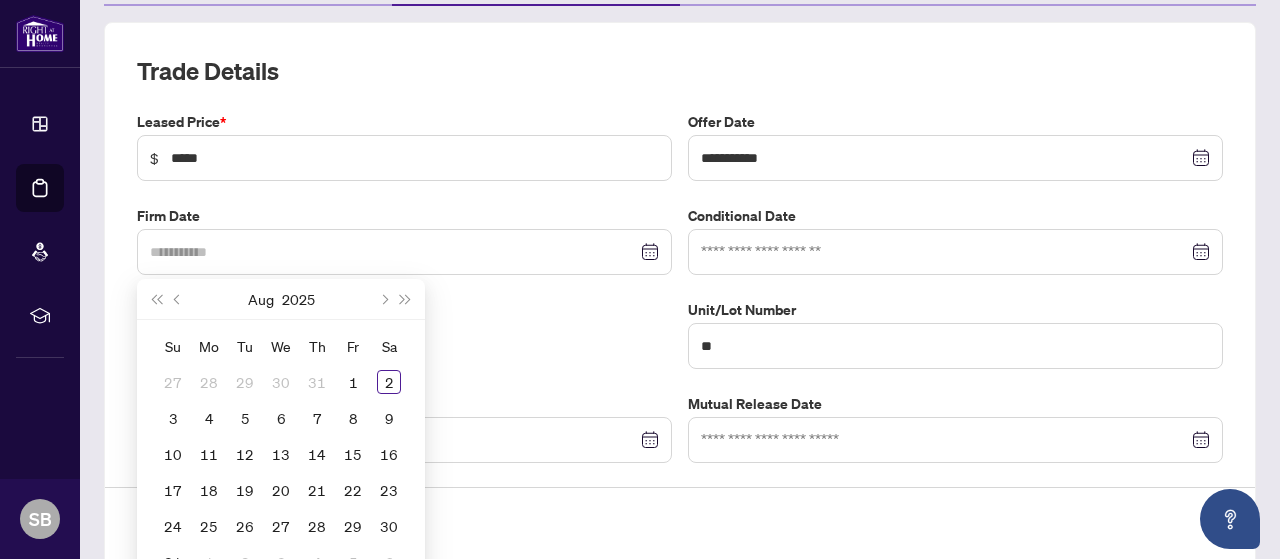 click on "31" at bounding box center [317, 382] 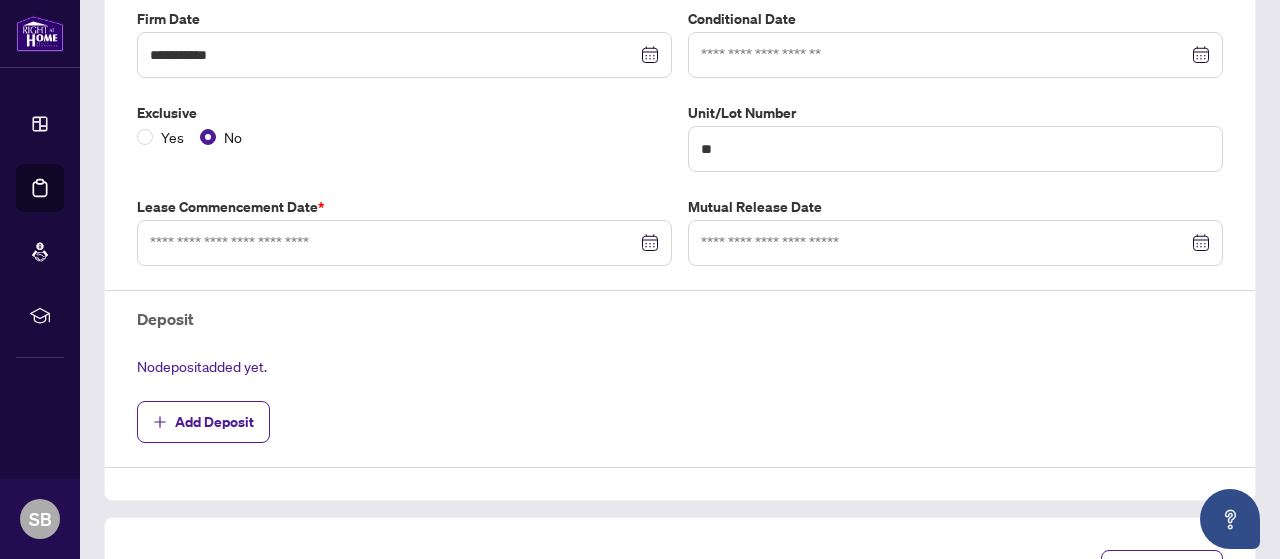 scroll, scrollTop: 452, scrollLeft: 0, axis: vertical 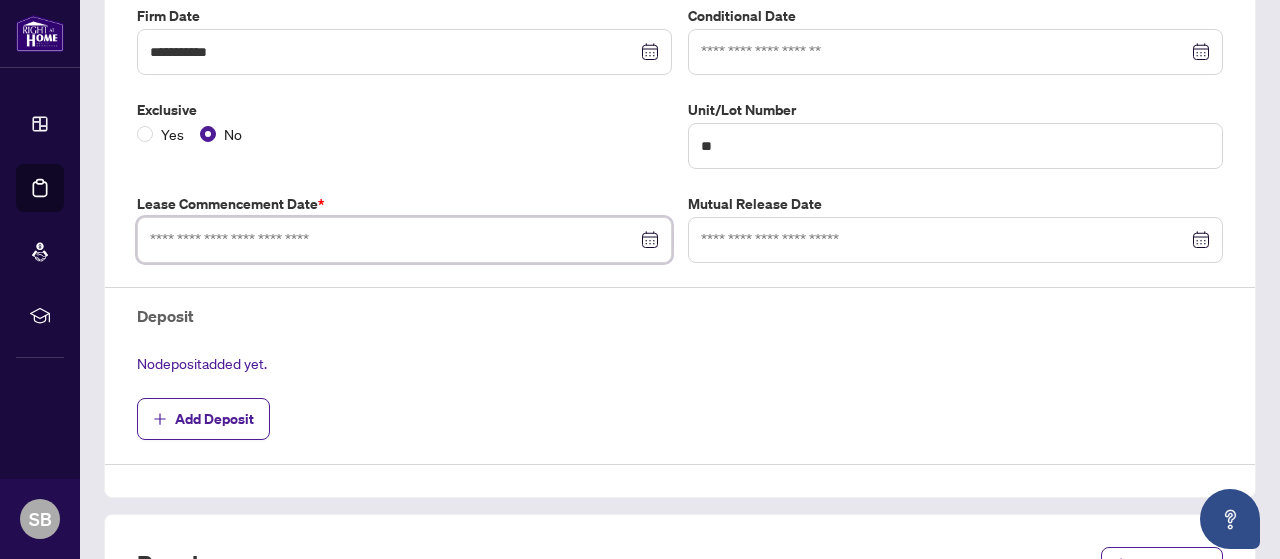 click at bounding box center [393, 240] 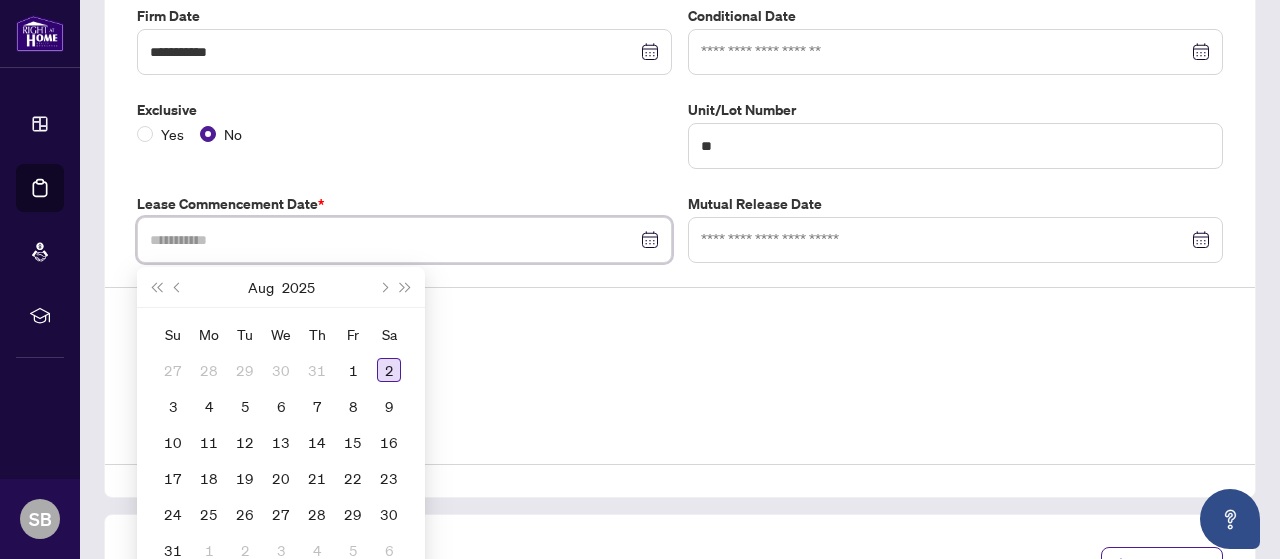 type on "**********" 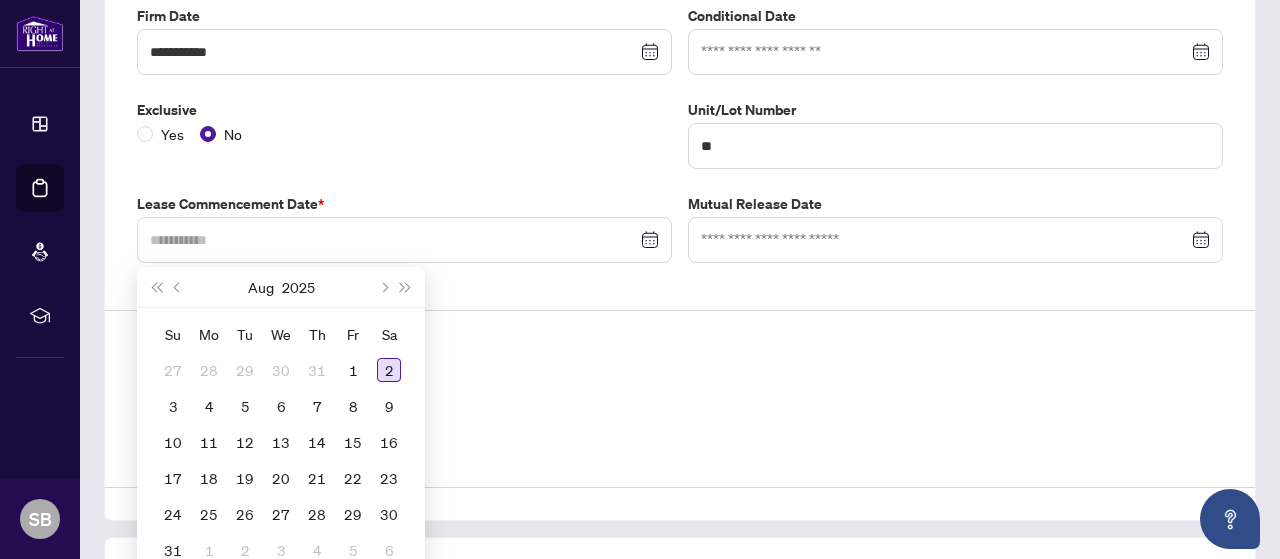 click on "2" at bounding box center [389, 370] 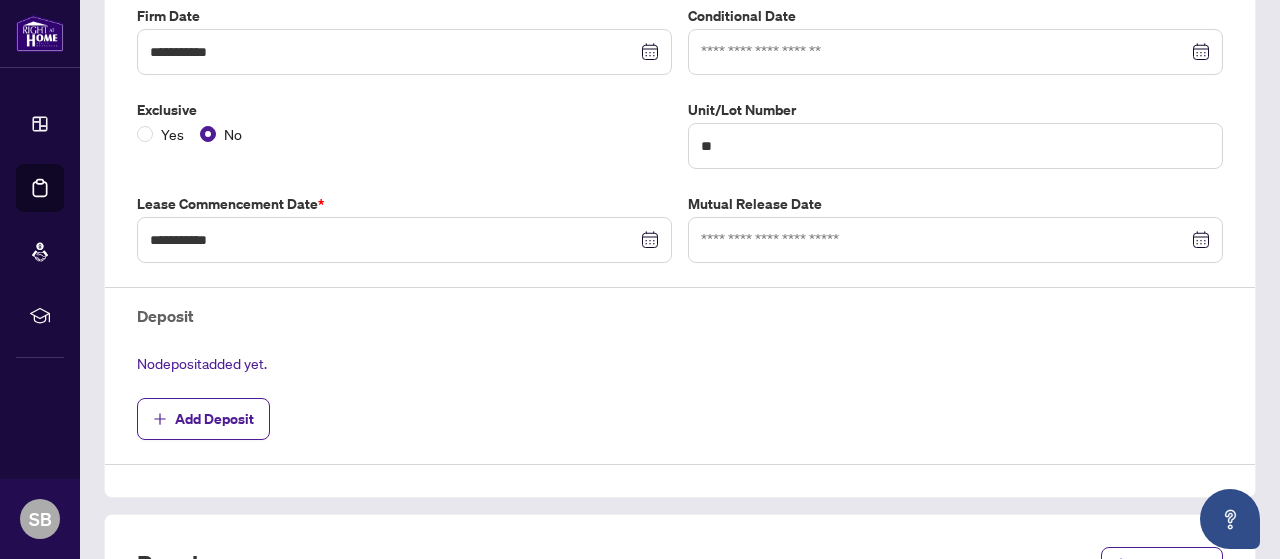 scroll, scrollTop: 652, scrollLeft: 0, axis: vertical 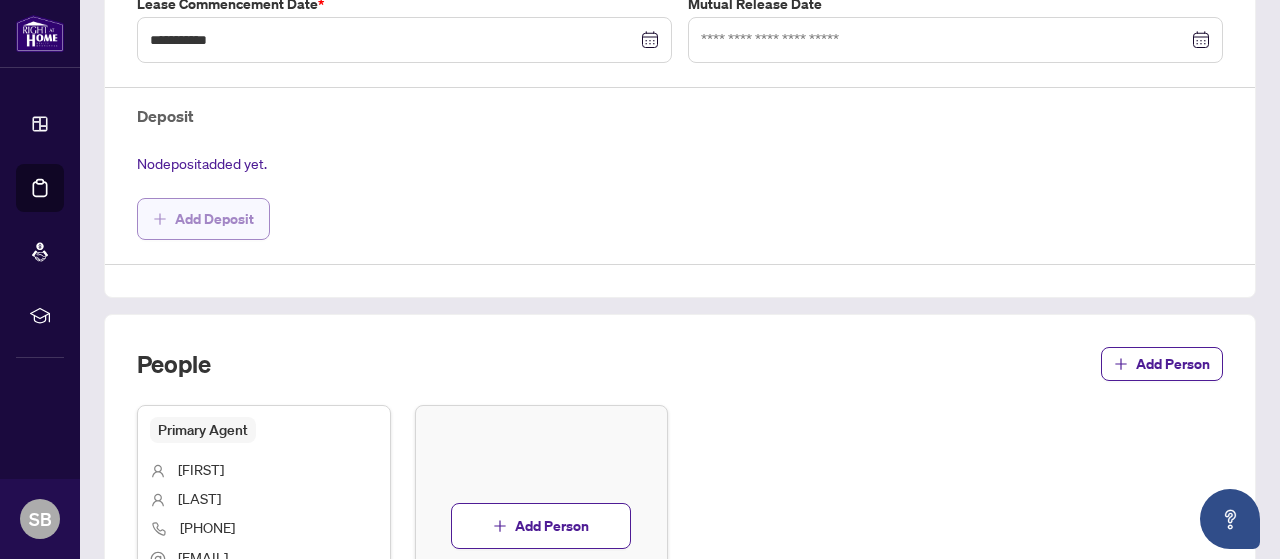 click on "Add Deposit" at bounding box center [214, 219] 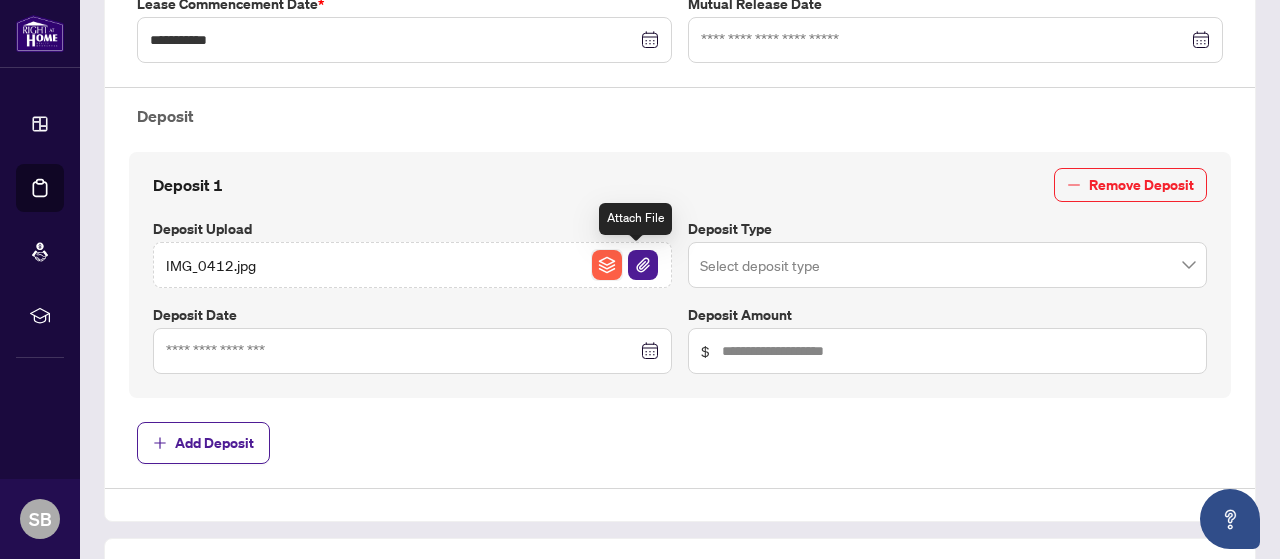 click at bounding box center [607, 265] 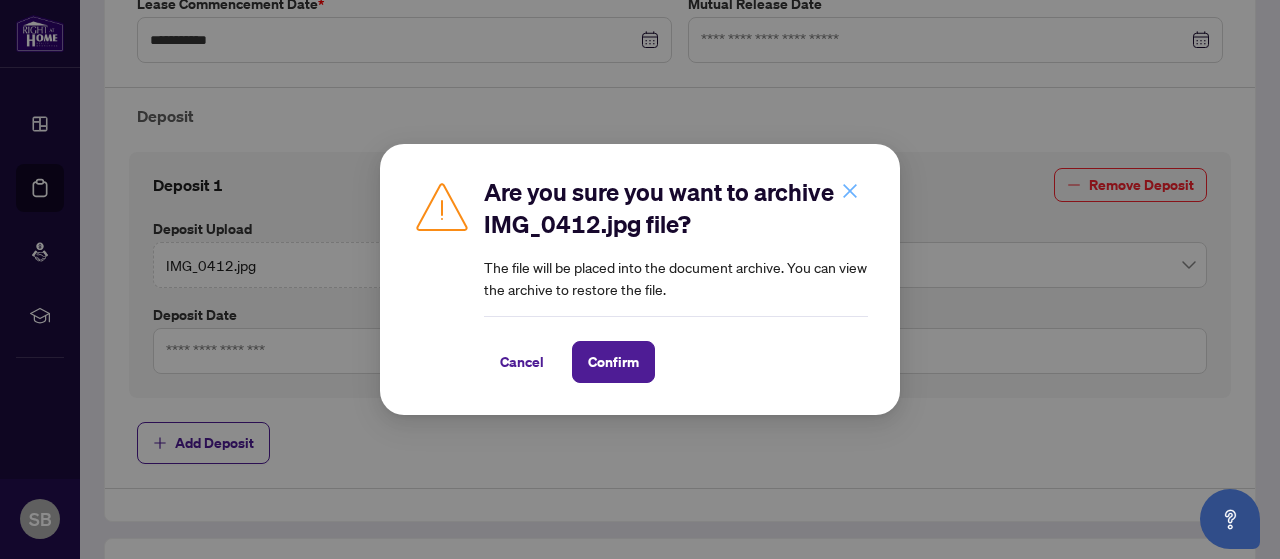 click 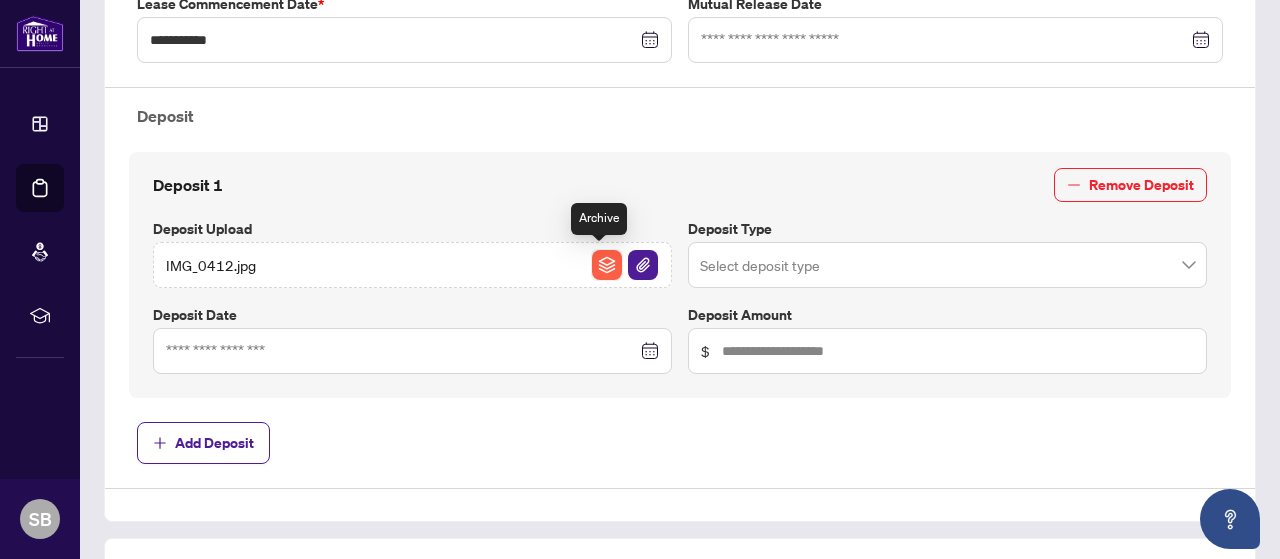 click at bounding box center (607, 265) 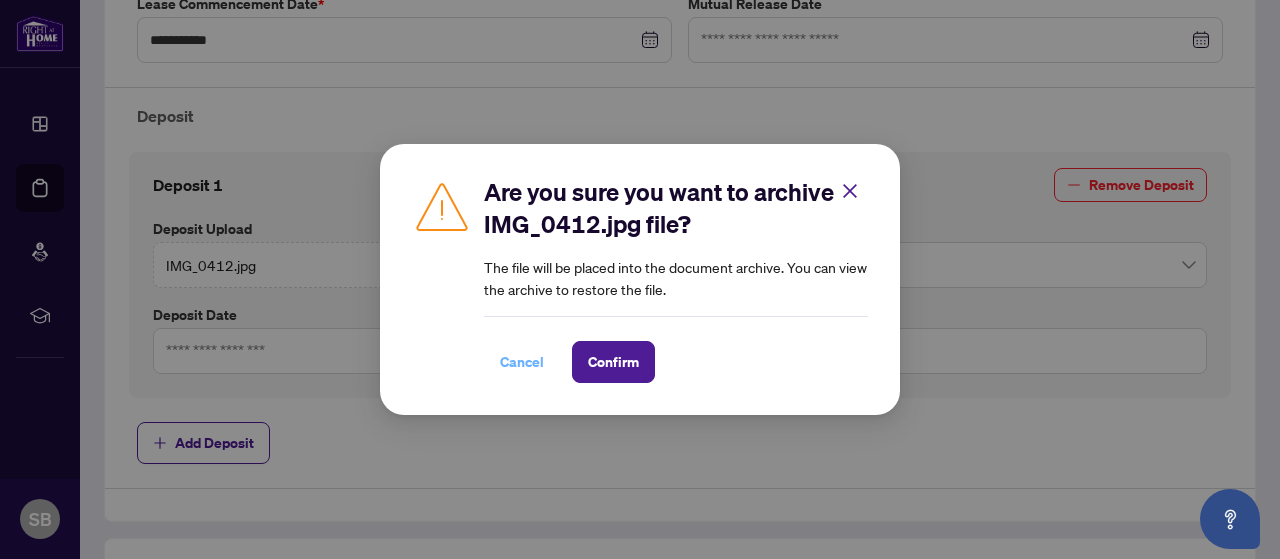 click on "Cancel" at bounding box center [522, 362] 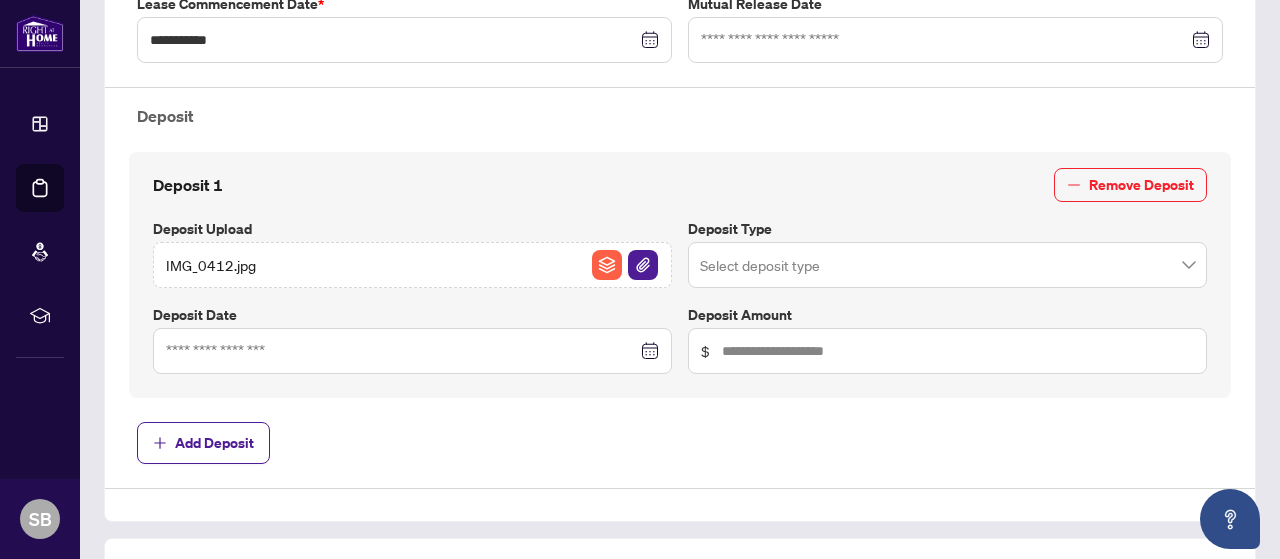 click on "IMG_0412.jpg" at bounding box center (412, 265) 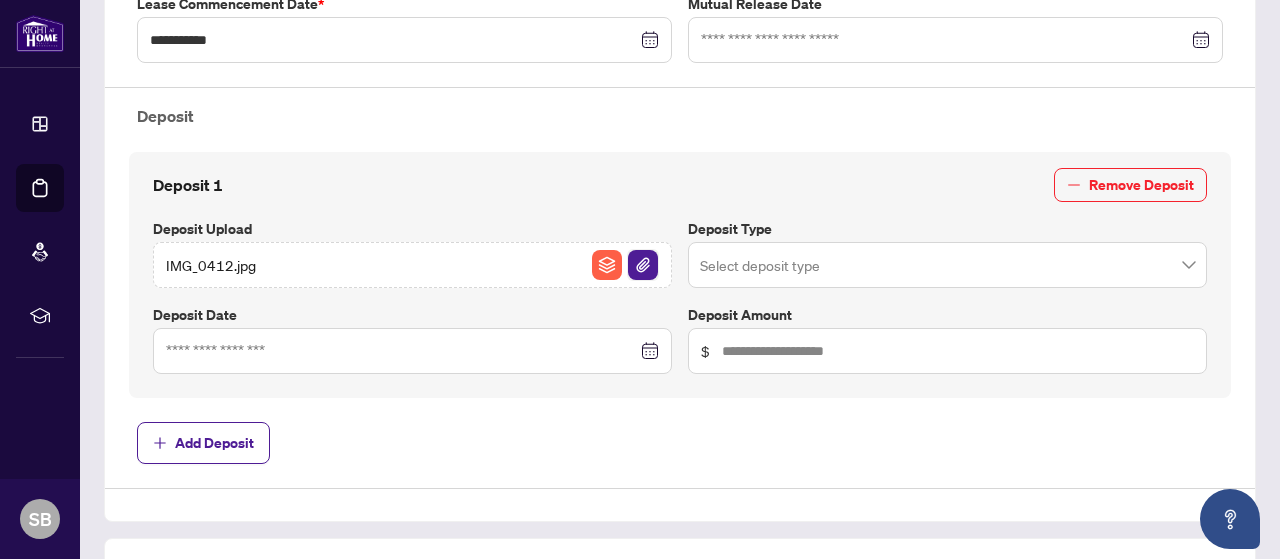 click at bounding box center [643, 265] 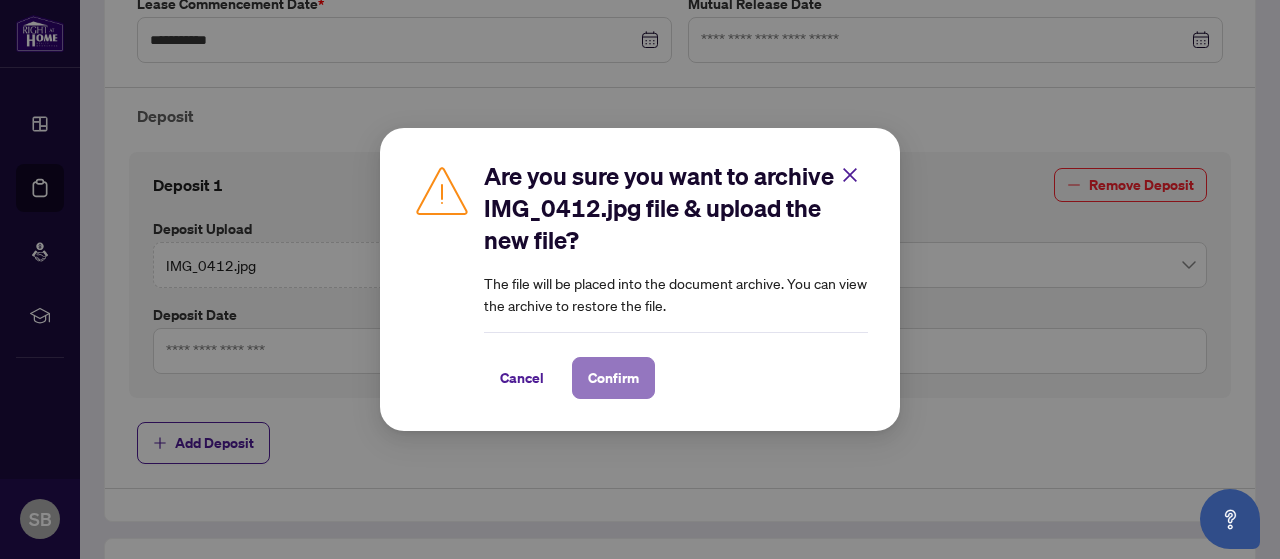 click on "Confirm" at bounding box center [613, 378] 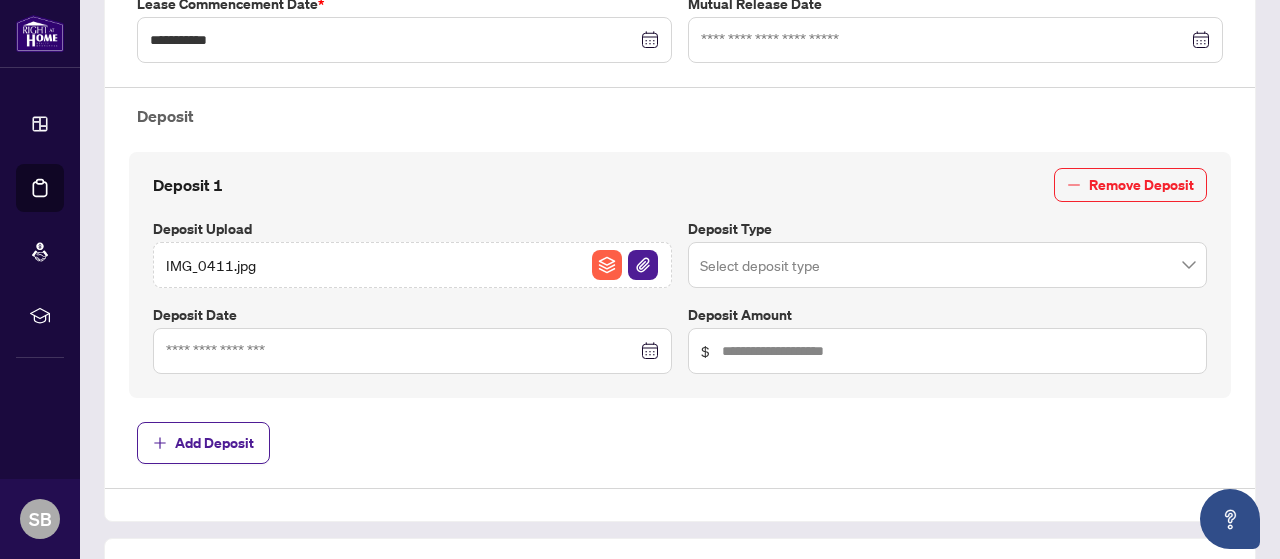 click at bounding box center [947, 265] 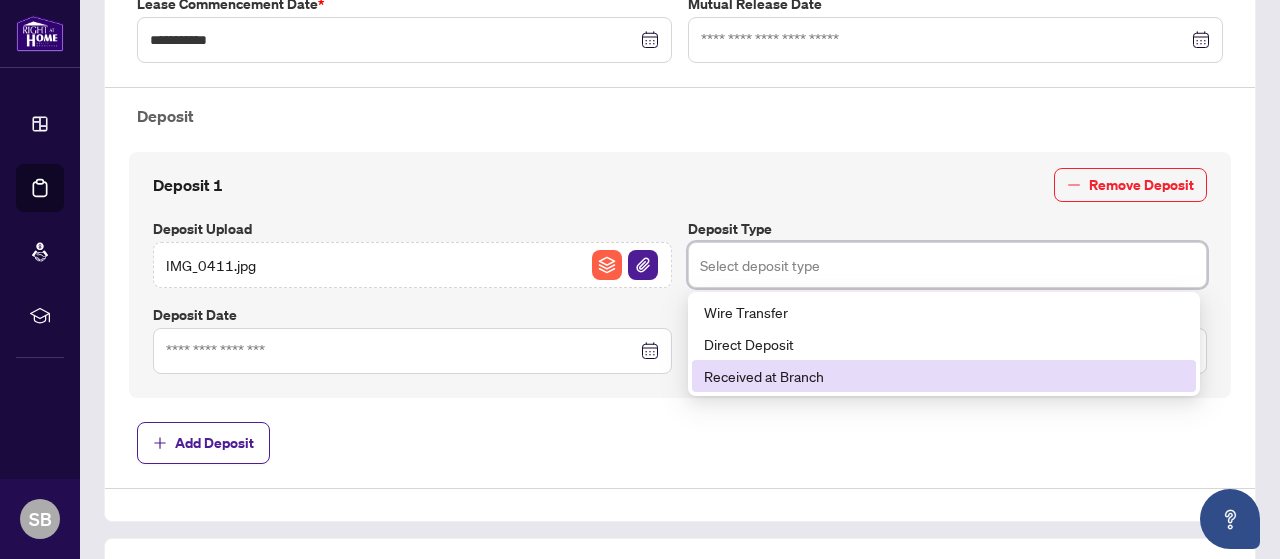 click on "Received at Branch" at bounding box center (944, 376) 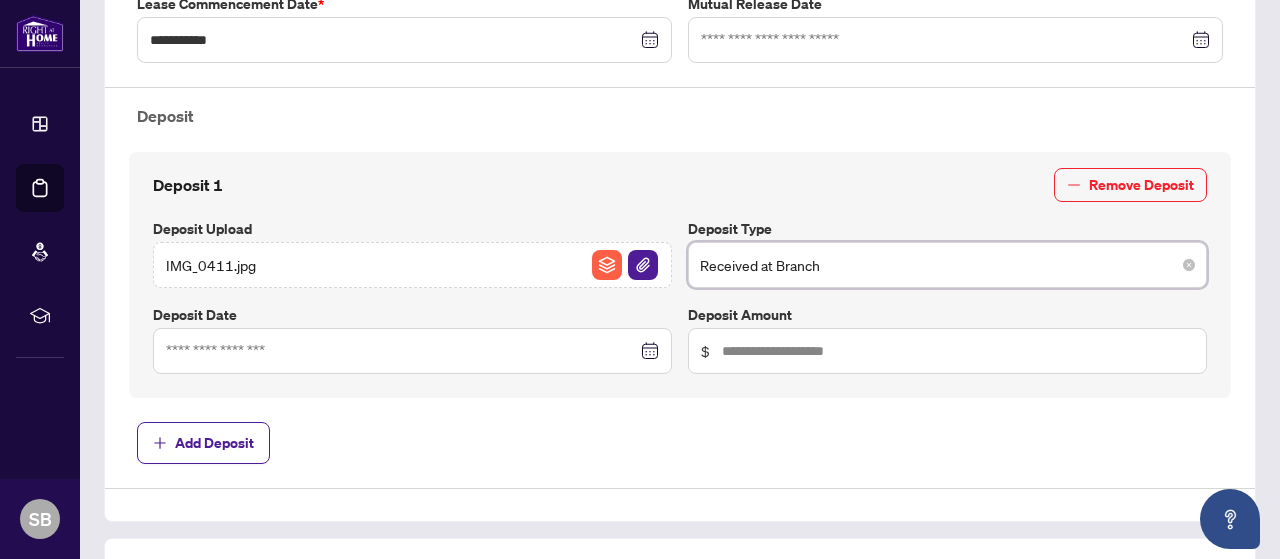 click at bounding box center [947, 265] 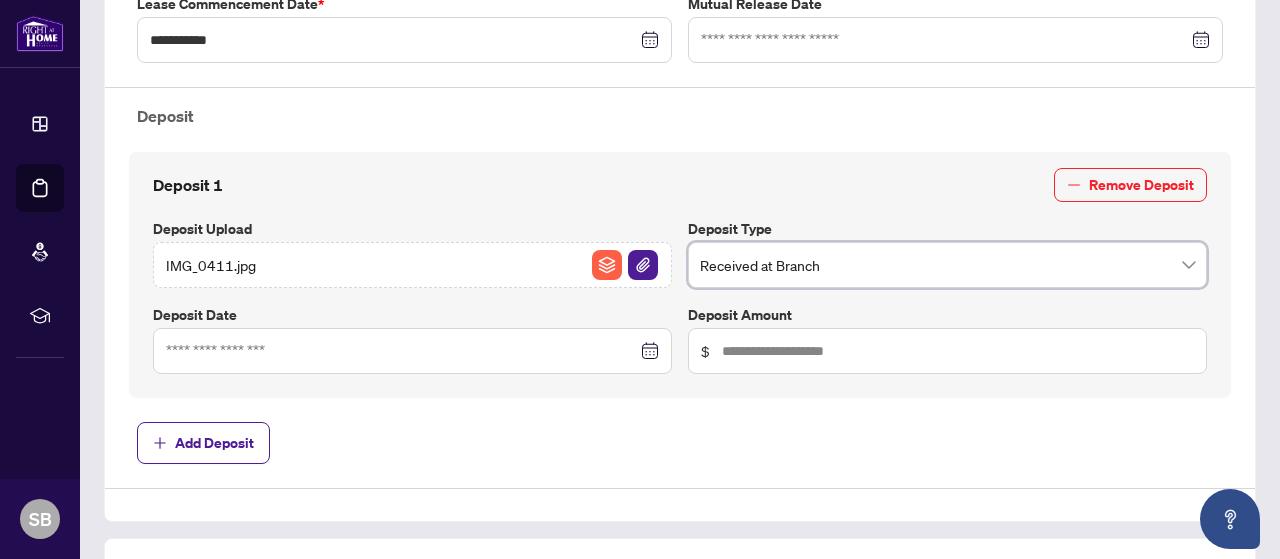 click on "Deposit 1 Remove Deposit Deposit Upload IMG_0411.jpg Deposit Type Received at Branch Received at Branch 77 78 Wire Transfer Direct Deposit Received at Branch Deposit Date Deposit Amount $" at bounding box center (680, 271) 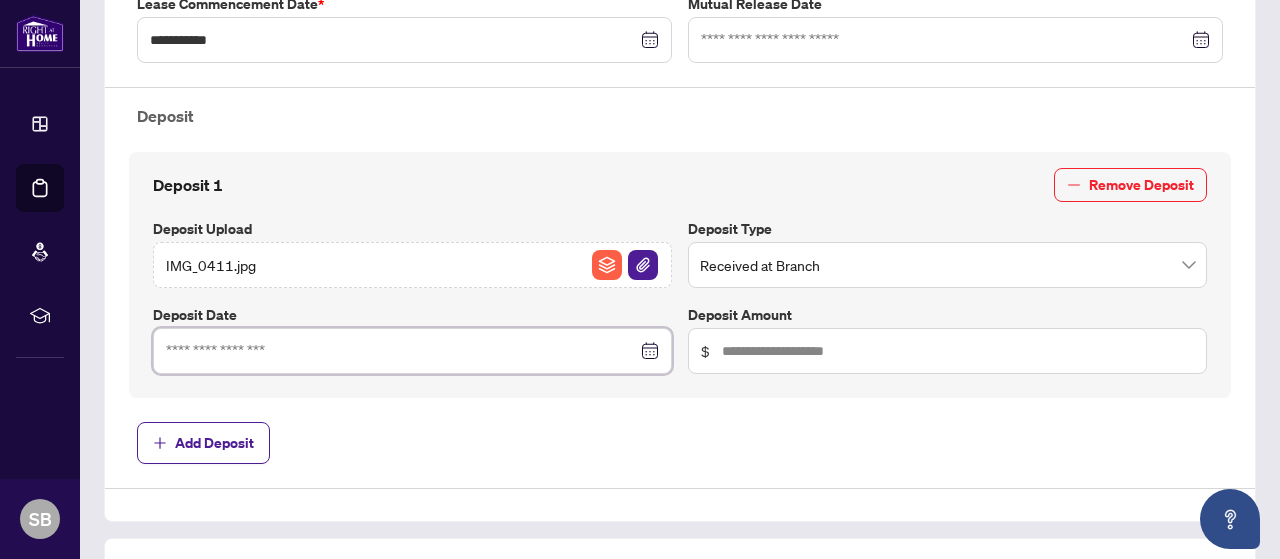 click at bounding box center (401, 351) 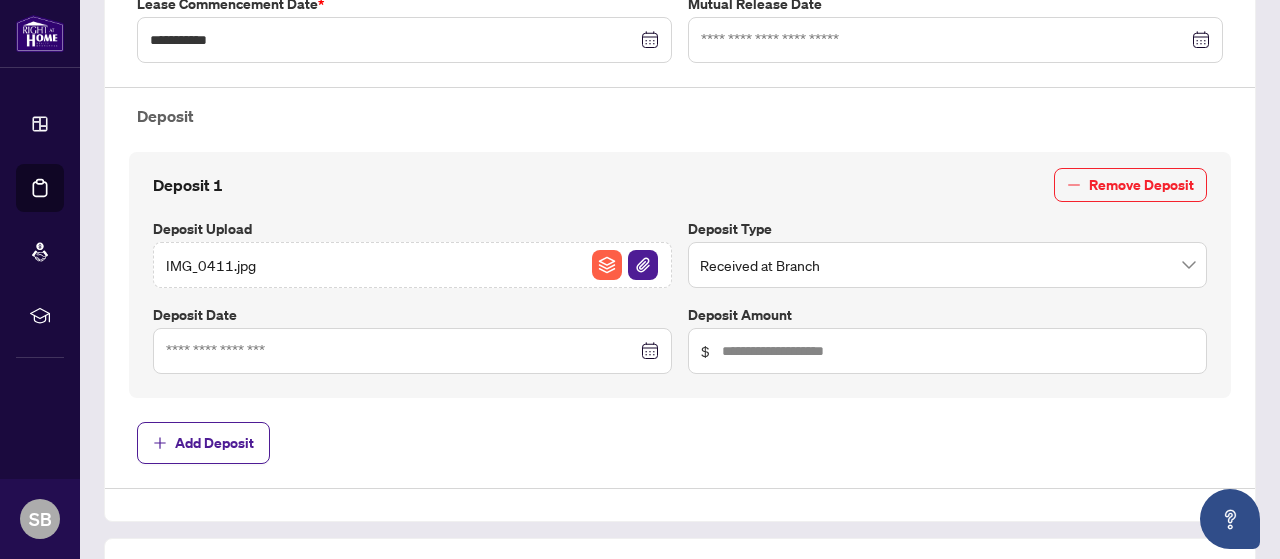 click on "Deposit Date" at bounding box center (412, 315) 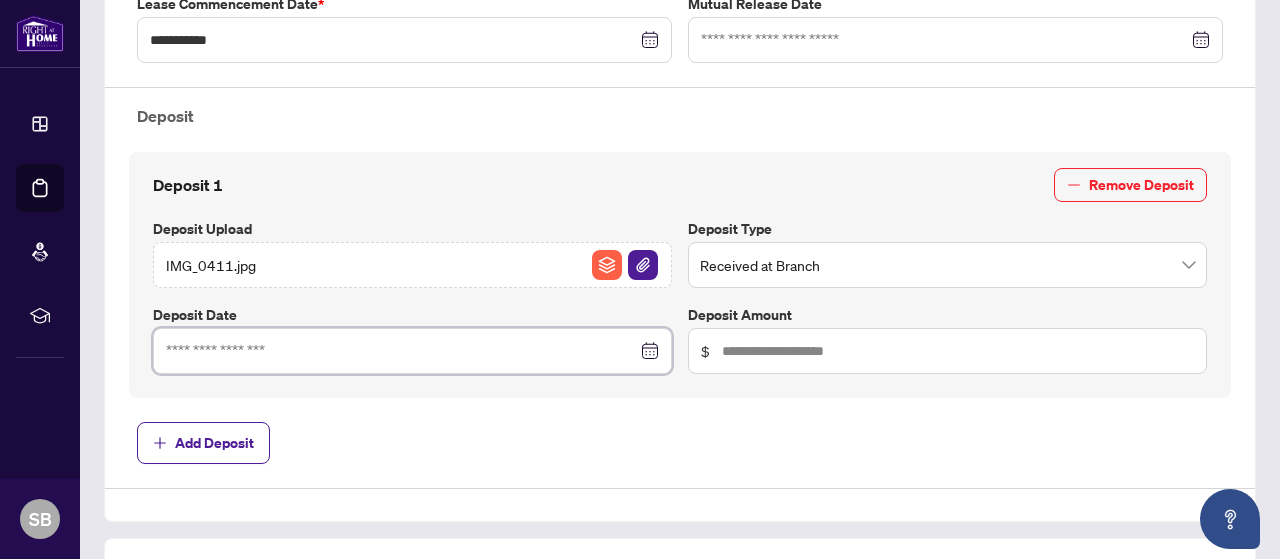click at bounding box center [401, 351] 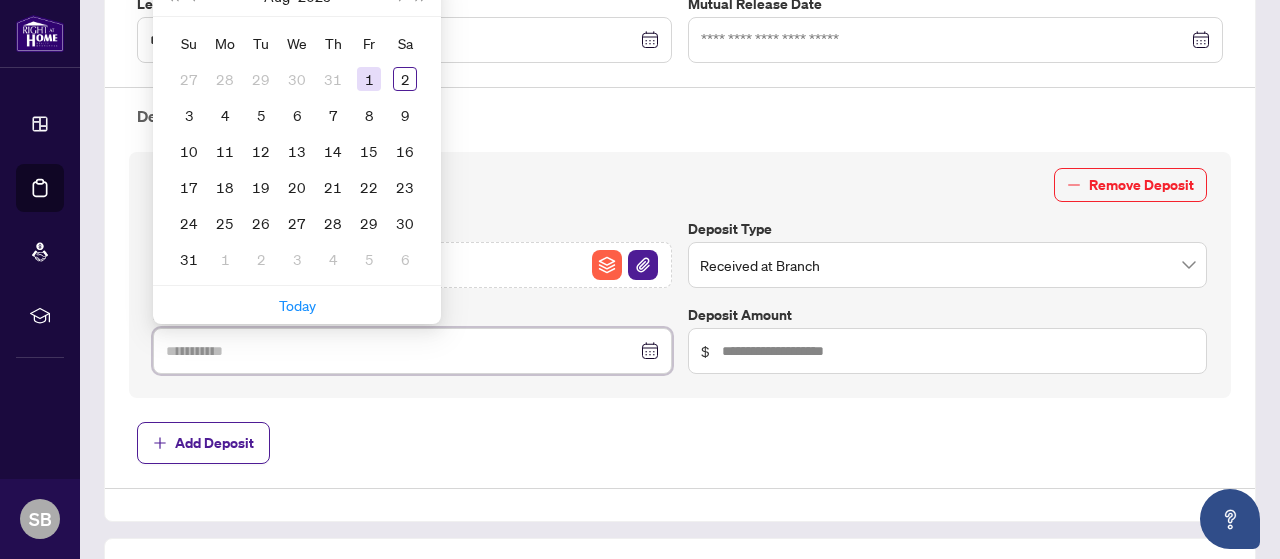 type on "**********" 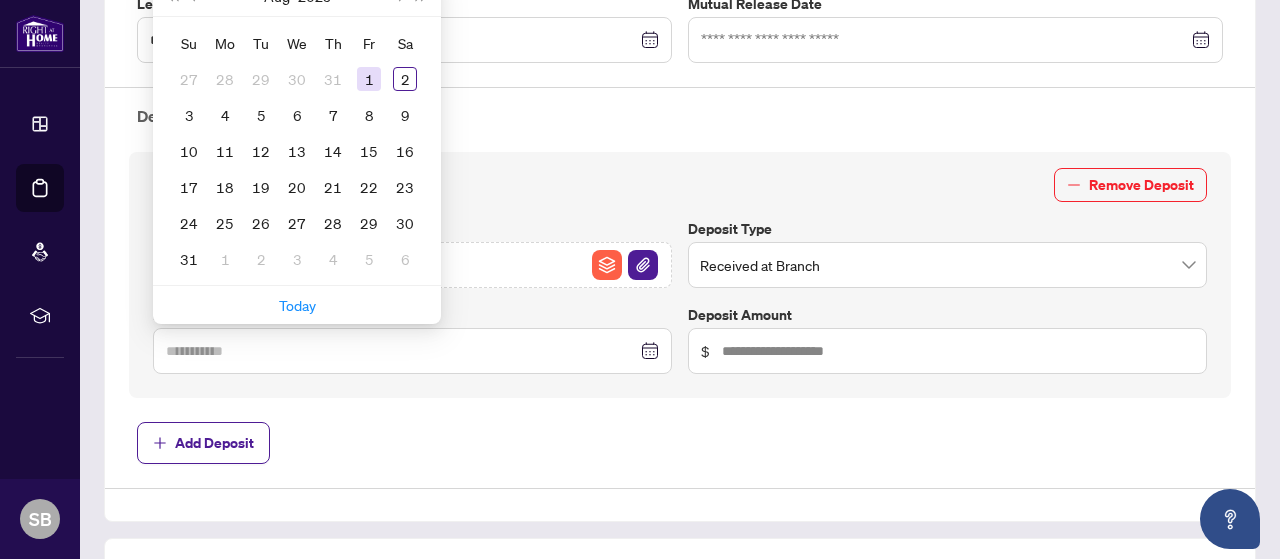 click on "1" at bounding box center [369, 79] 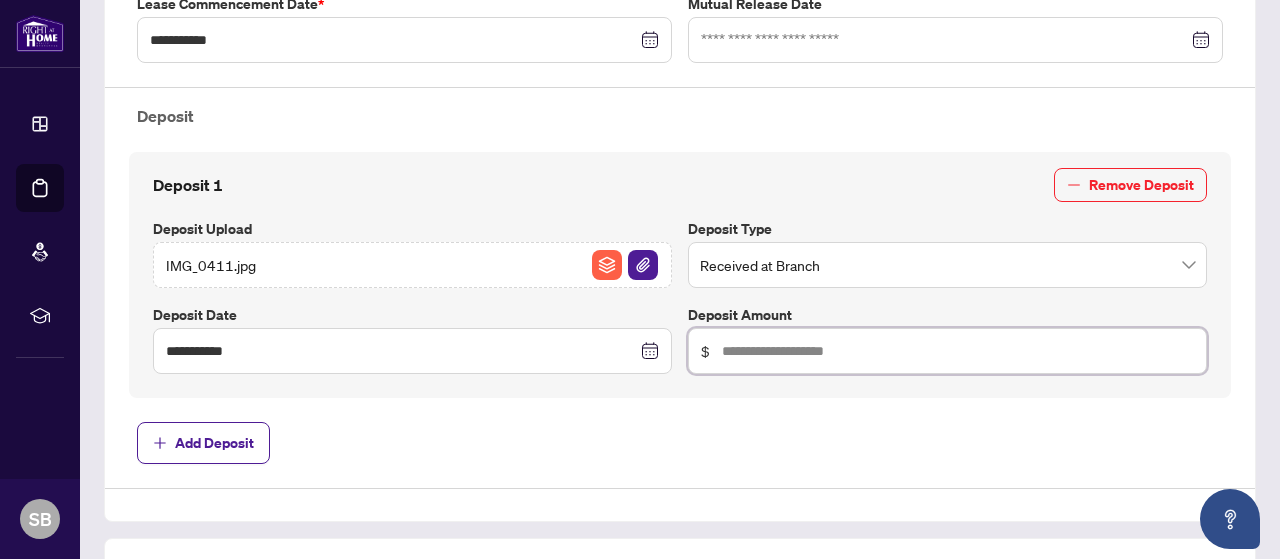 click at bounding box center (958, 351) 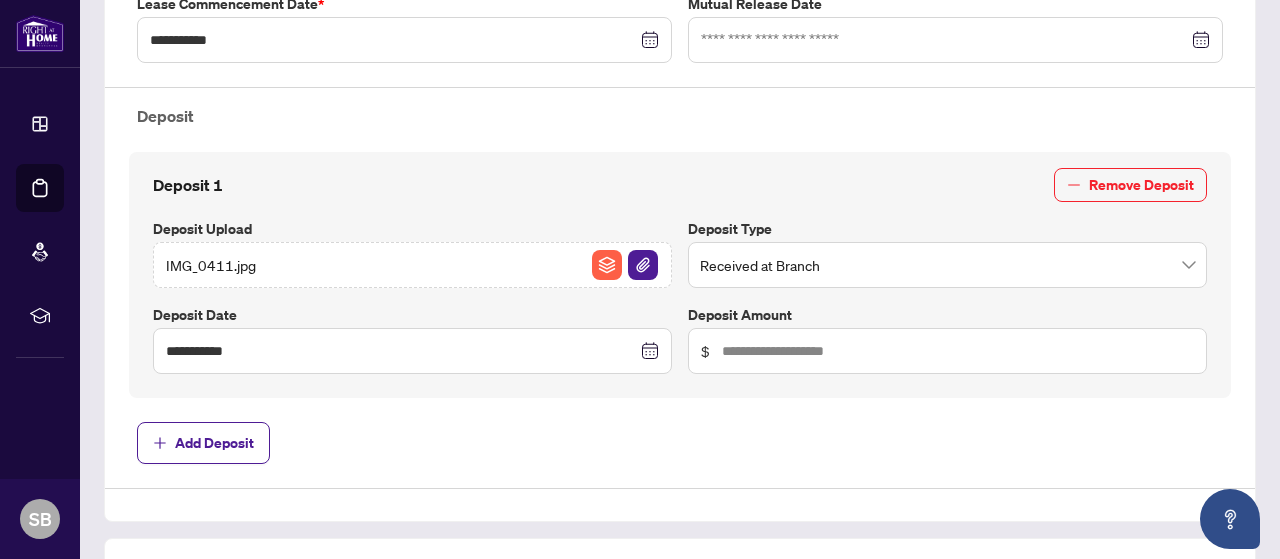 click on "Deposit Upload" at bounding box center [412, 229] 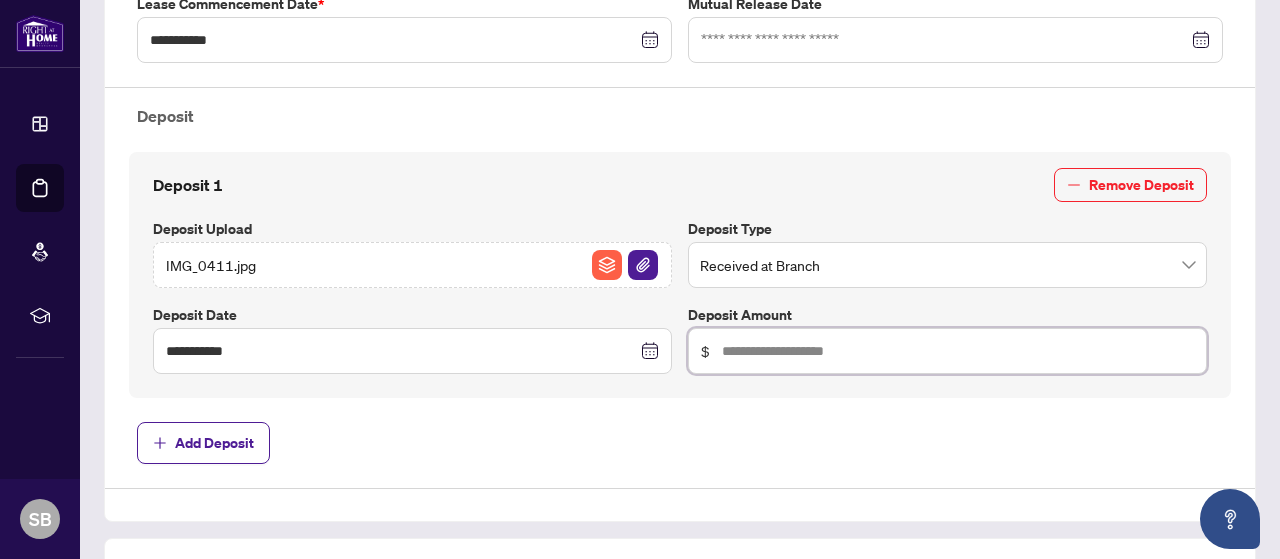 click at bounding box center [958, 351] 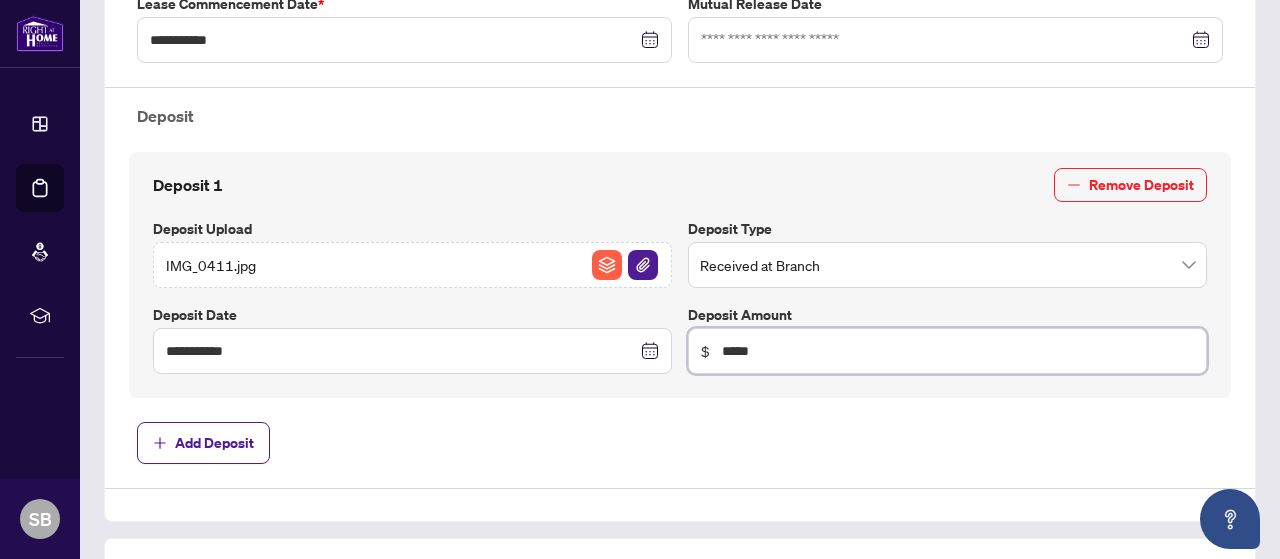 type on "*****" 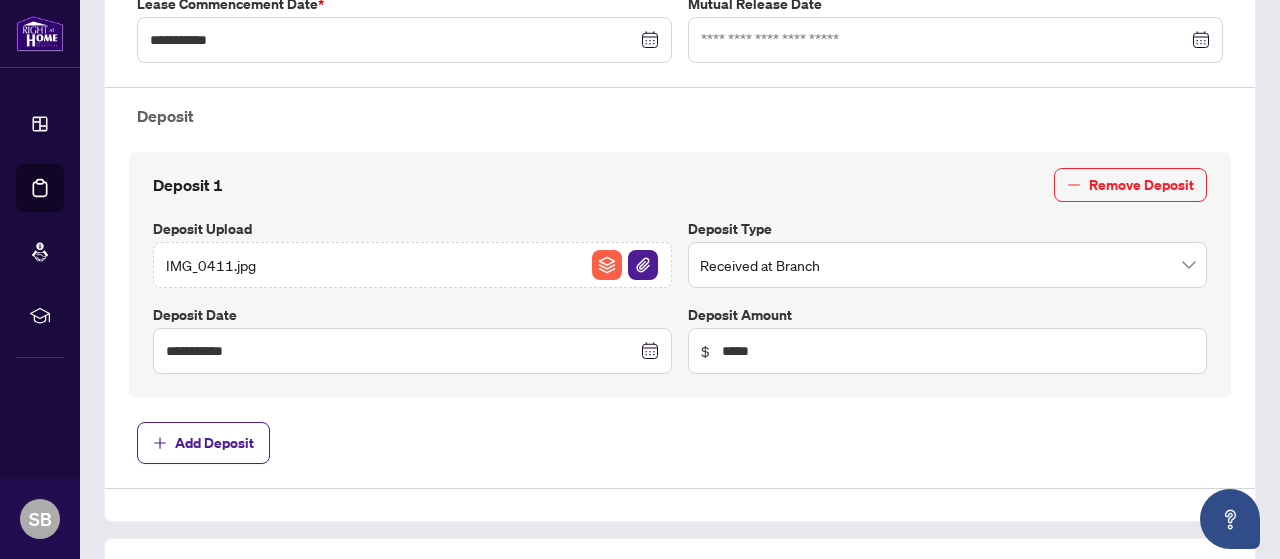 click on "Deposit Date" at bounding box center (412, 315) 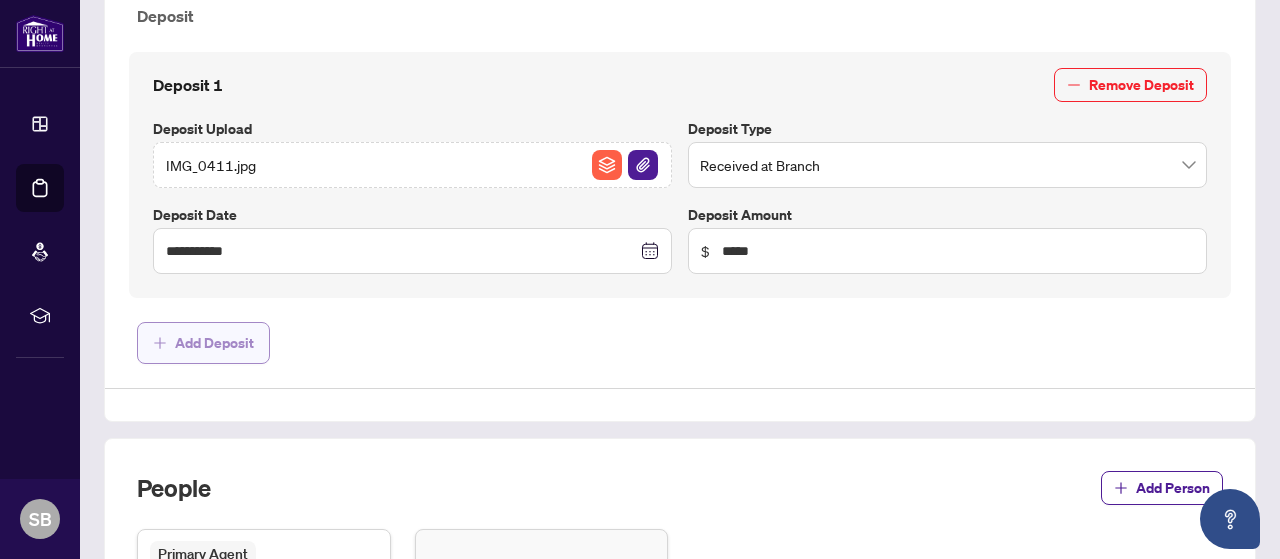 click on "Add Deposit" at bounding box center [203, 343] 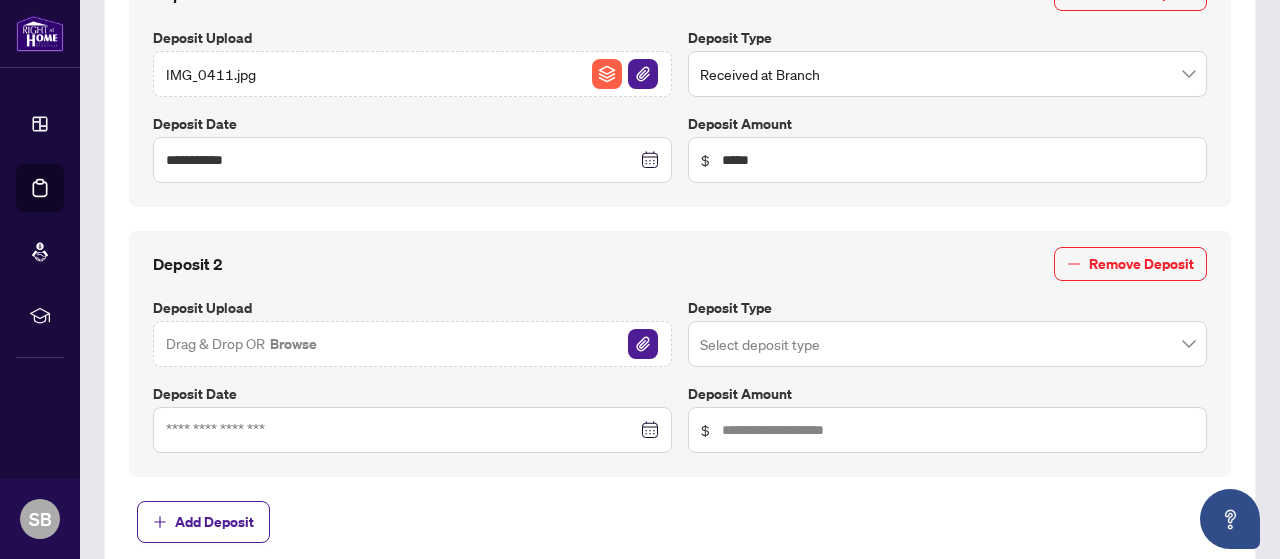 scroll, scrollTop: 852, scrollLeft: 0, axis: vertical 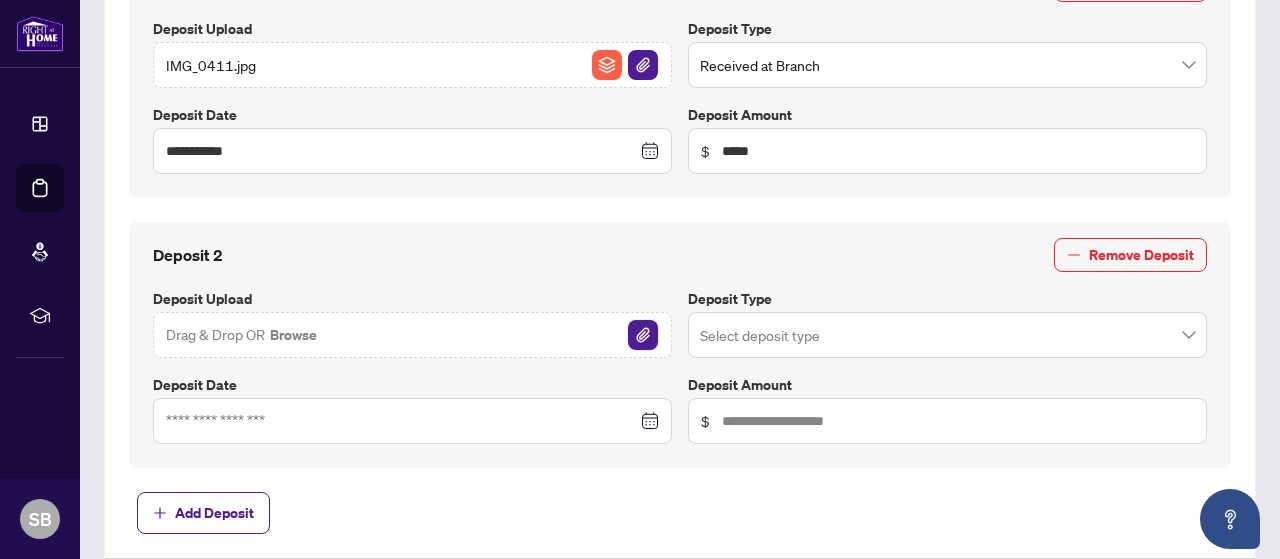 type 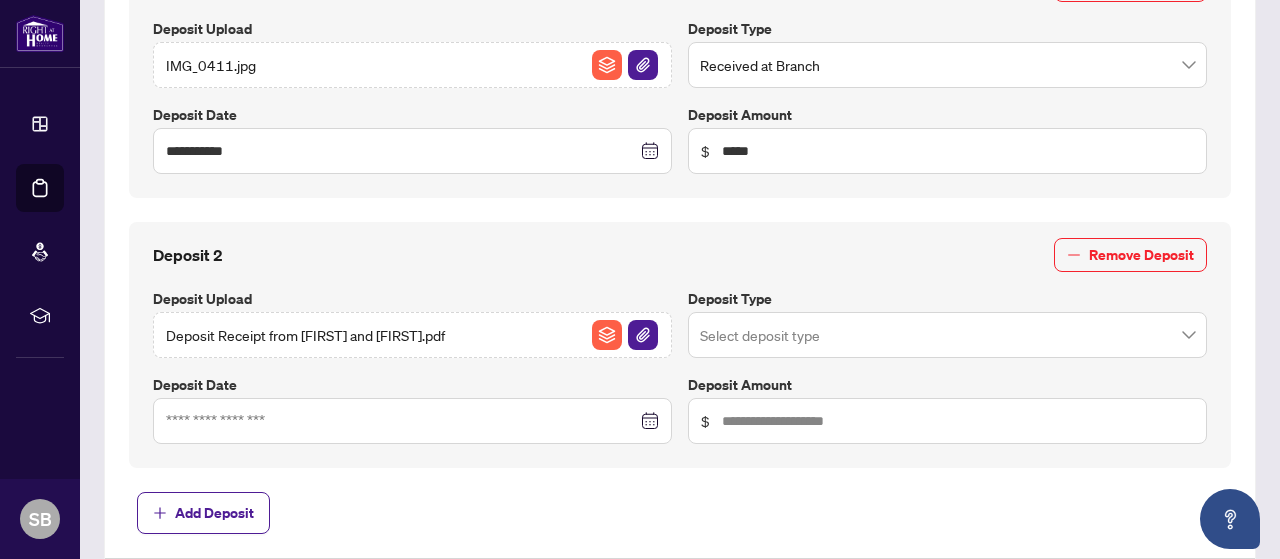 click at bounding box center [947, 65] 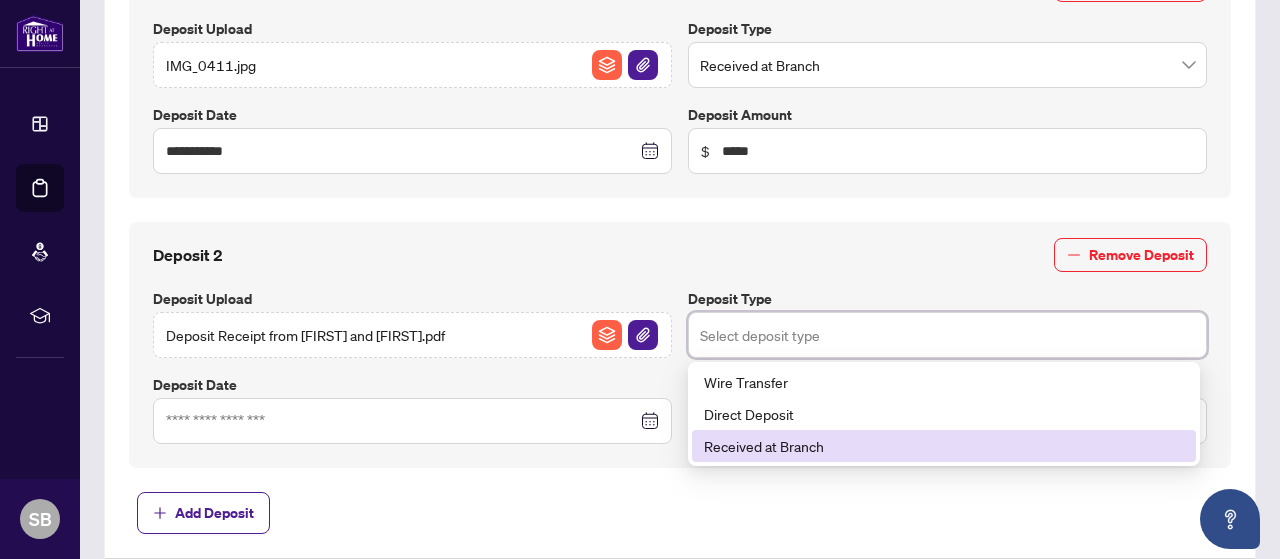 click on "Received at Branch" at bounding box center [944, 446] 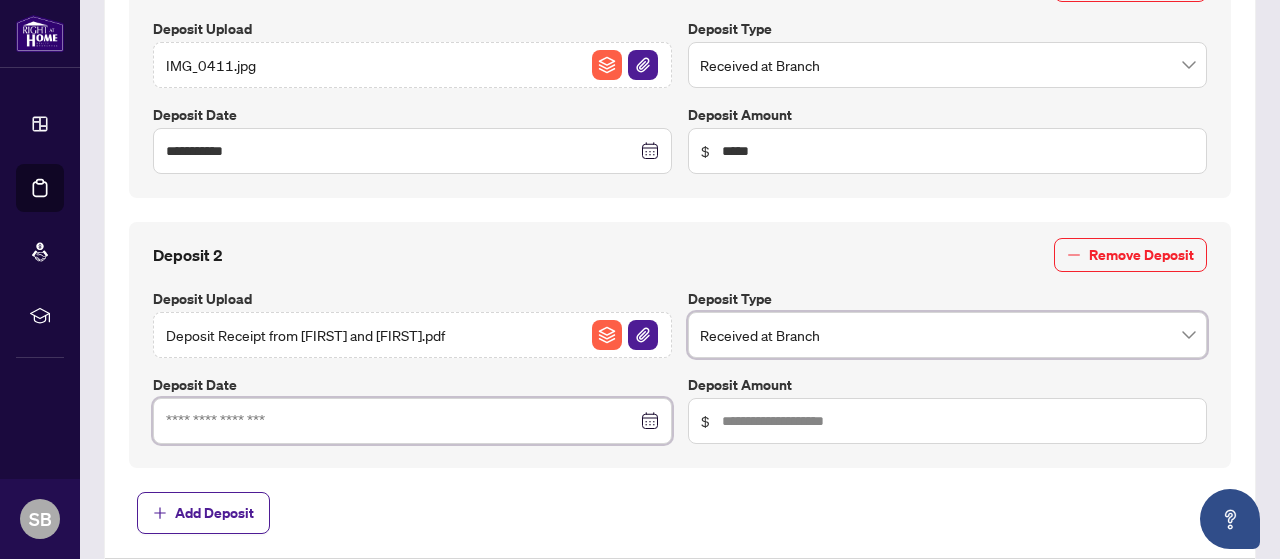 click at bounding box center (401, 151) 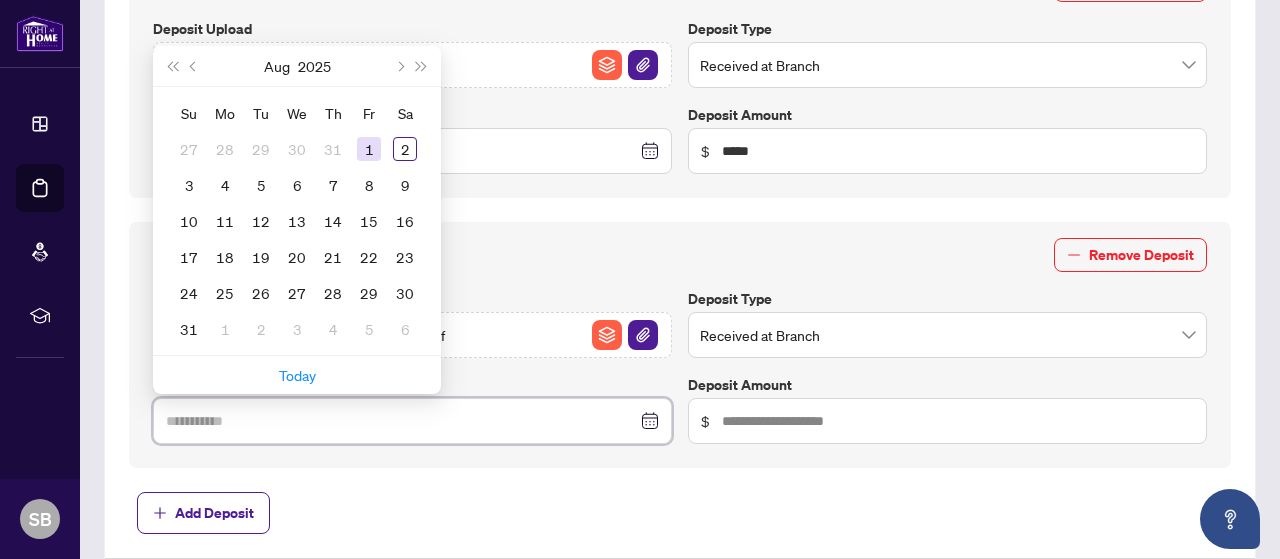type on "**********" 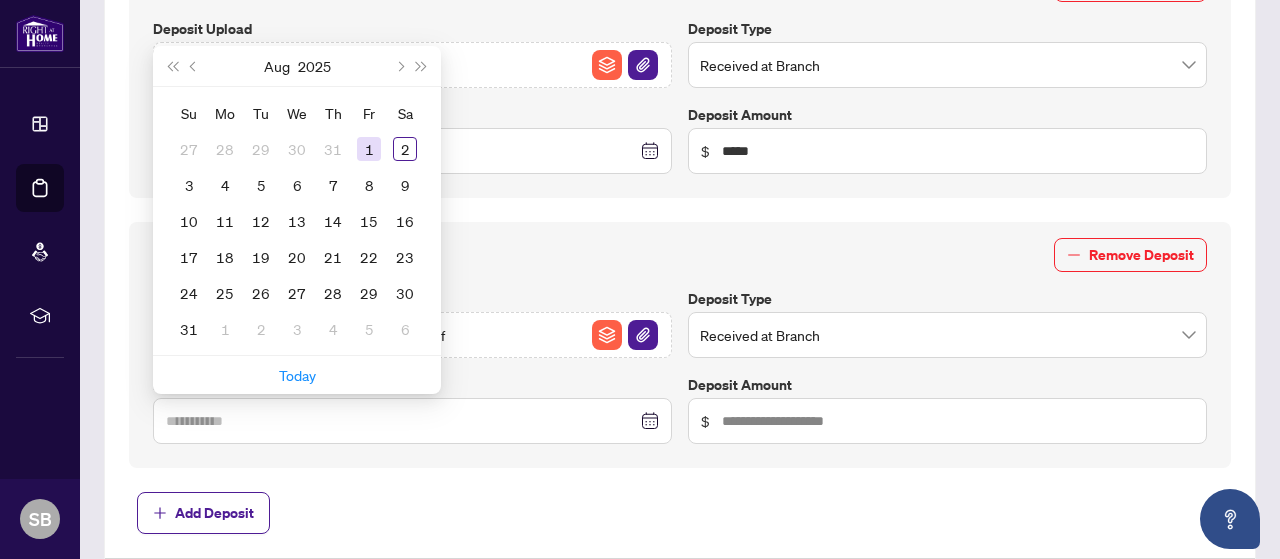 click on "1" at bounding box center (369, 149) 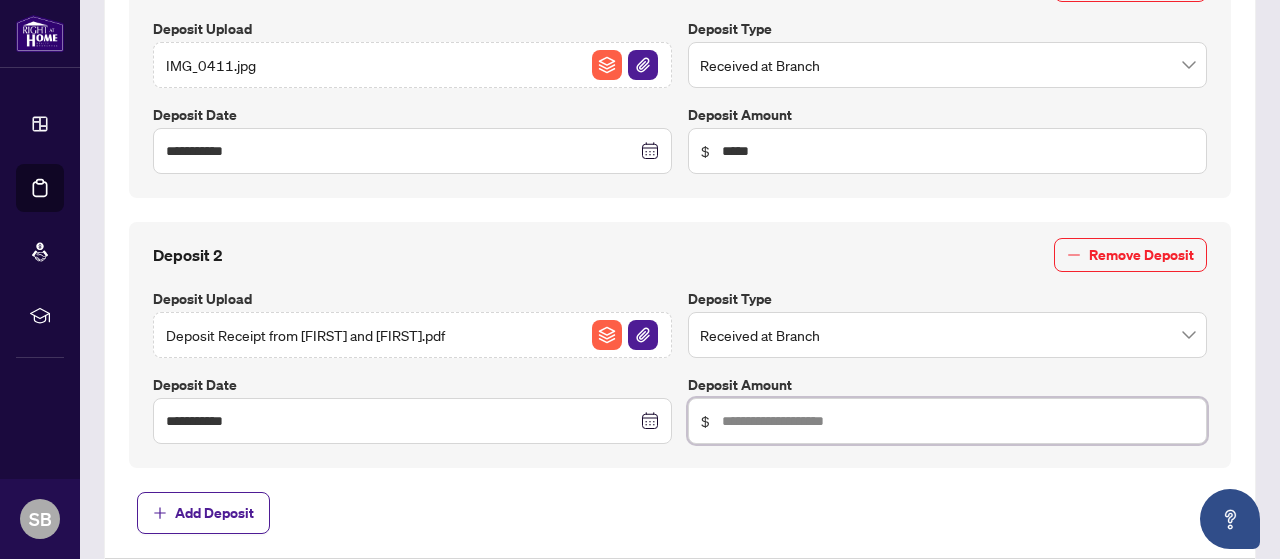 click at bounding box center [958, 421] 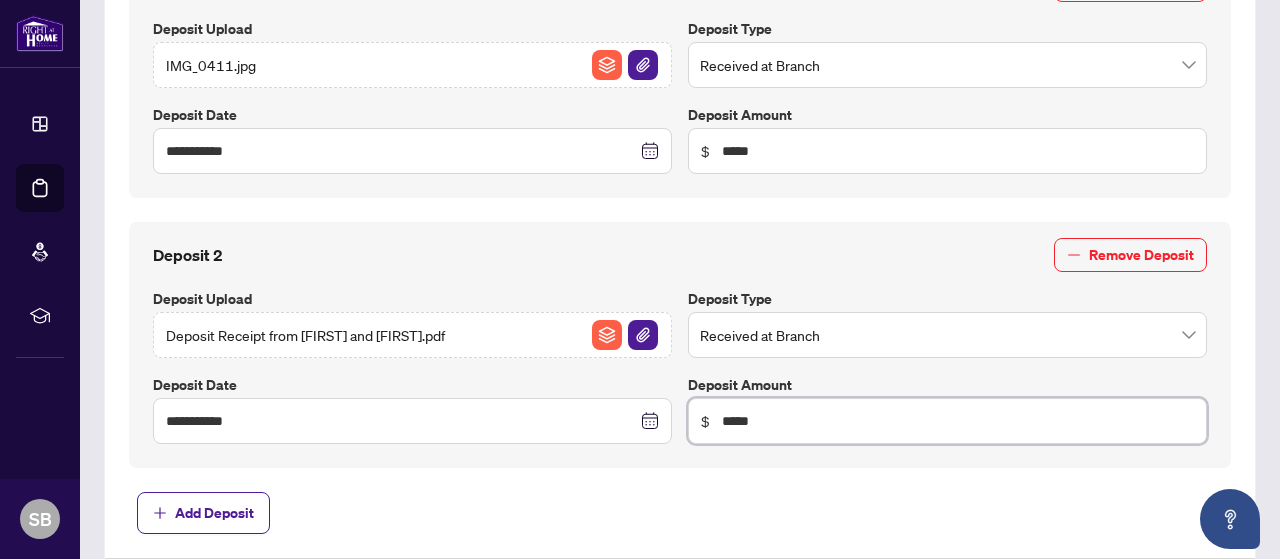 type on "*****" 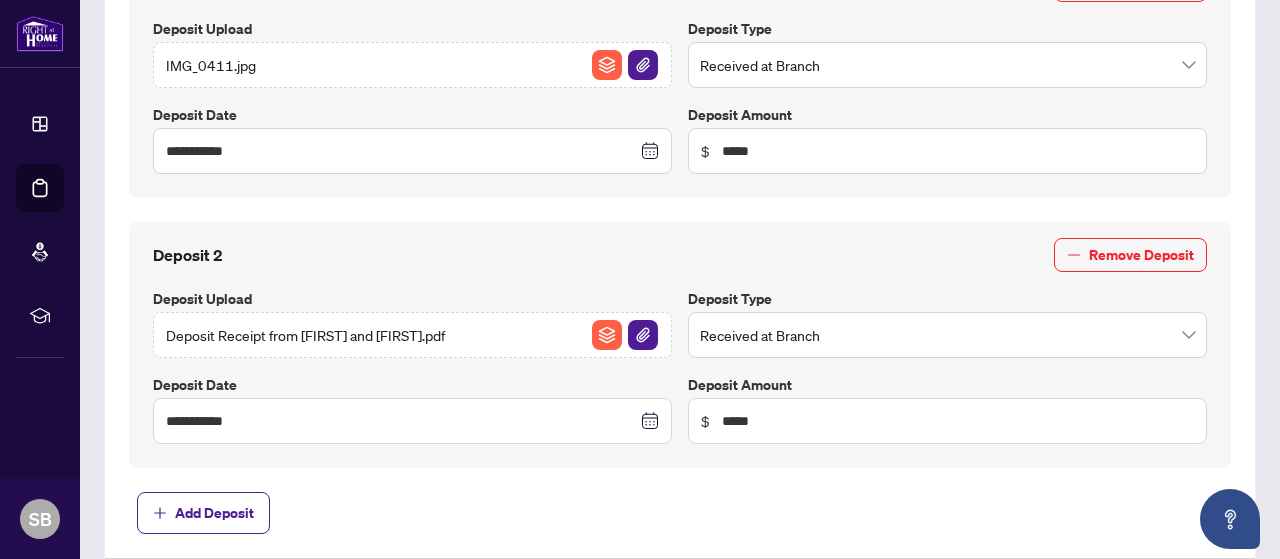 click on "**********" at bounding box center [680, 35] 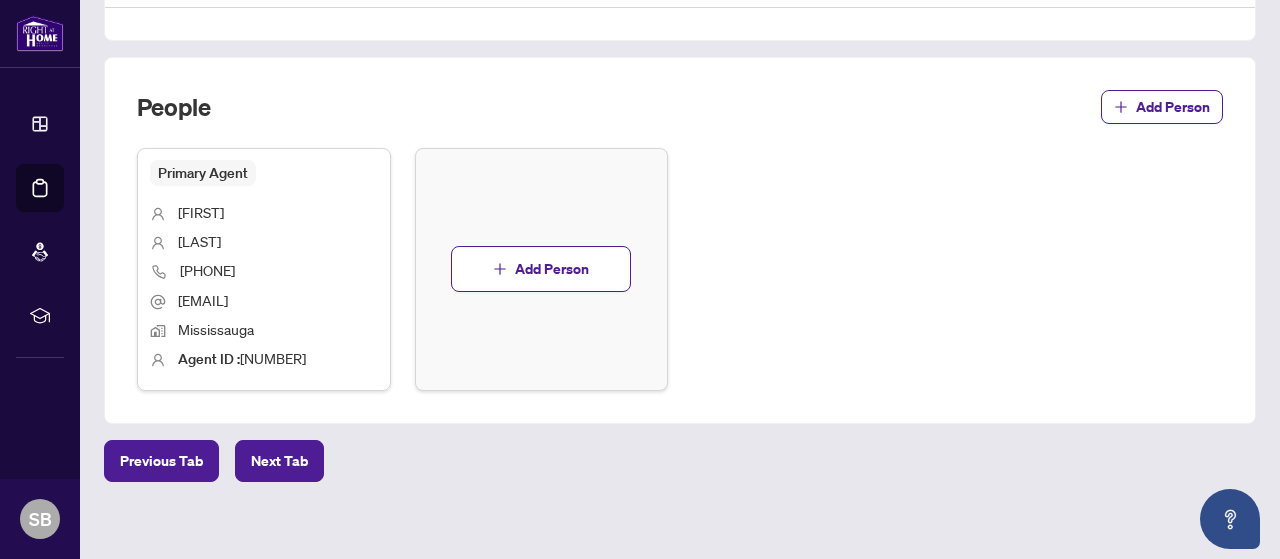 scroll, scrollTop: 1416, scrollLeft: 0, axis: vertical 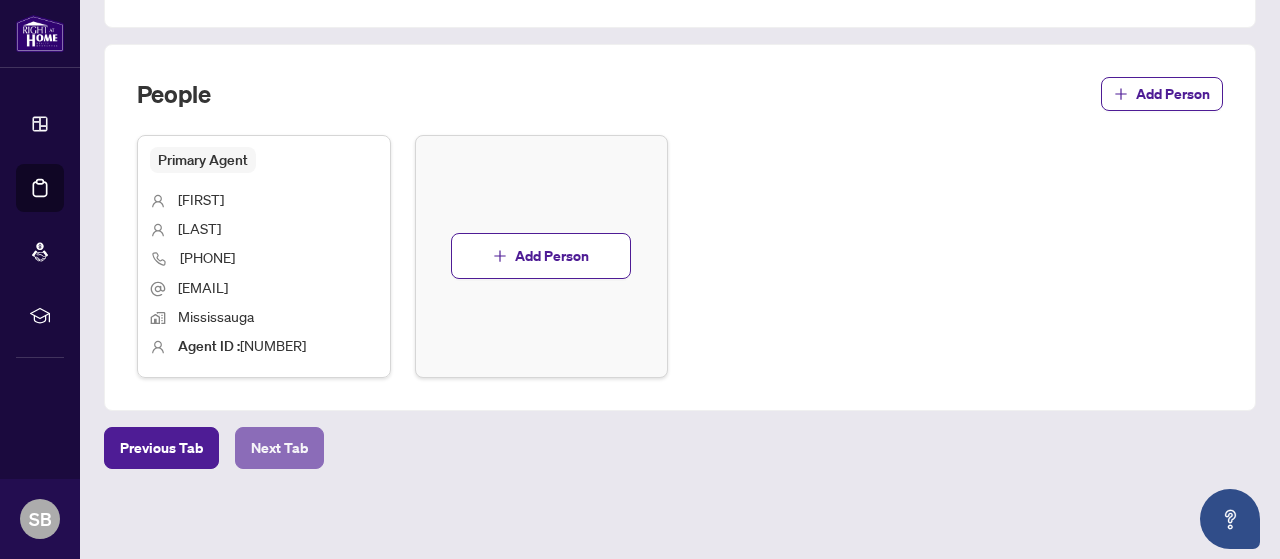 click on "Next Tab" at bounding box center (279, 448) 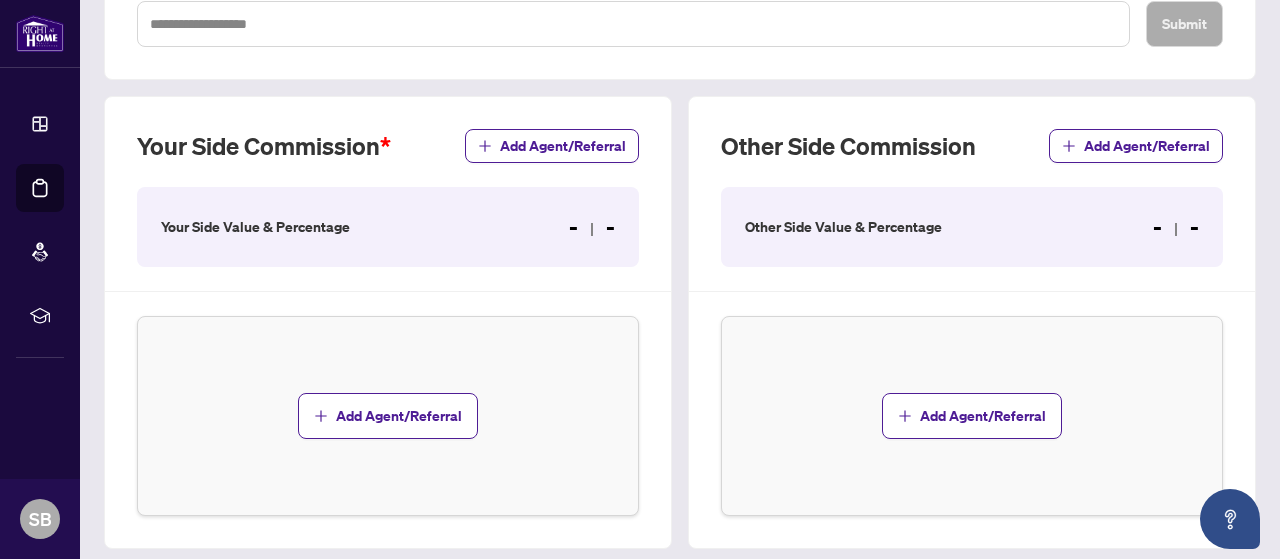 scroll, scrollTop: 500, scrollLeft: 0, axis: vertical 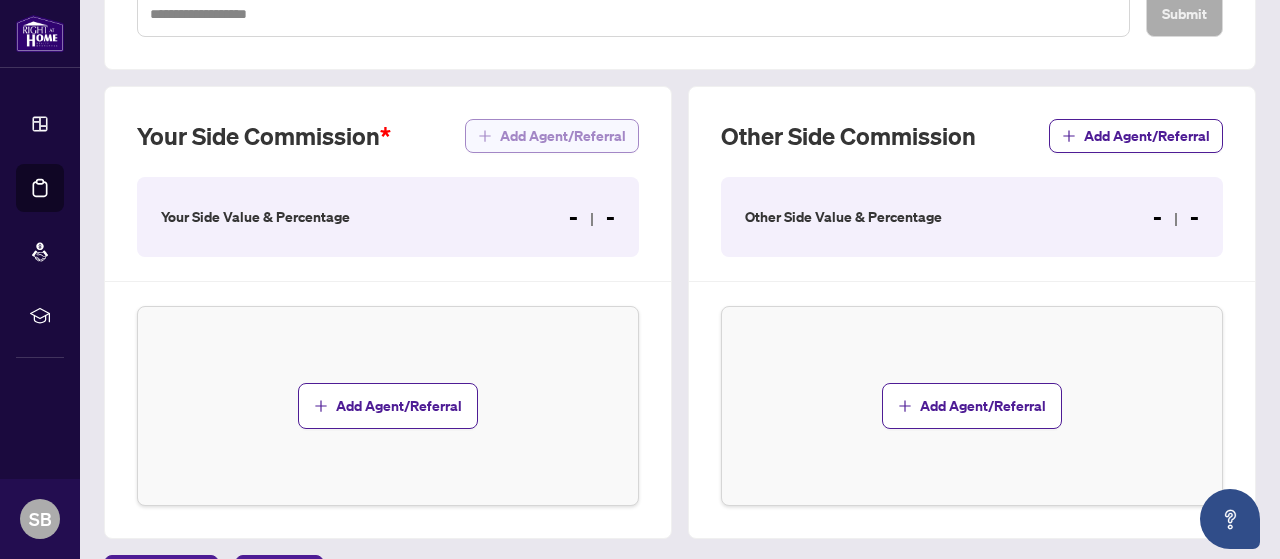 click on "Add Agent/Referral" at bounding box center (563, 136) 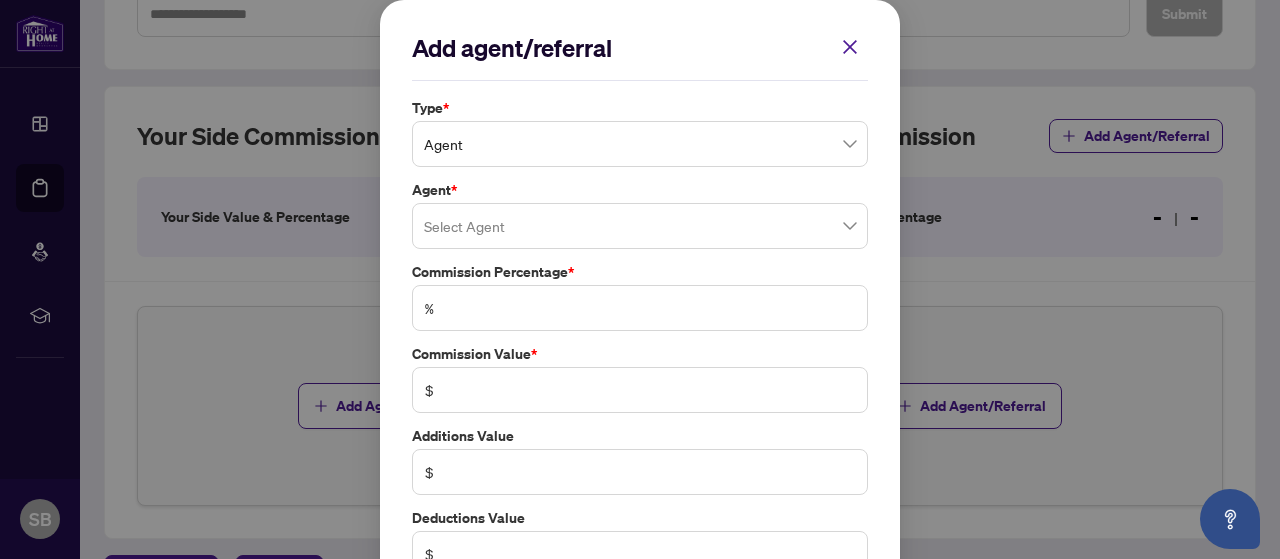 click at bounding box center (640, 226) 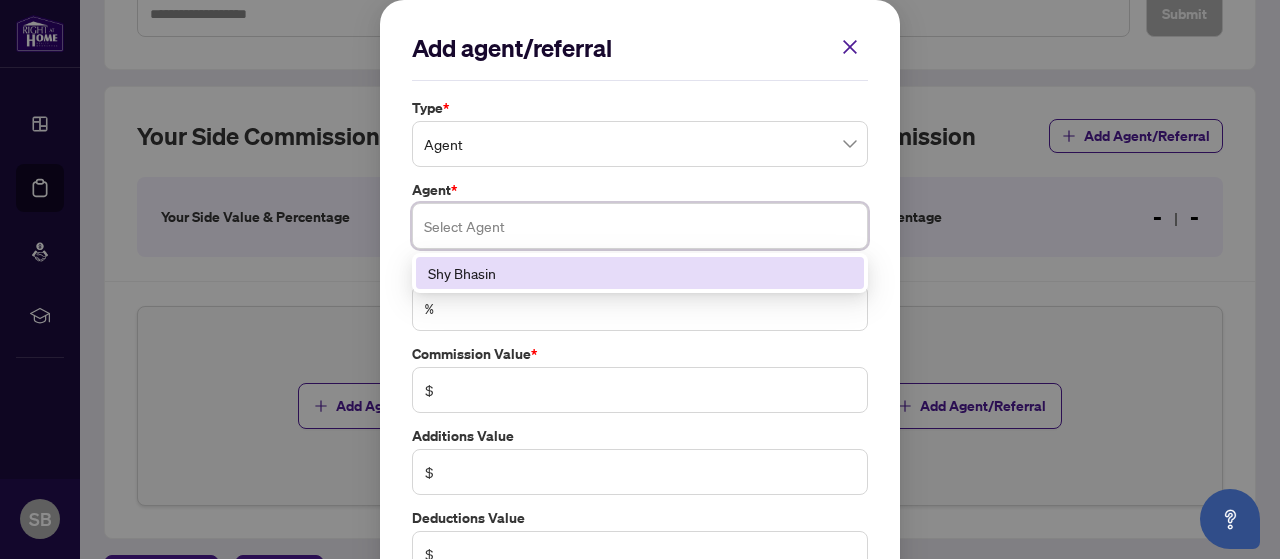 click on "Shy Bhasin" at bounding box center [640, 273] 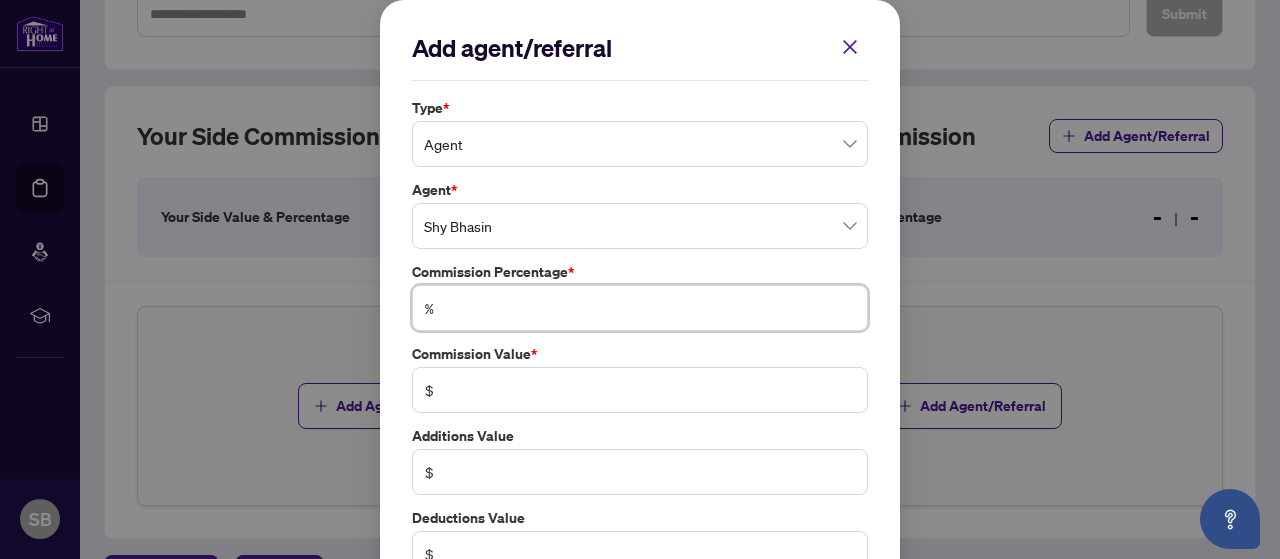 click at bounding box center (650, 308) 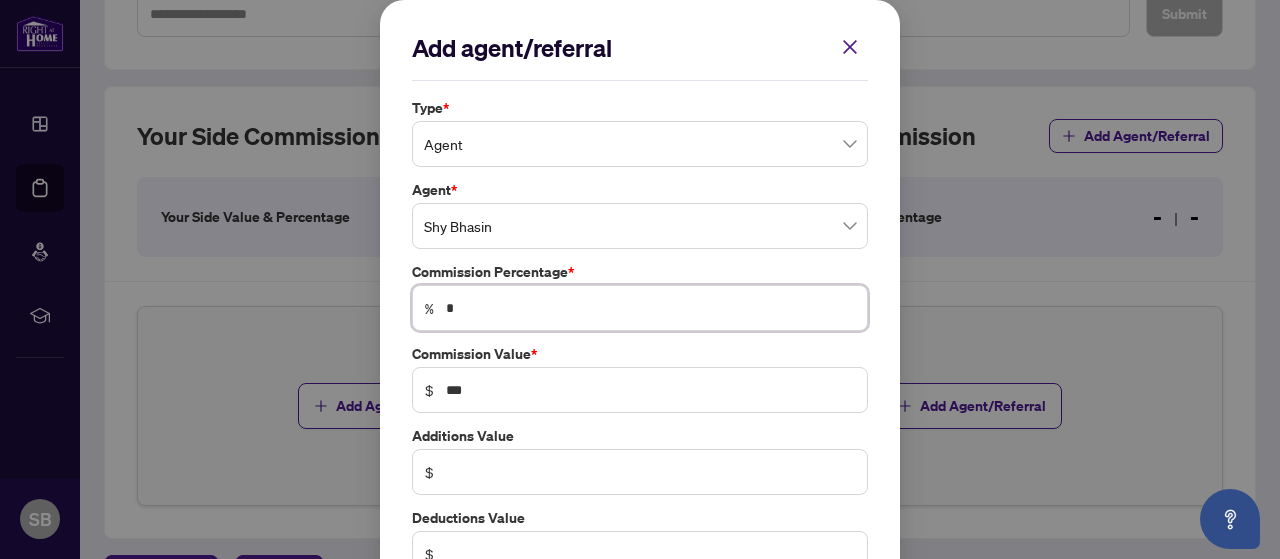 type on "**" 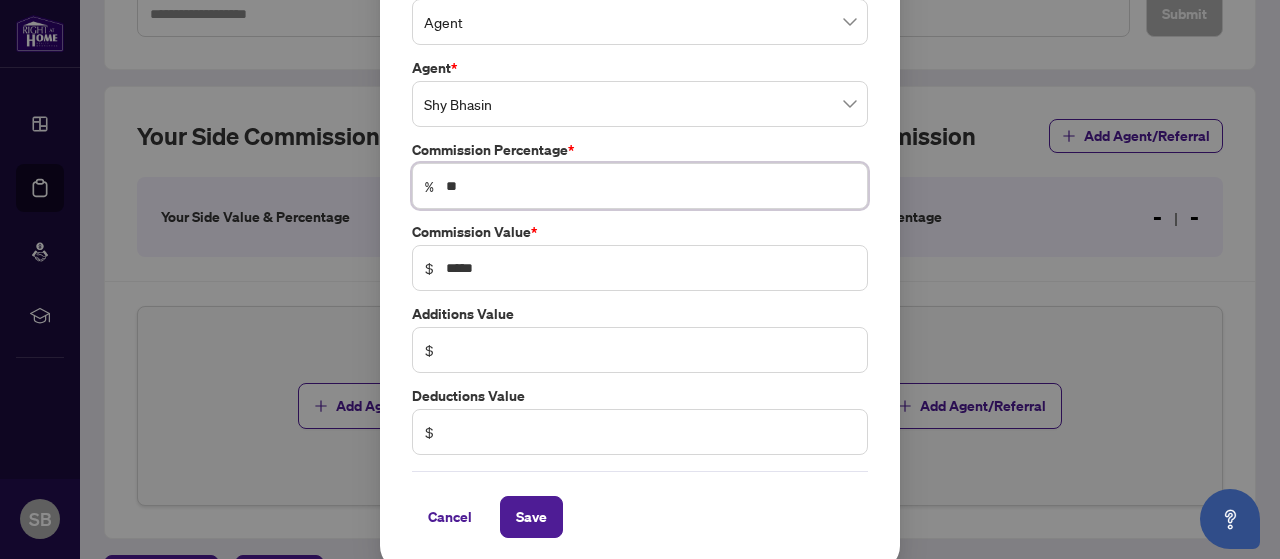 scroll, scrollTop: 133, scrollLeft: 0, axis: vertical 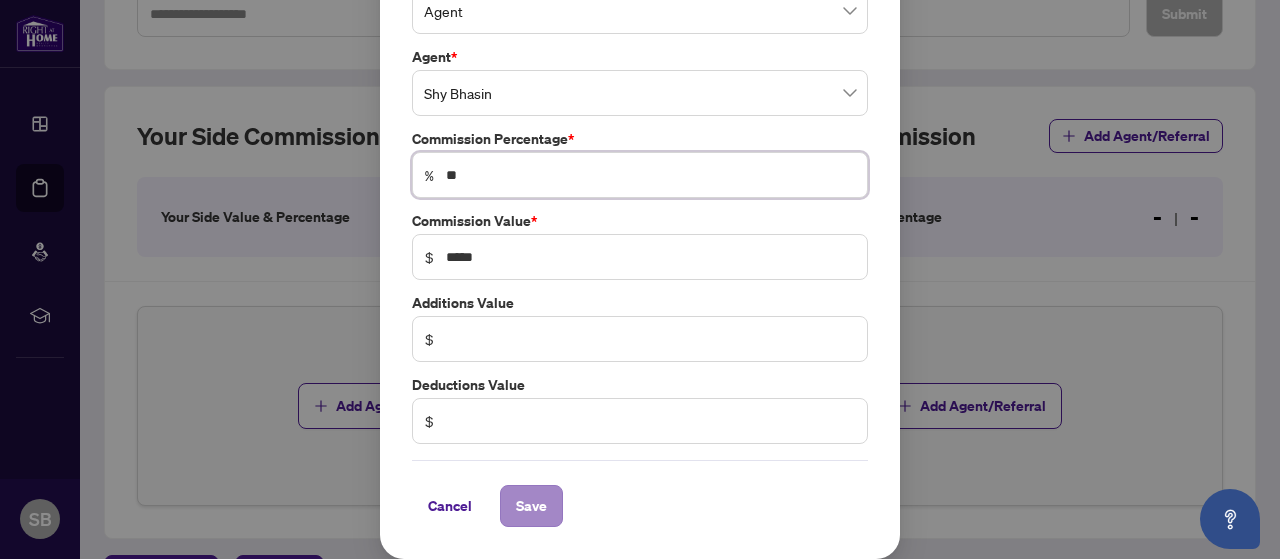 type on "**" 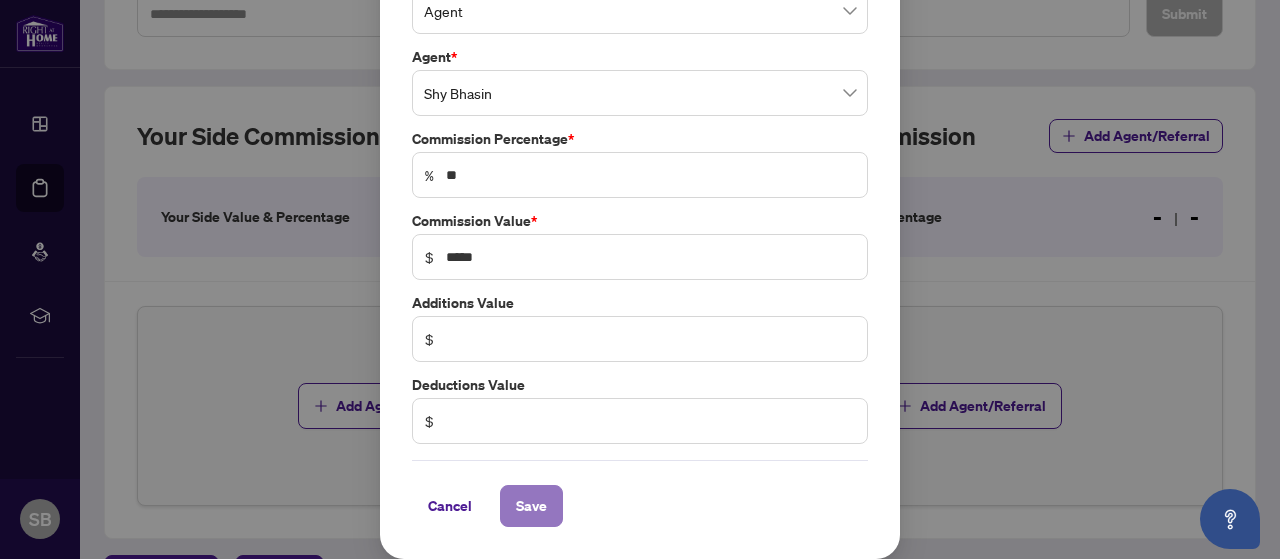 click on "Save" at bounding box center (531, 506) 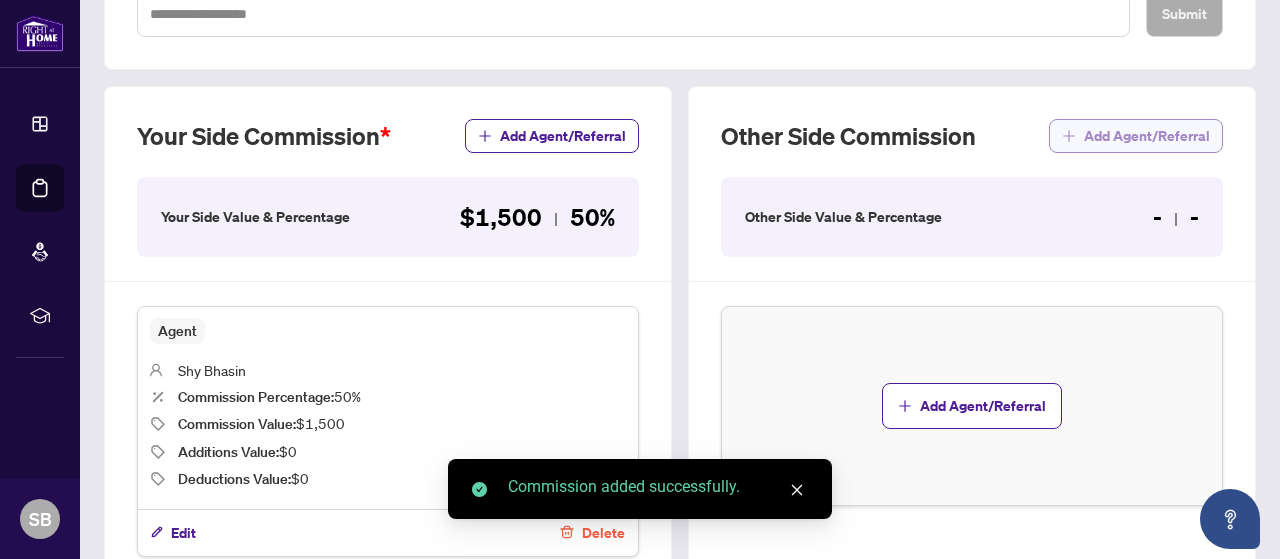 click on "Add Agent/Referral" at bounding box center (1147, 136) 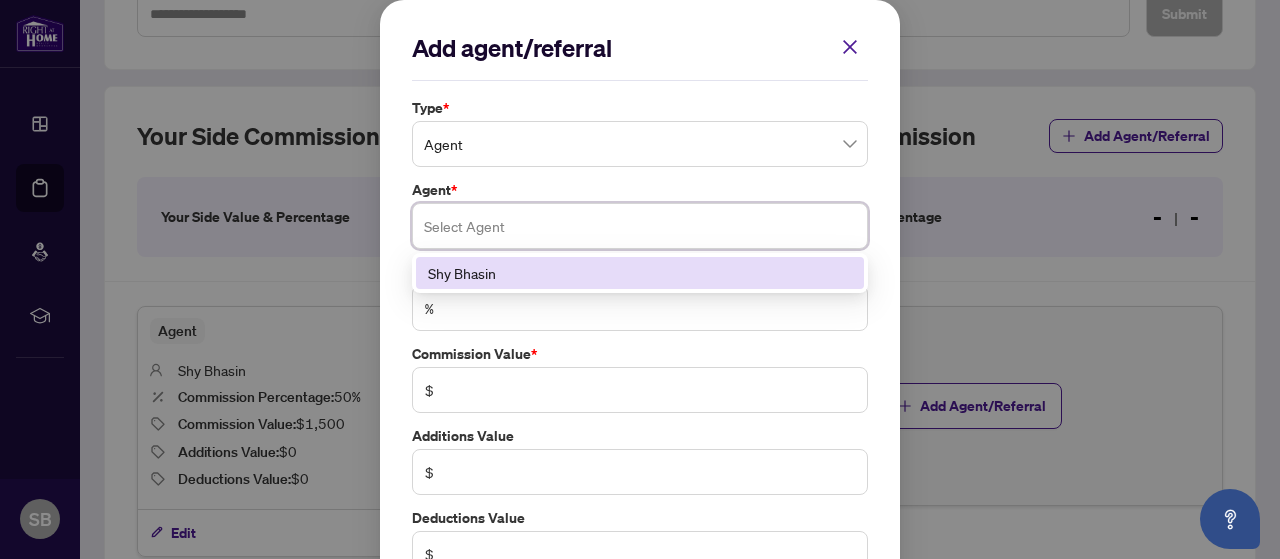 click at bounding box center [640, 226] 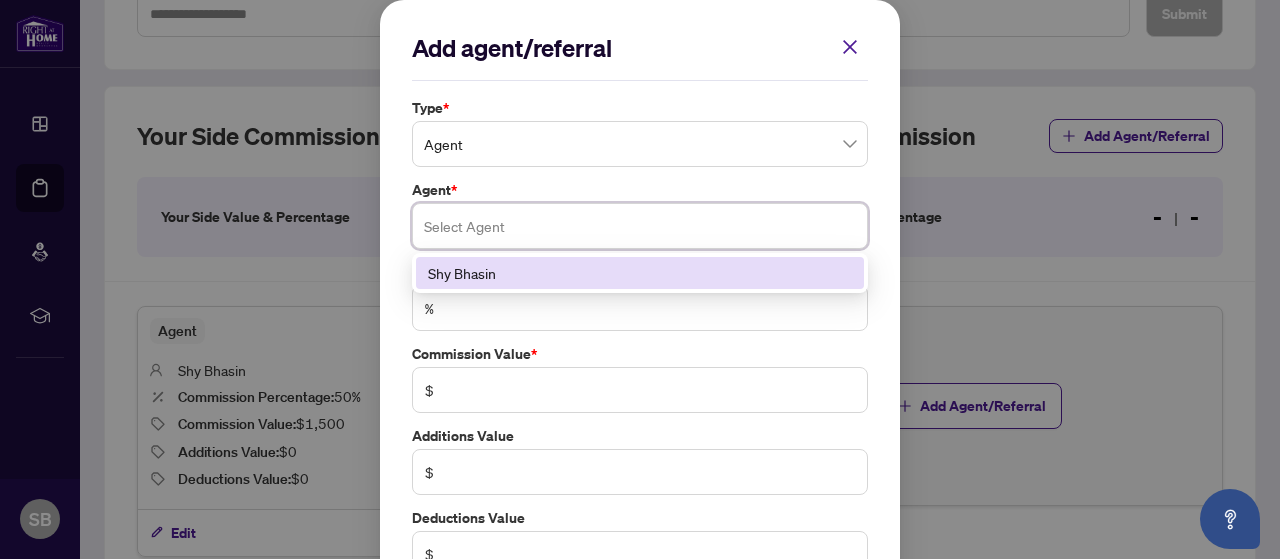 click on "Shy Bhasin" at bounding box center [640, 273] 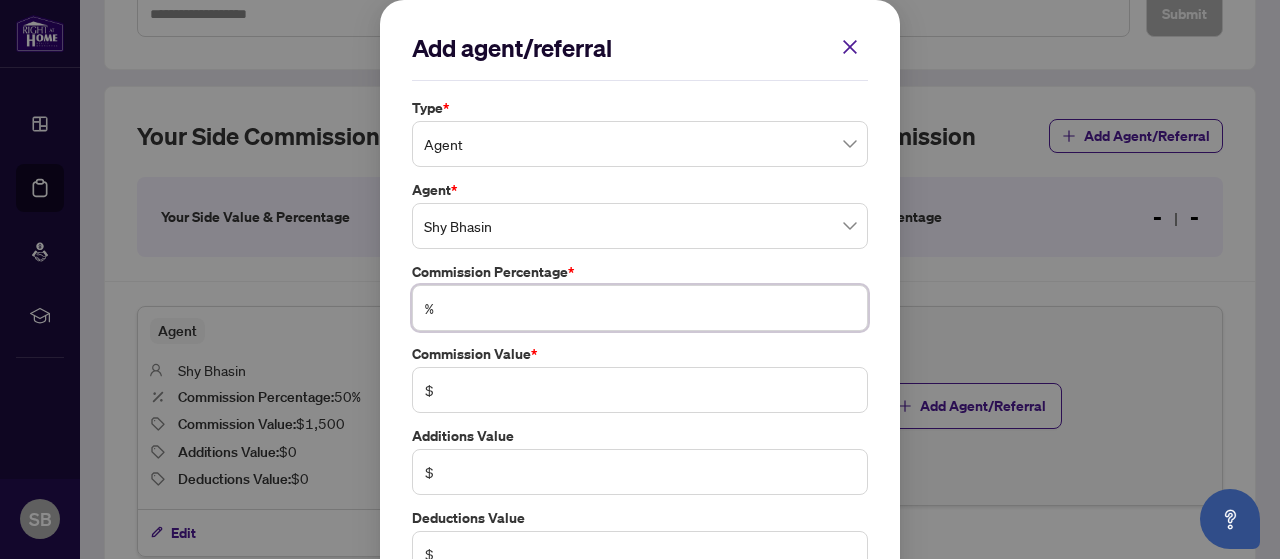 click at bounding box center [650, 308] 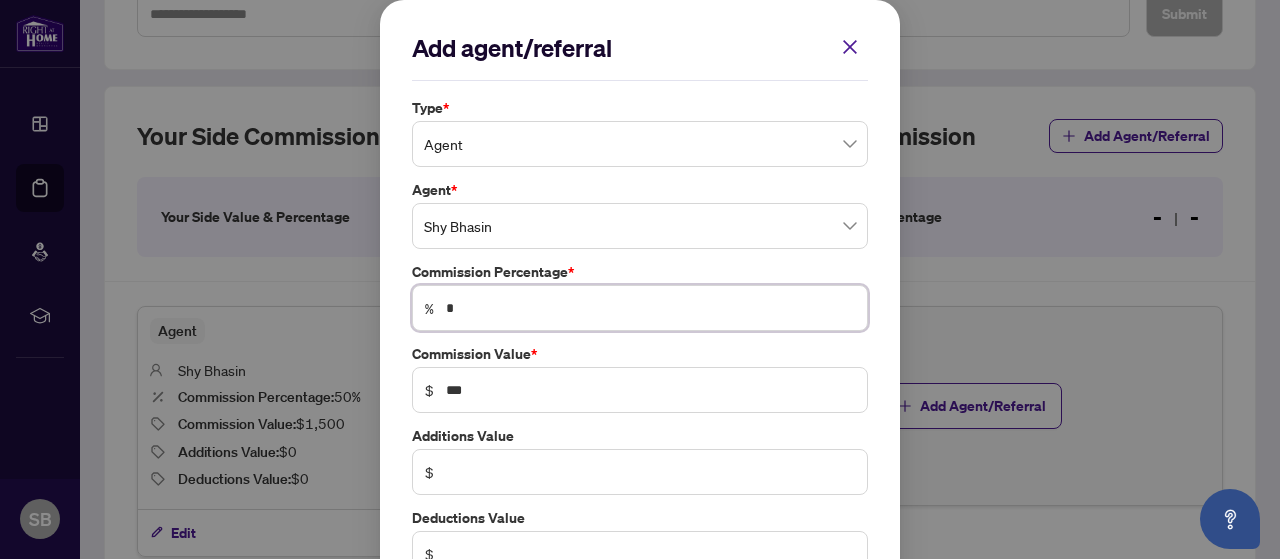 type on "**" 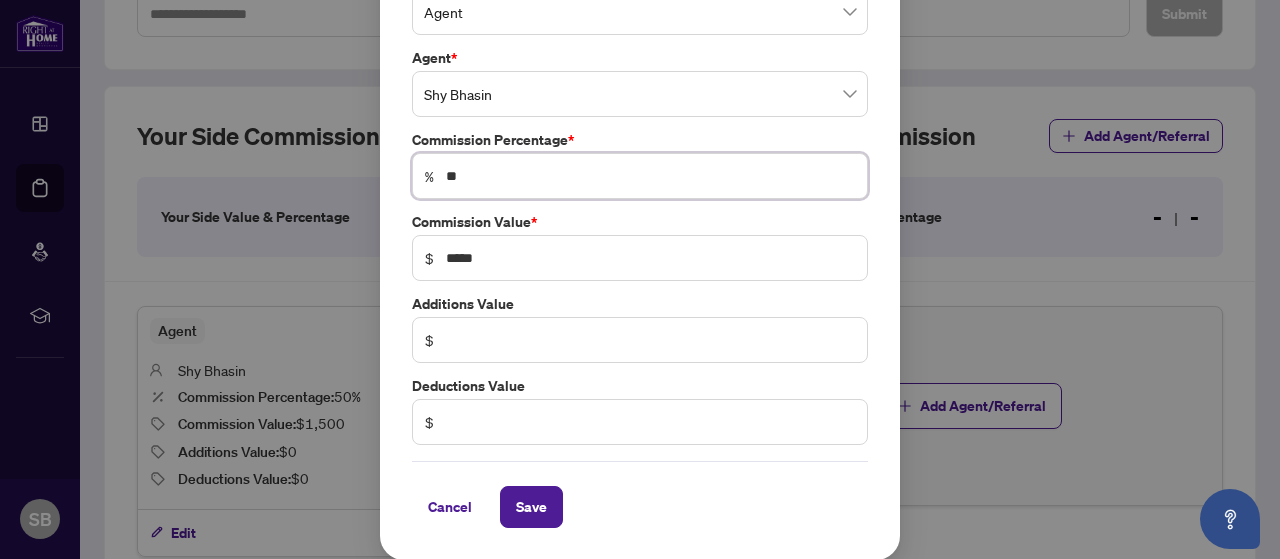 scroll, scrollTop: 133, scrollLeft: 0, axis: vertical 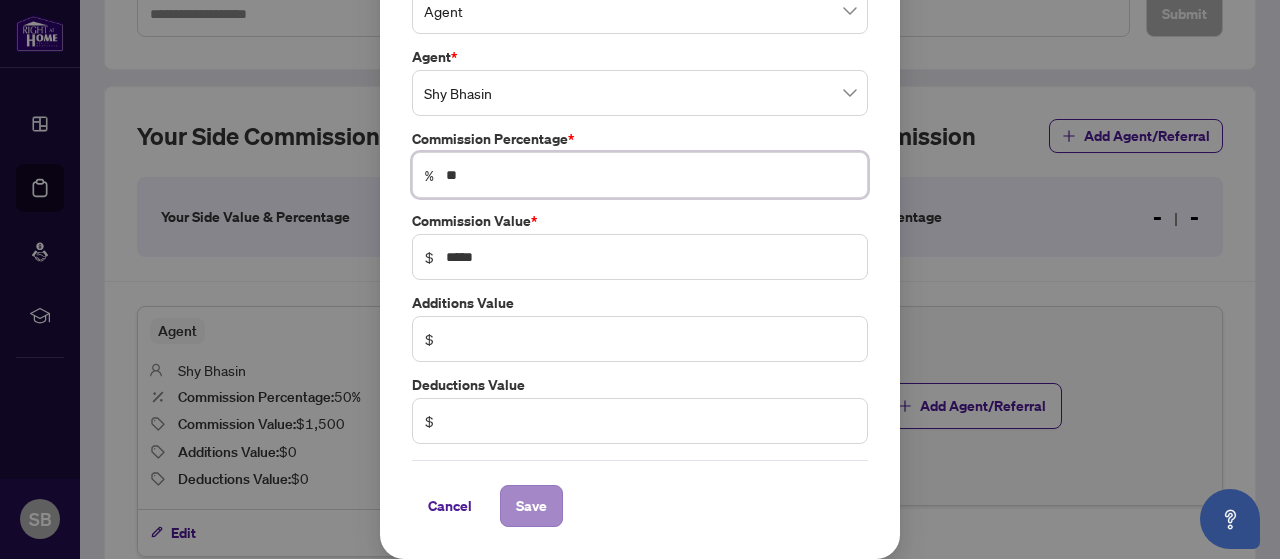 type on "**" 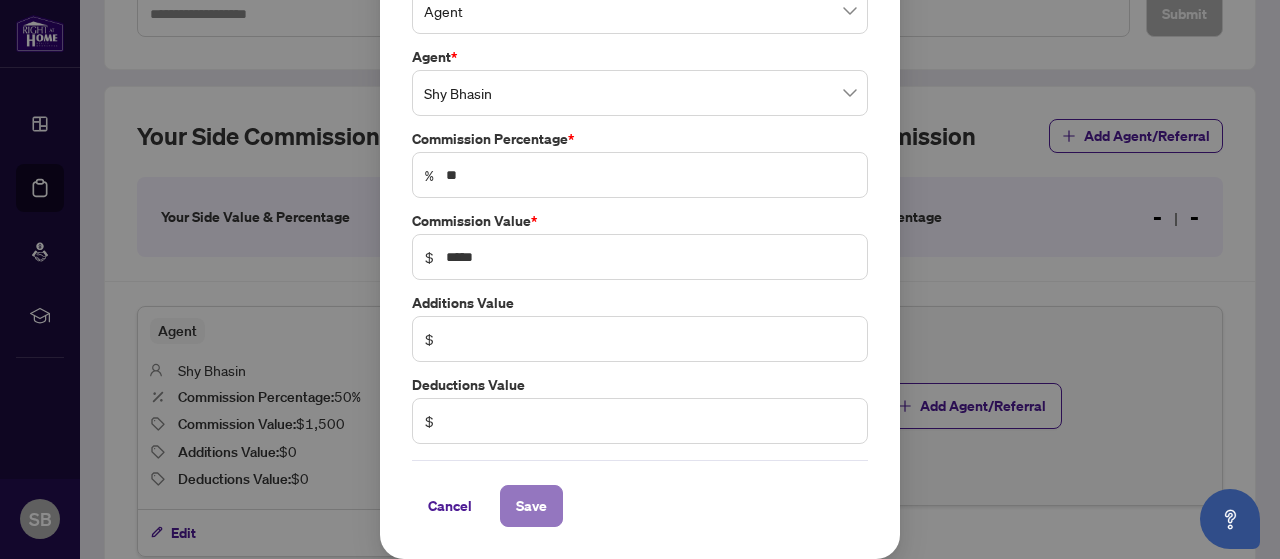 click on "Save" at bounding box center [531, 506] 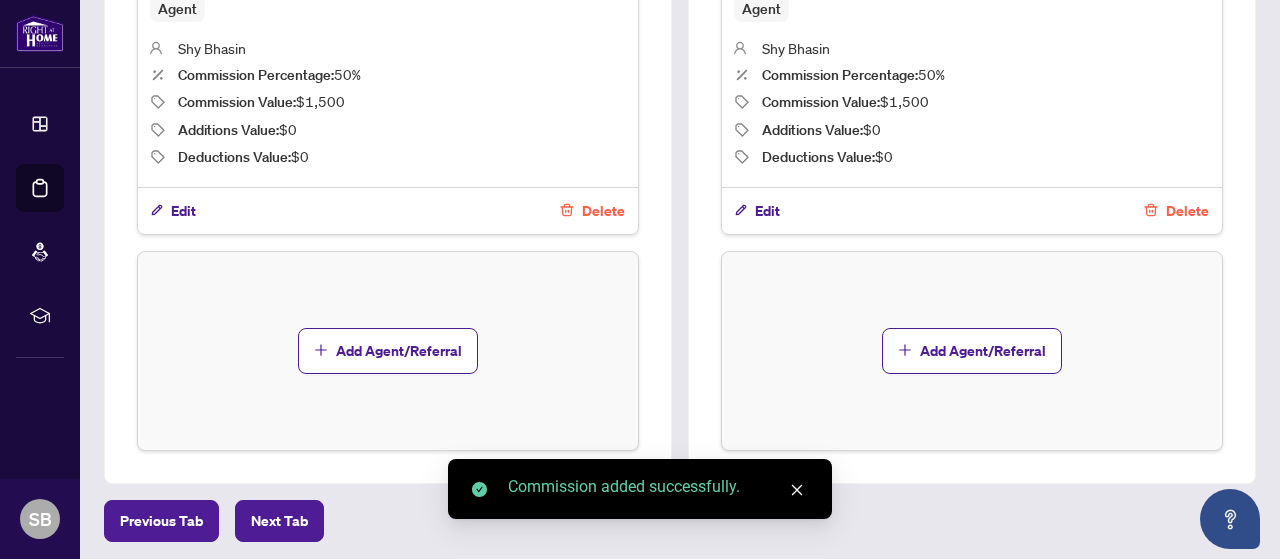 scroll, scrollTop: 891, scrollLeft: 0, axis: vertical 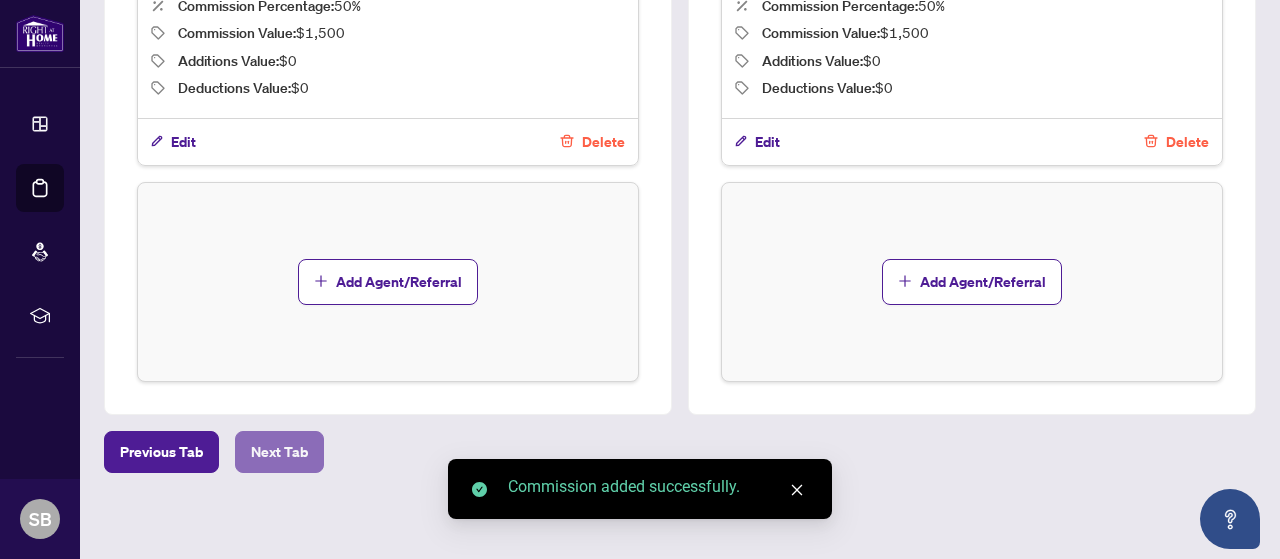 click on "Next Tab" at bounding box center (279, 452) 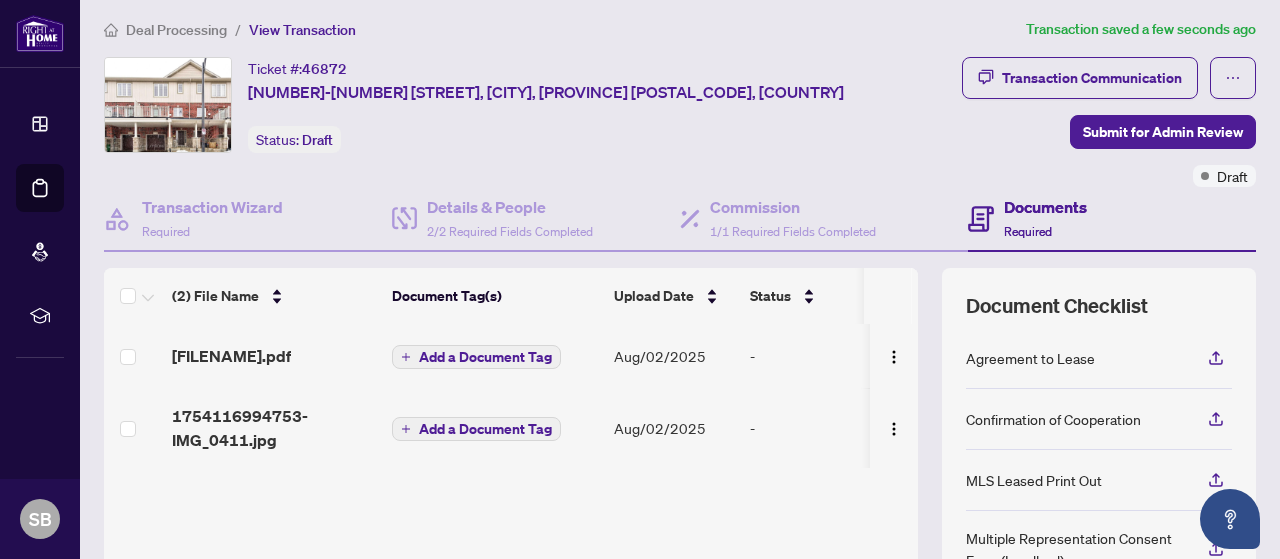 scroll, scrollTop: 0, scrollLeft: 0, axis: both 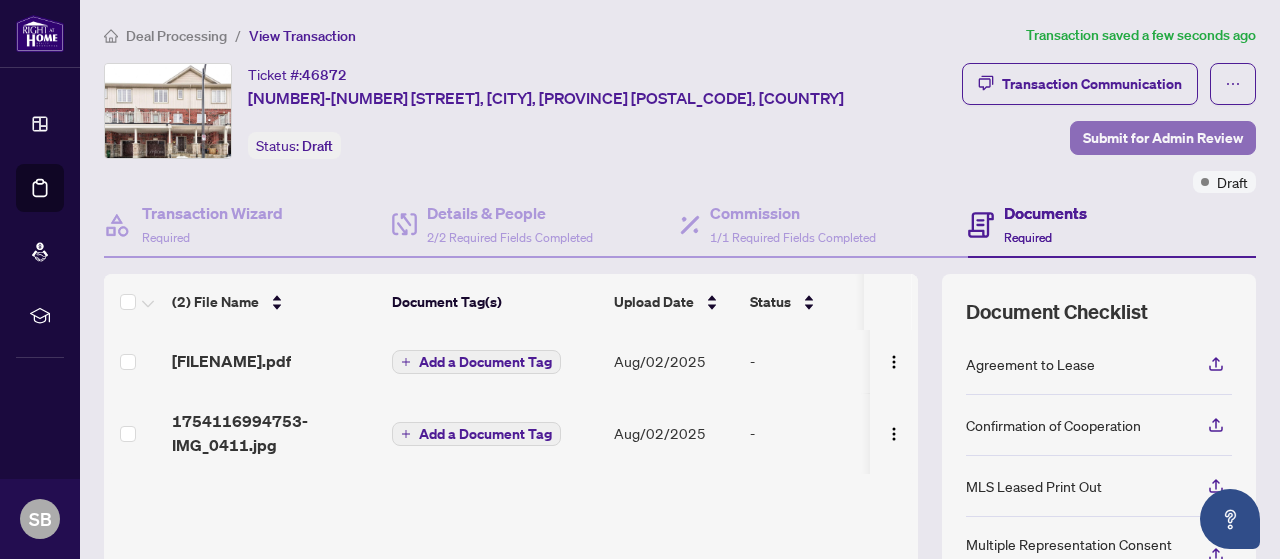 click on "Submit for Admin Review" at bounding box center (1163, 138) 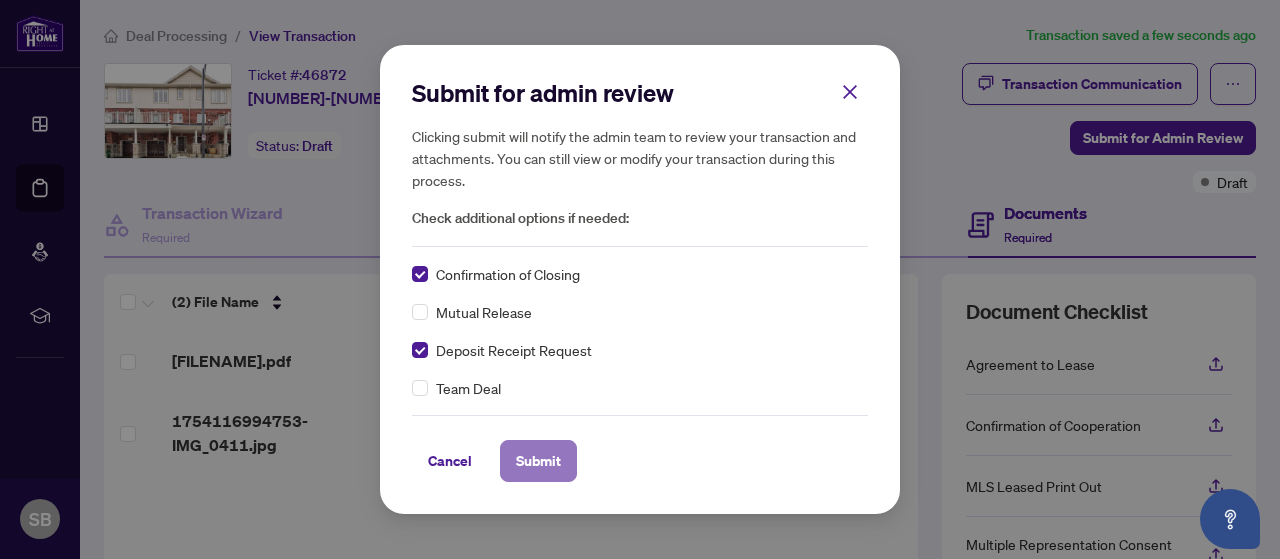 click on "Submit" at bounding box center (538, 461) 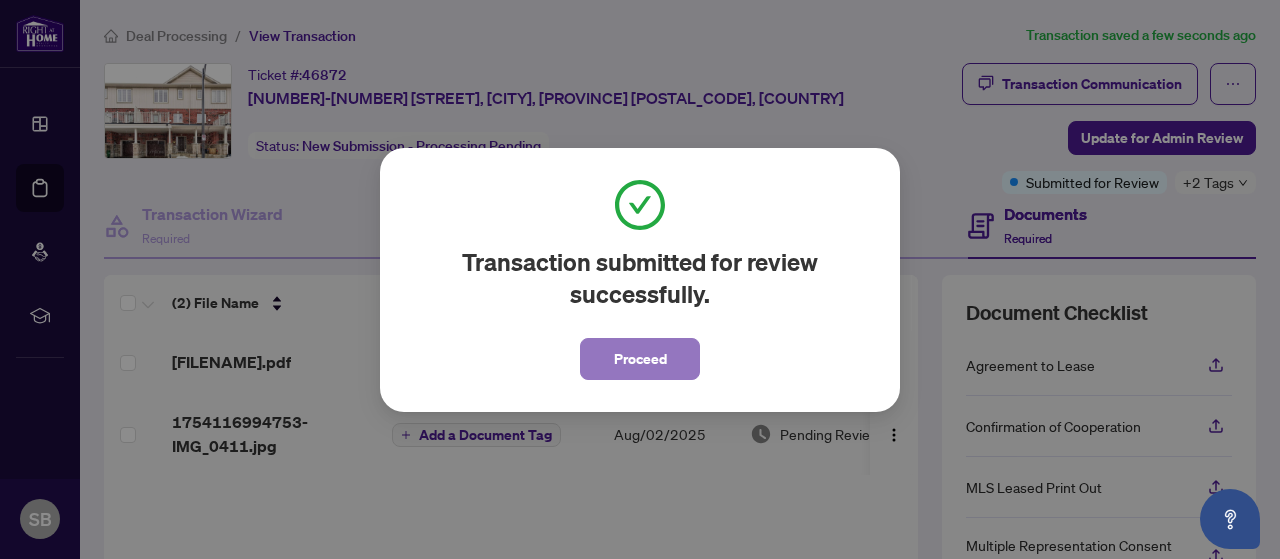 click on "Proceed" at bounding box center (640, 359) 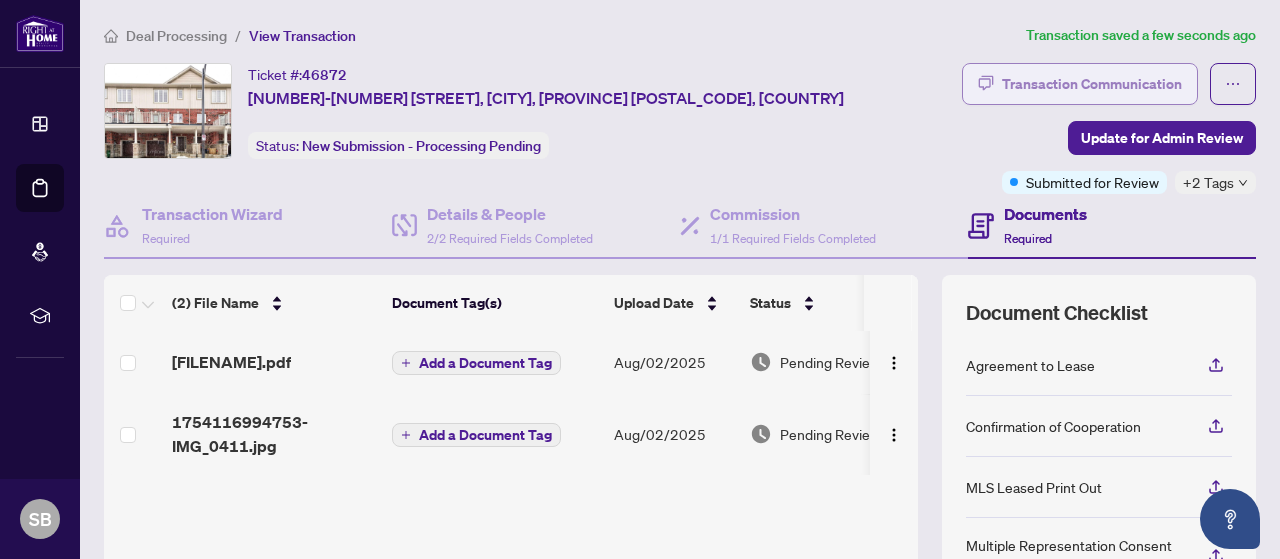 click on "Transaction Communication" at bounding box center (1080, 84) 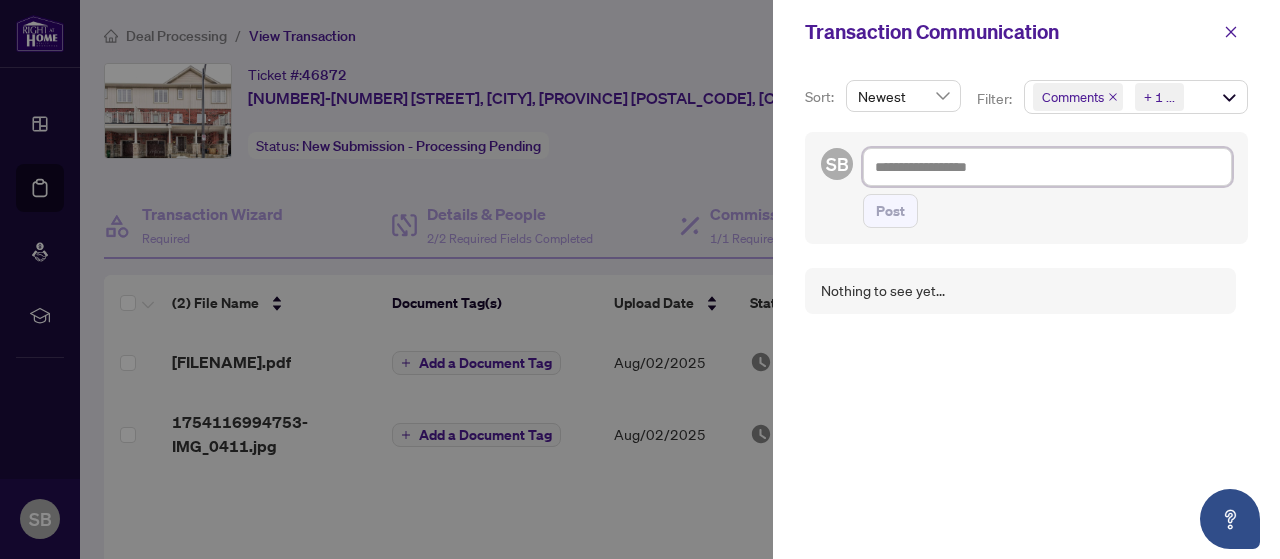 click at bounding box center (1047, 167) 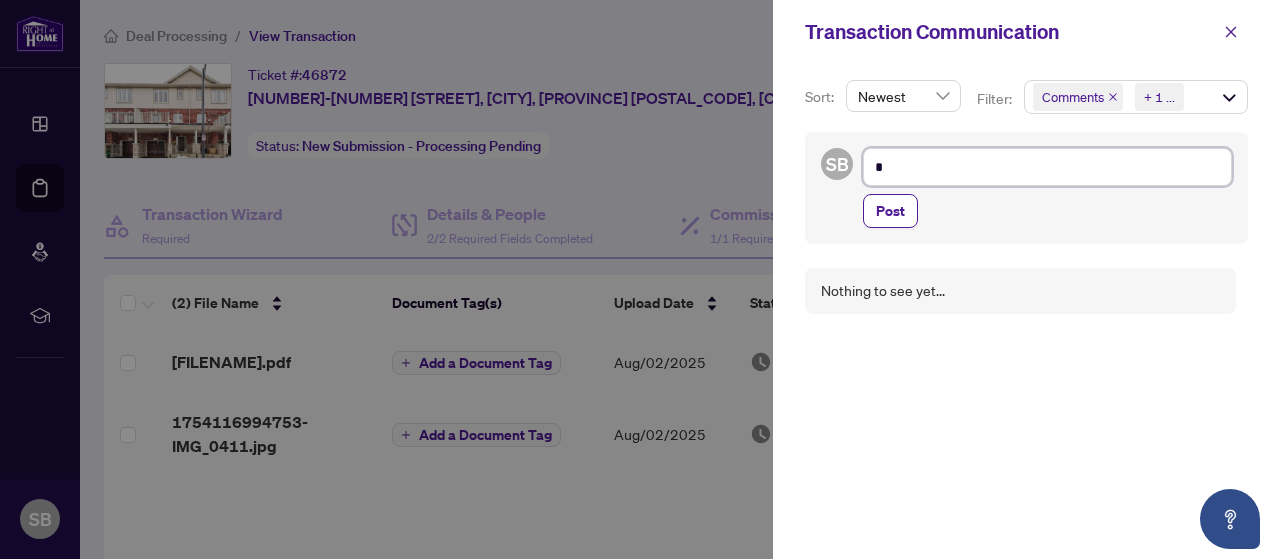 type on "**" 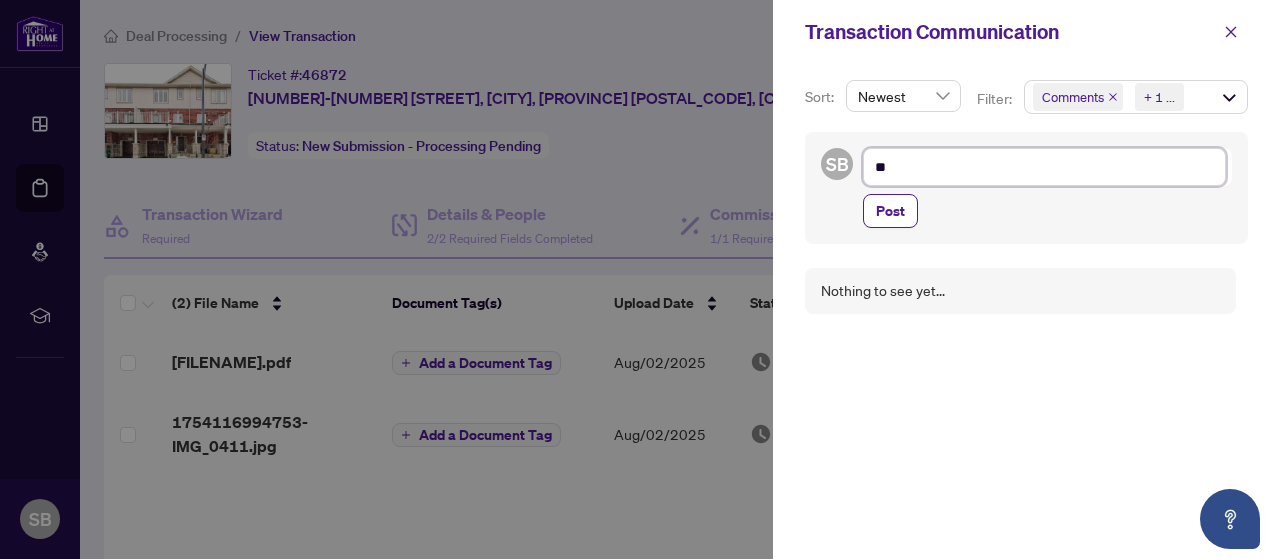 type on "***" 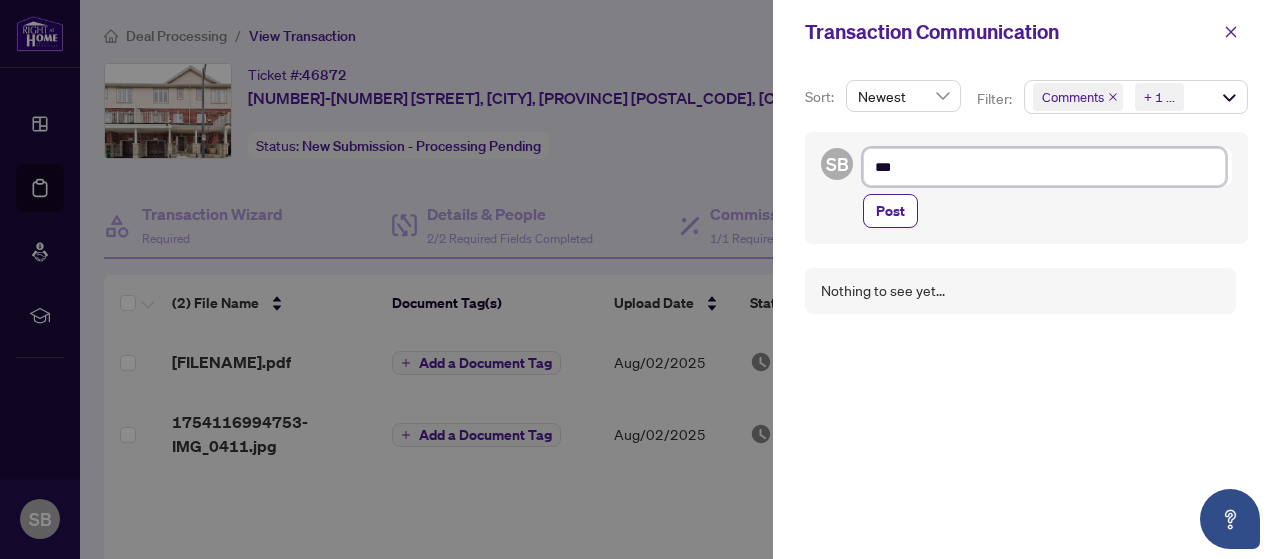 type on "***" 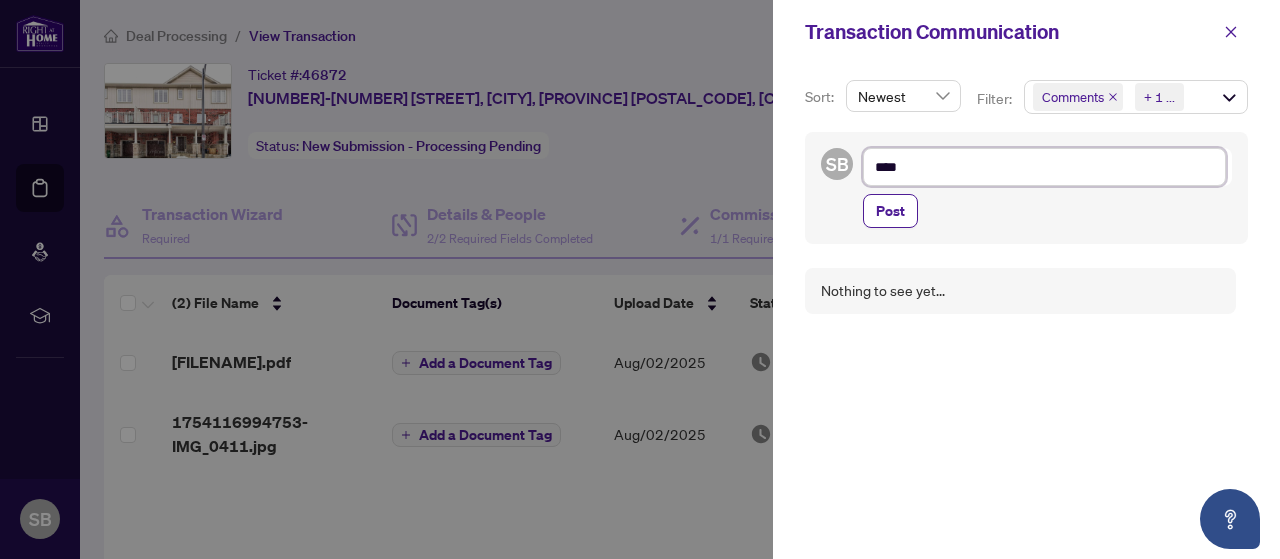 type on "*****" 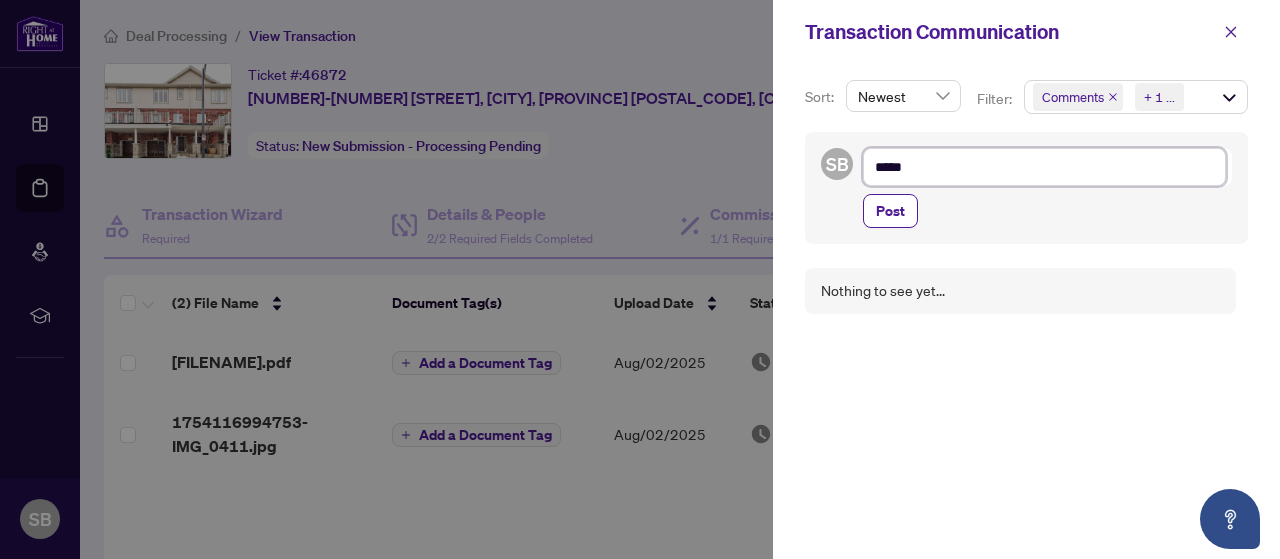 type on "******" 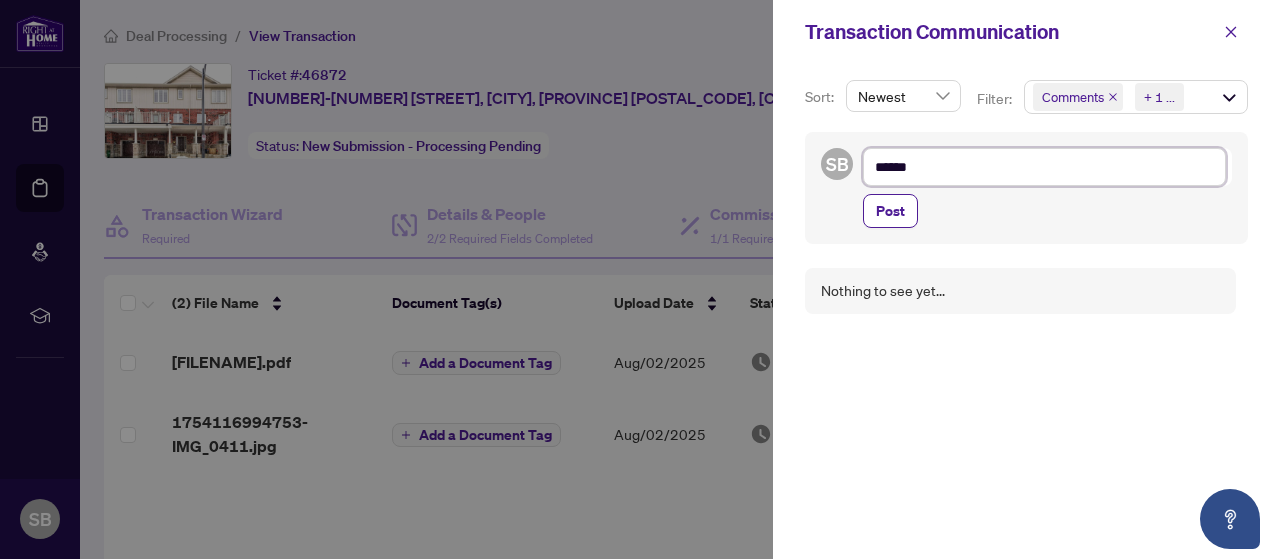 type on "*******" 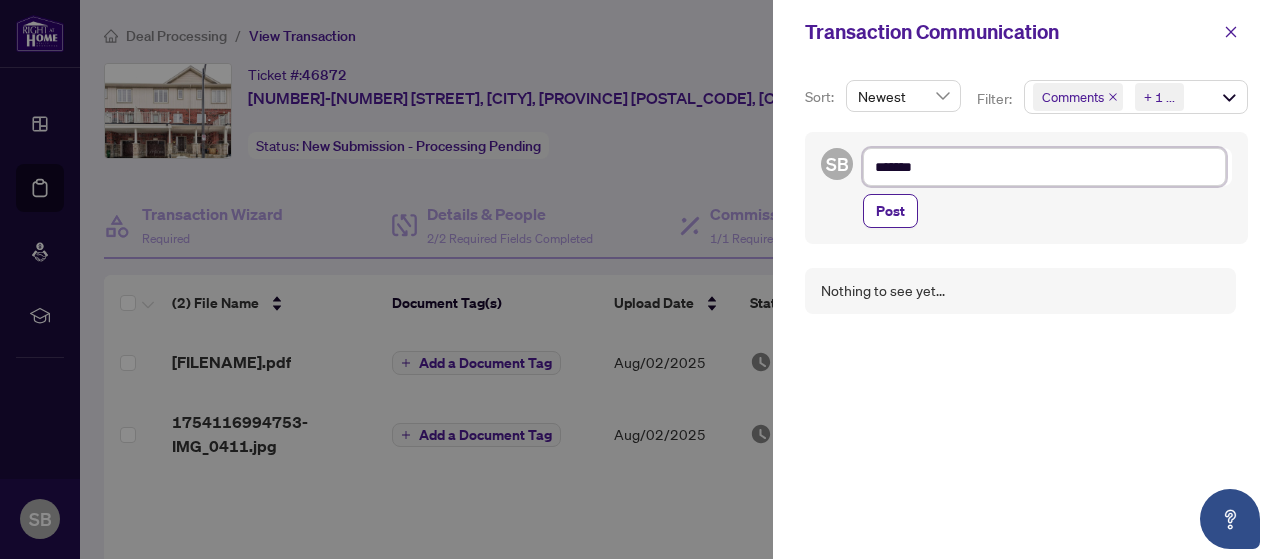 type on "********" 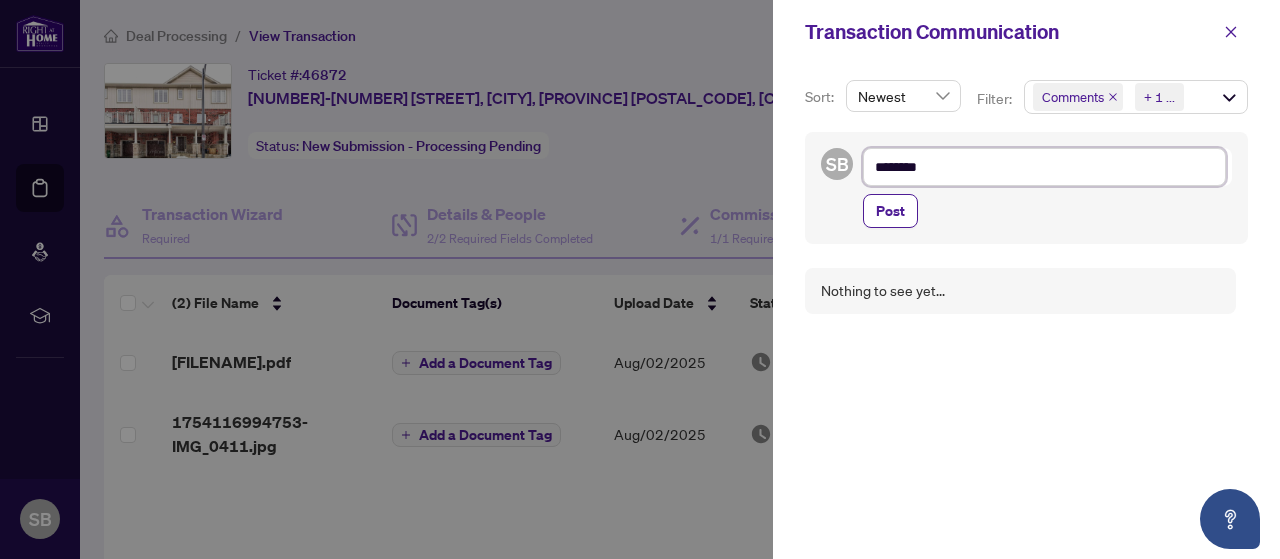 type on "*********" 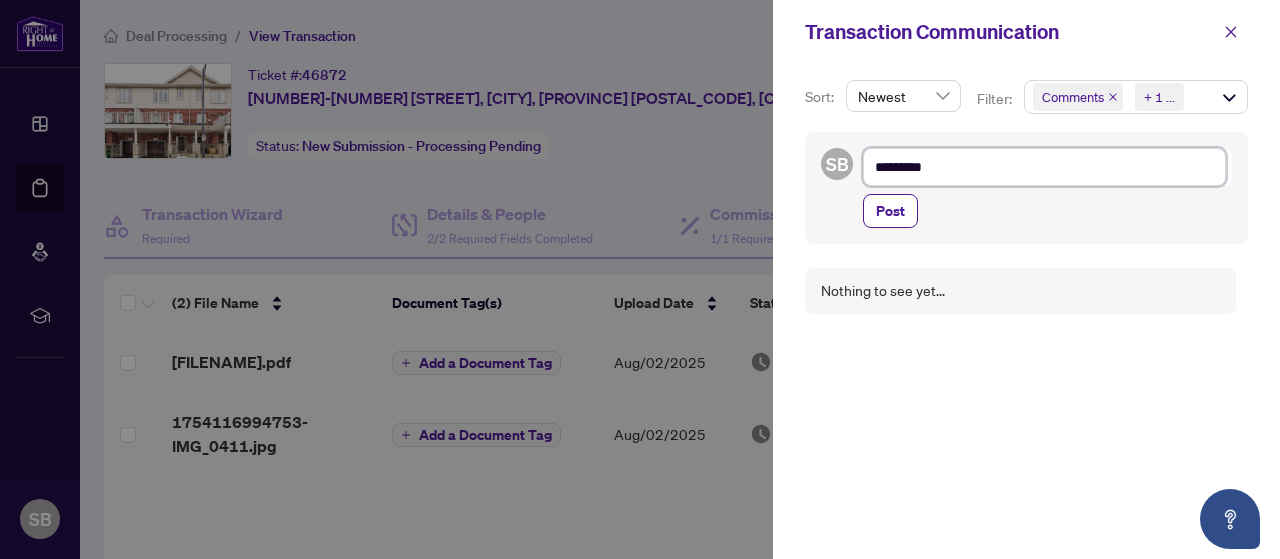 type on "*********" 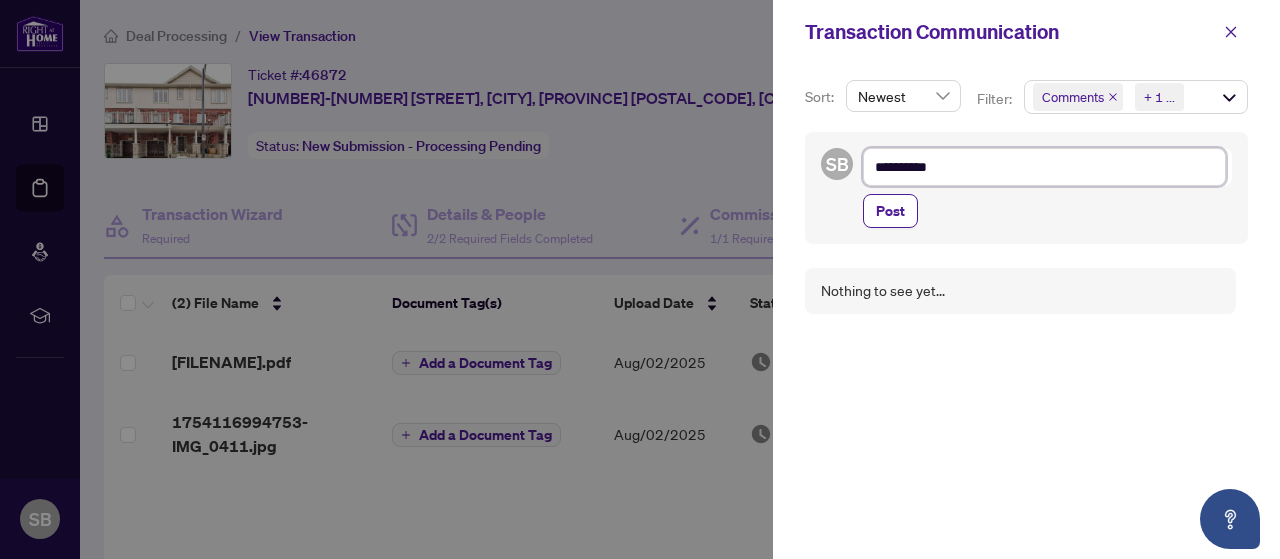 type on "**********" 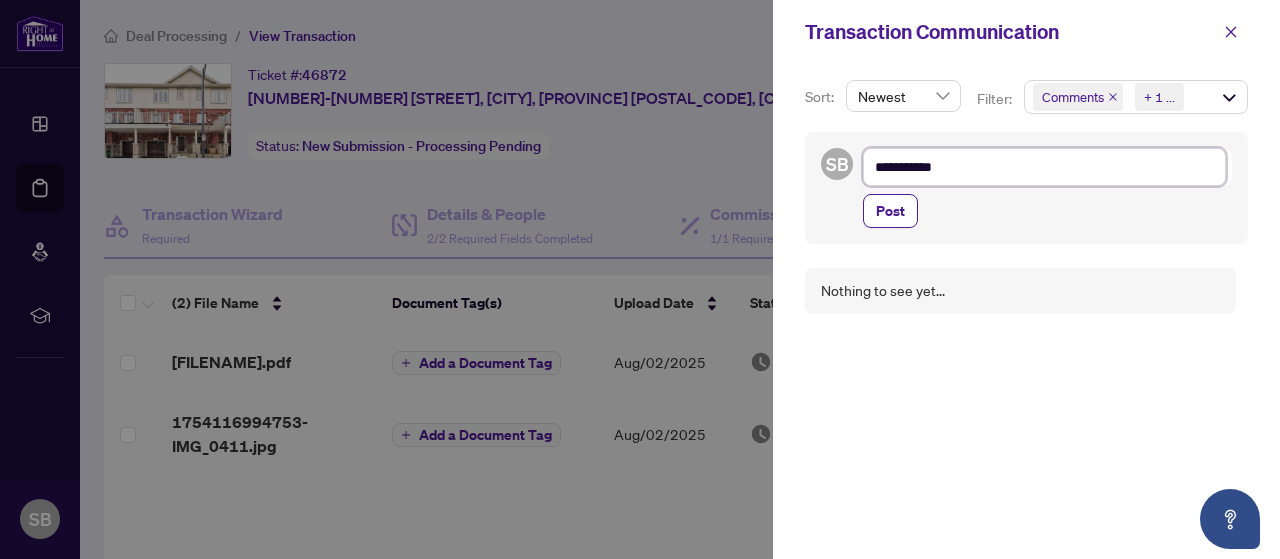 type on "**********" 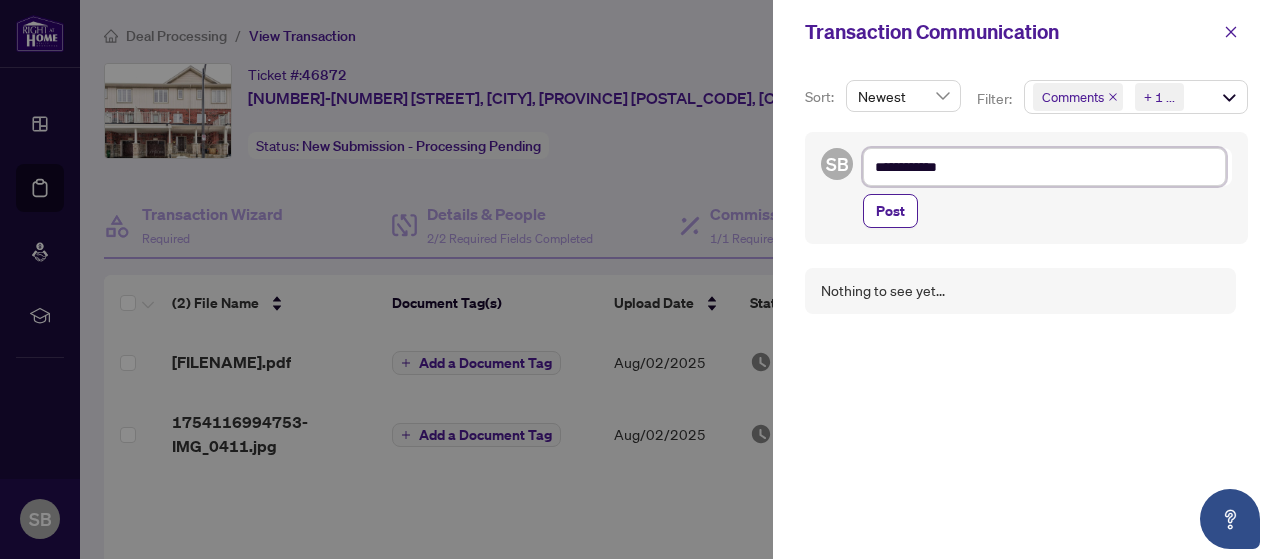 type on "**********" 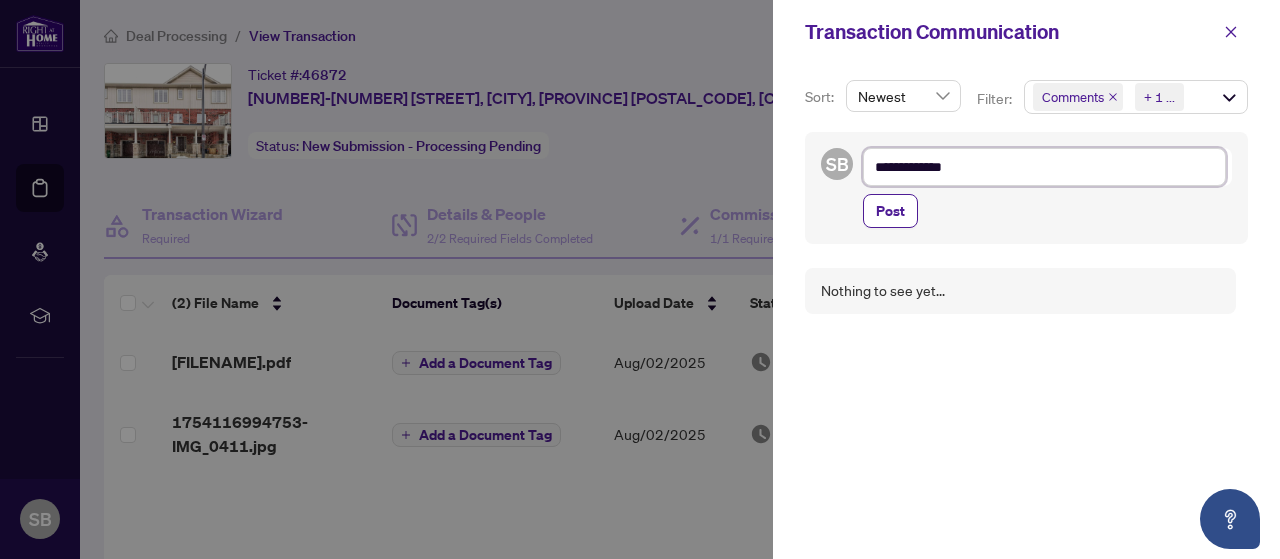 type on "**********" 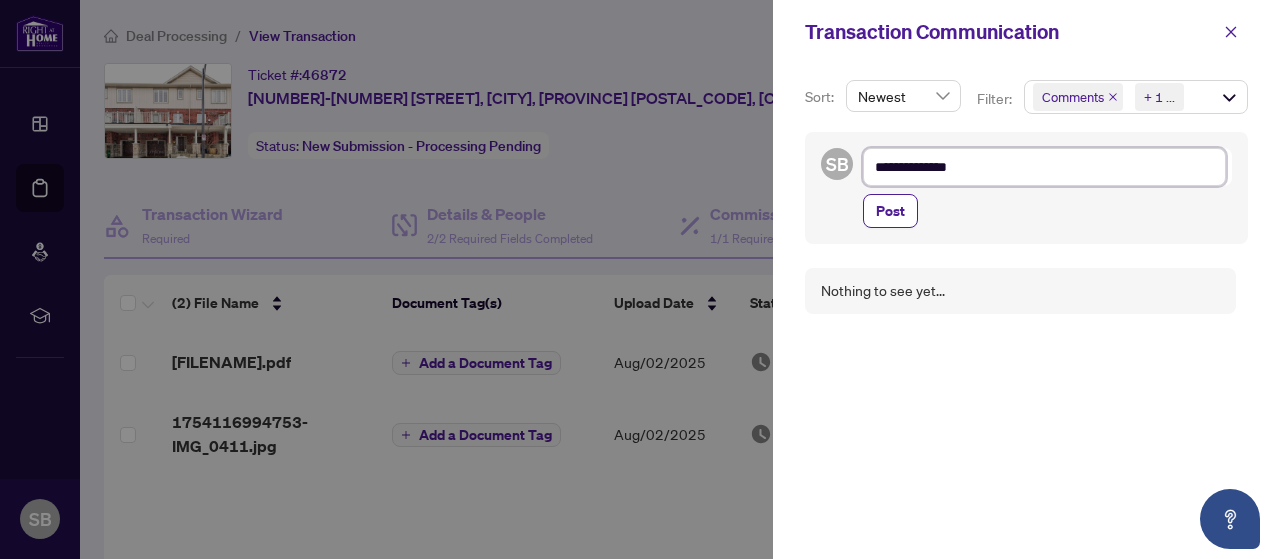 type on "**********" 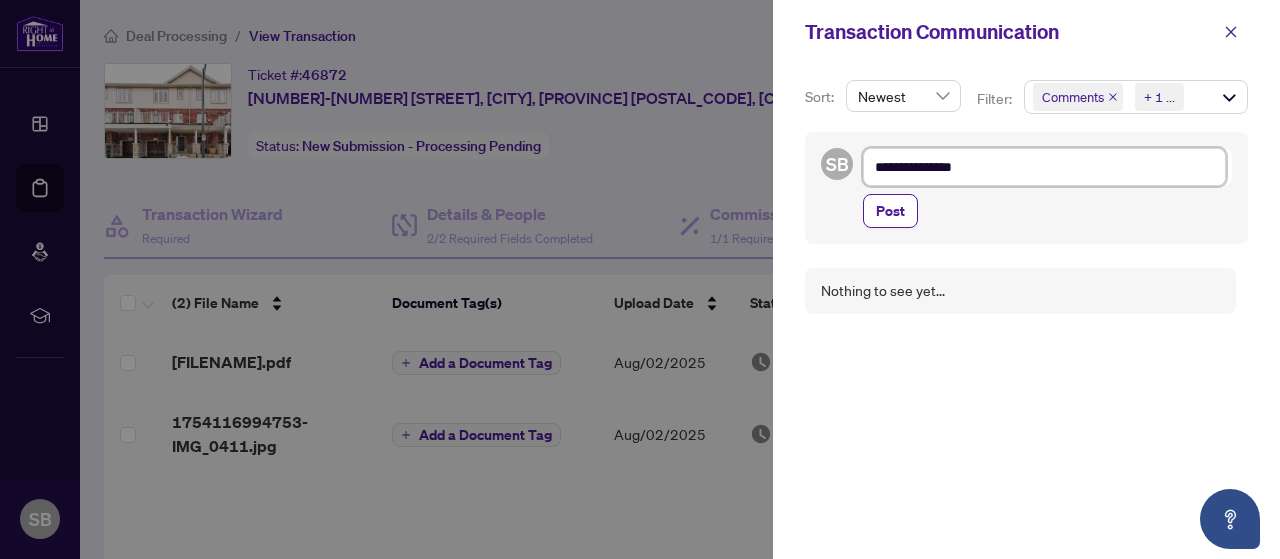 type on "**********" 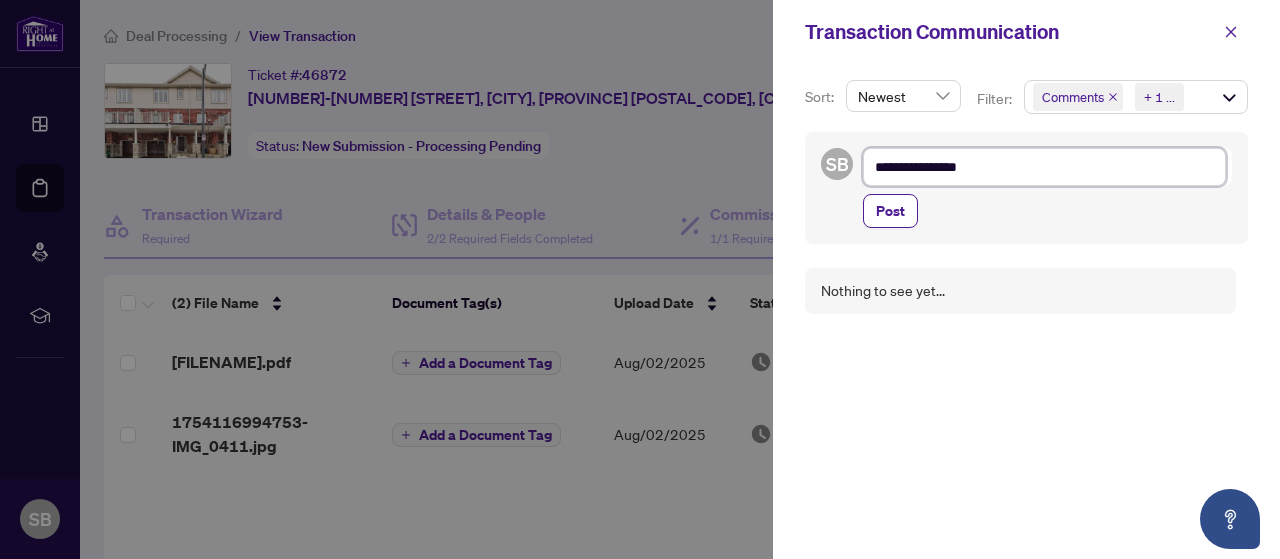 type on "**********" 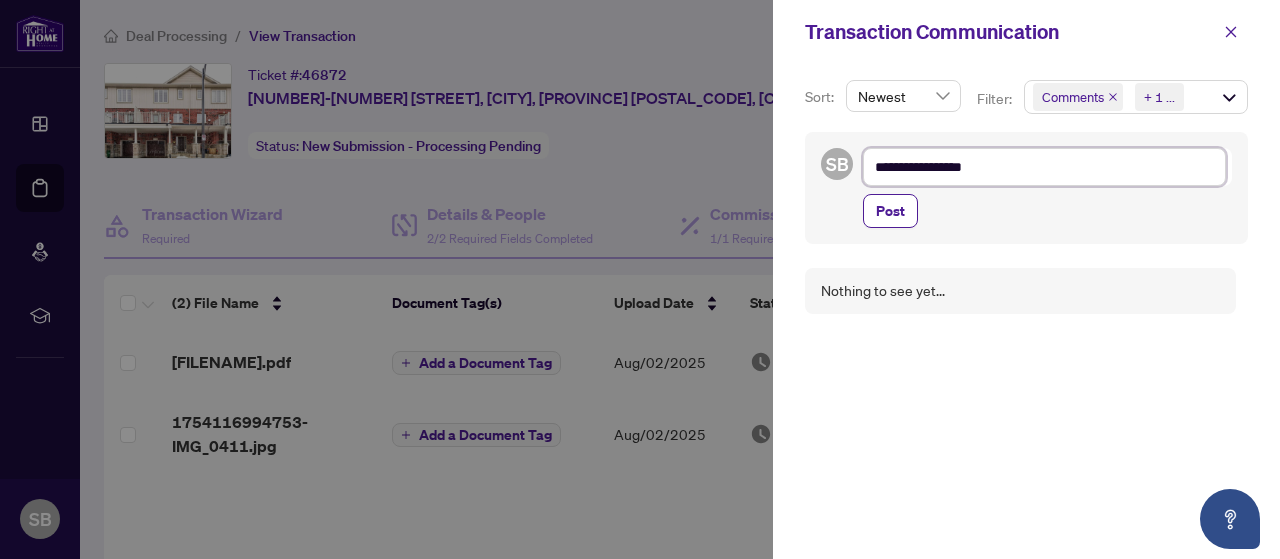 type on "**********" 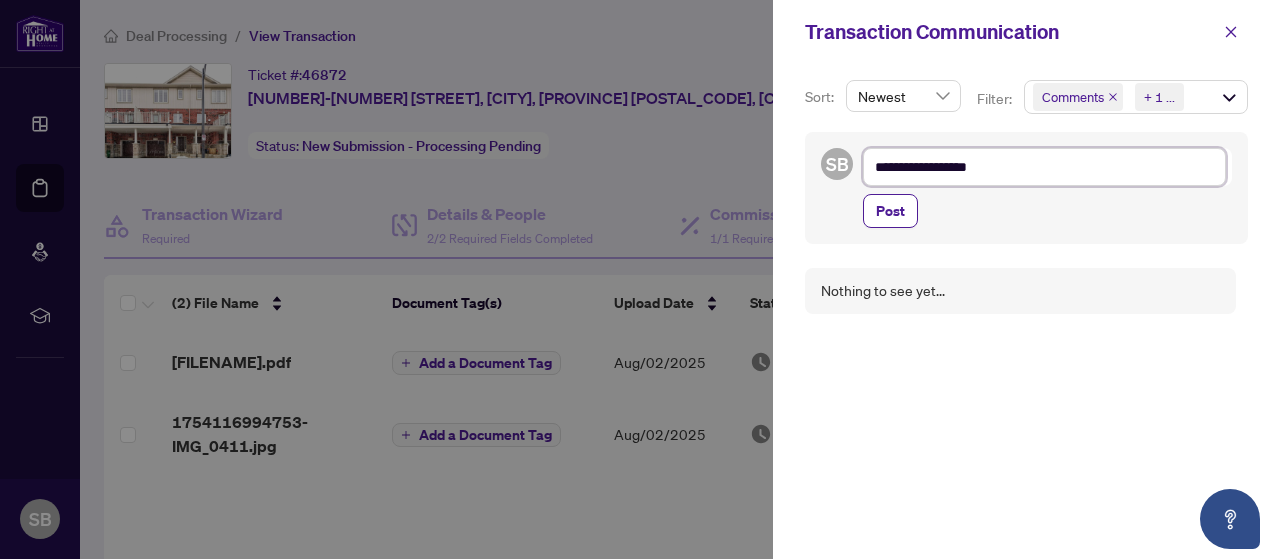 type on "**********" 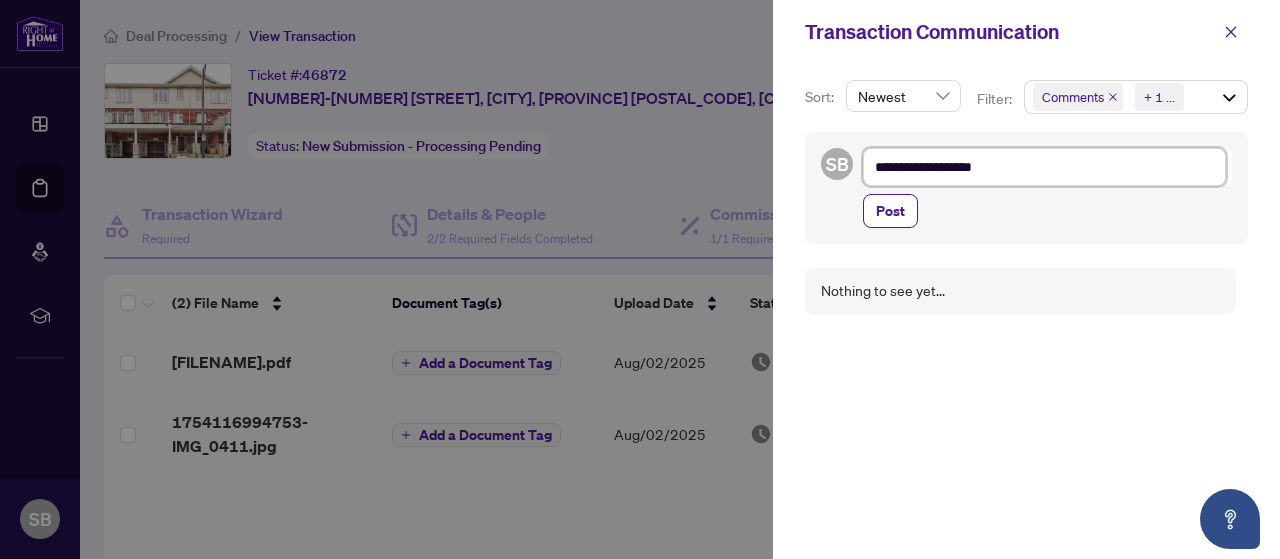 type on "**********" 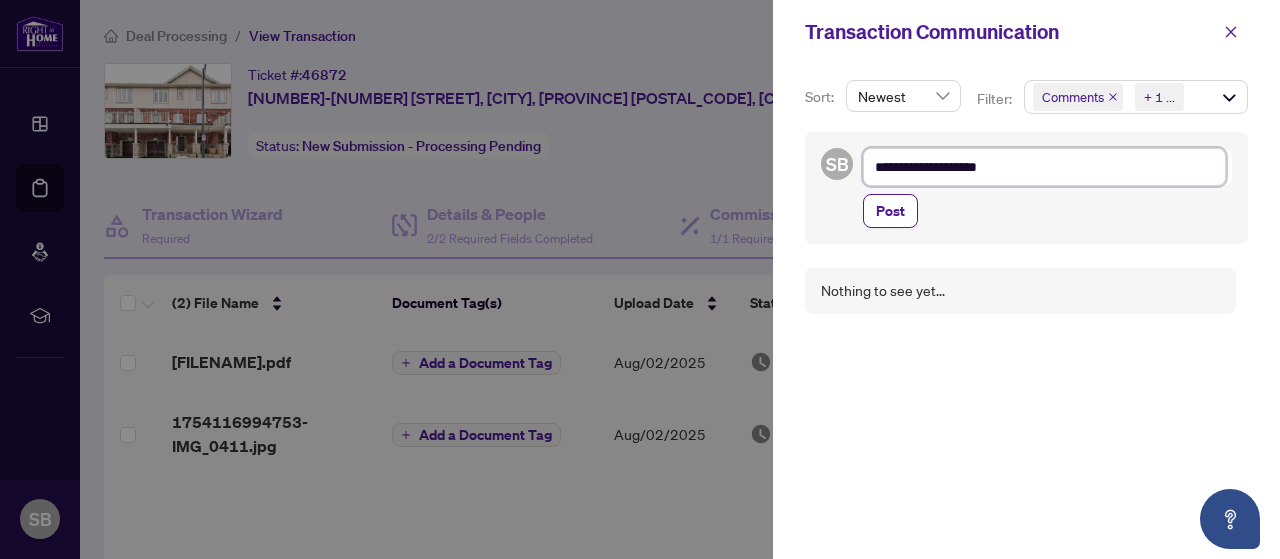 type on "**********" 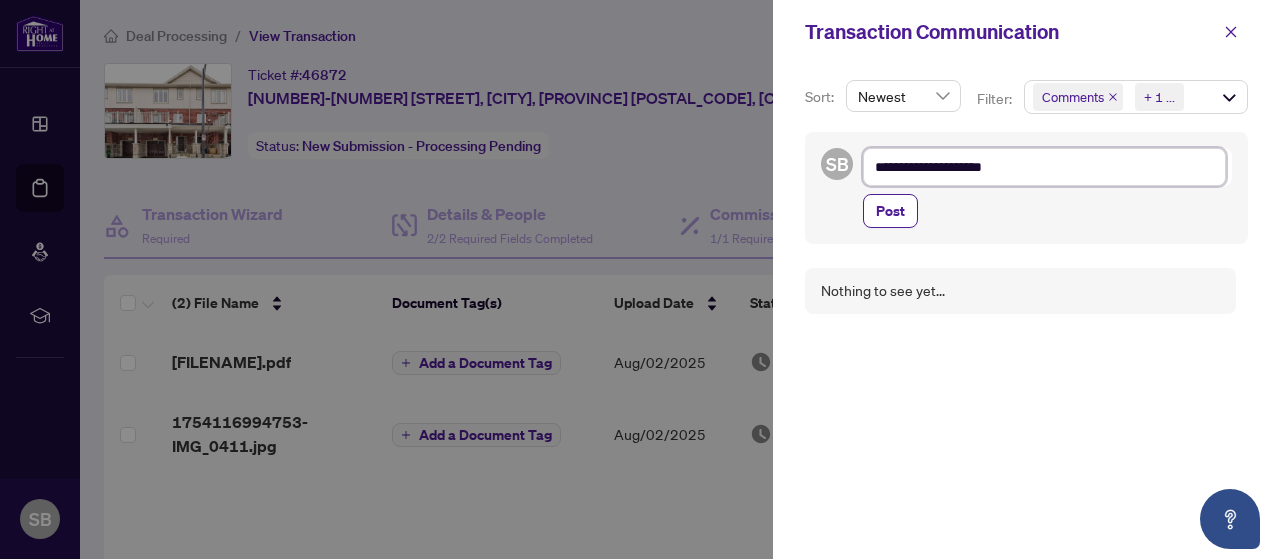 type on "**********" 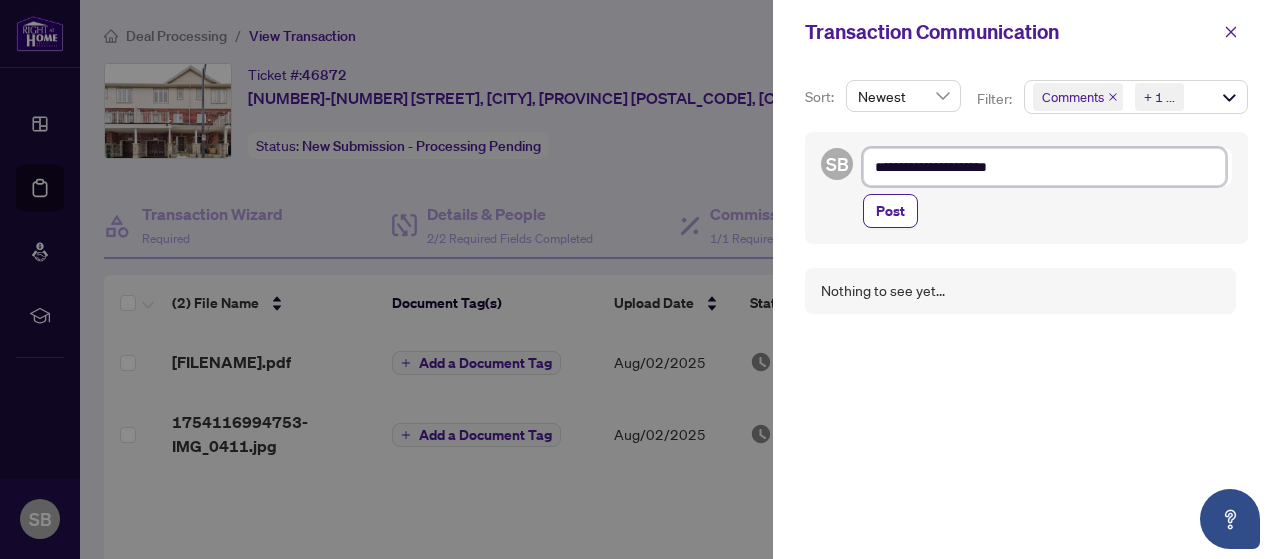 type on "**********" 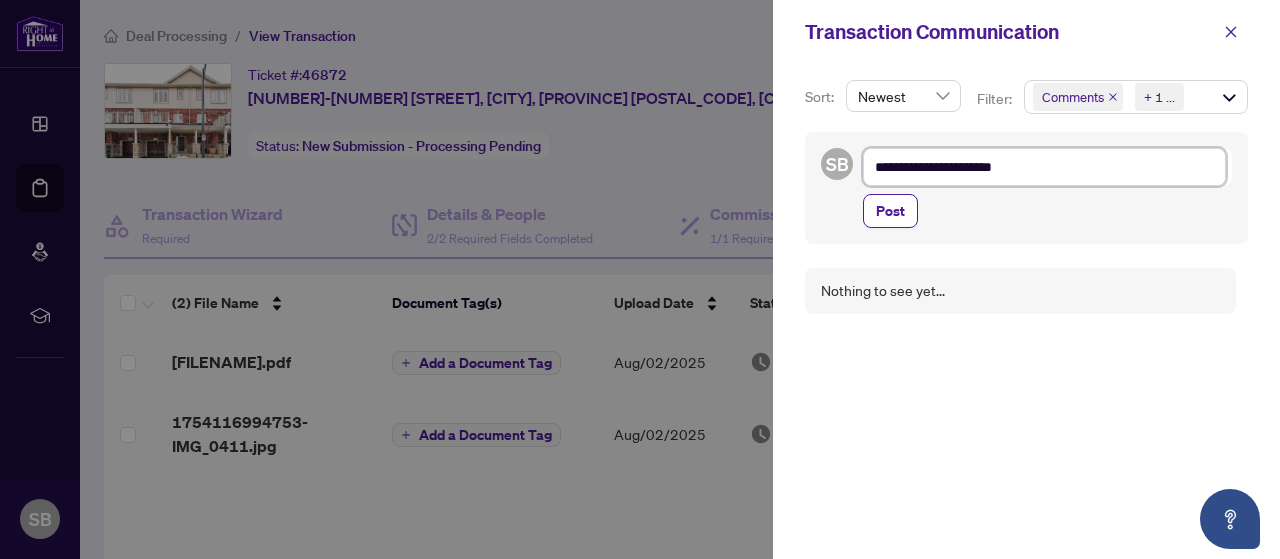 type on "**********" 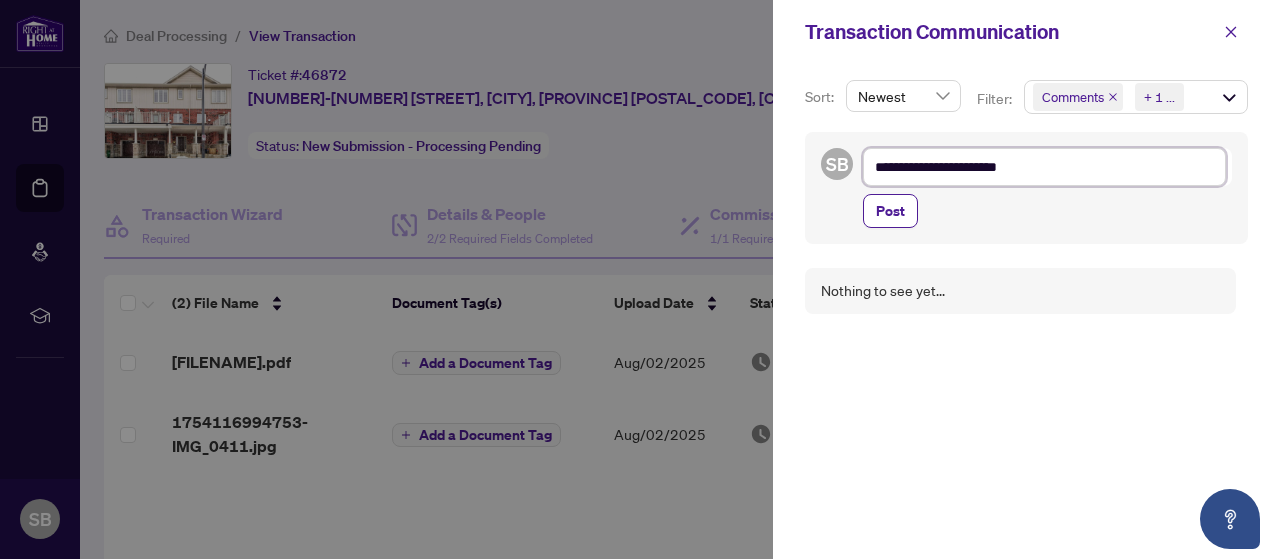 type on "**********" 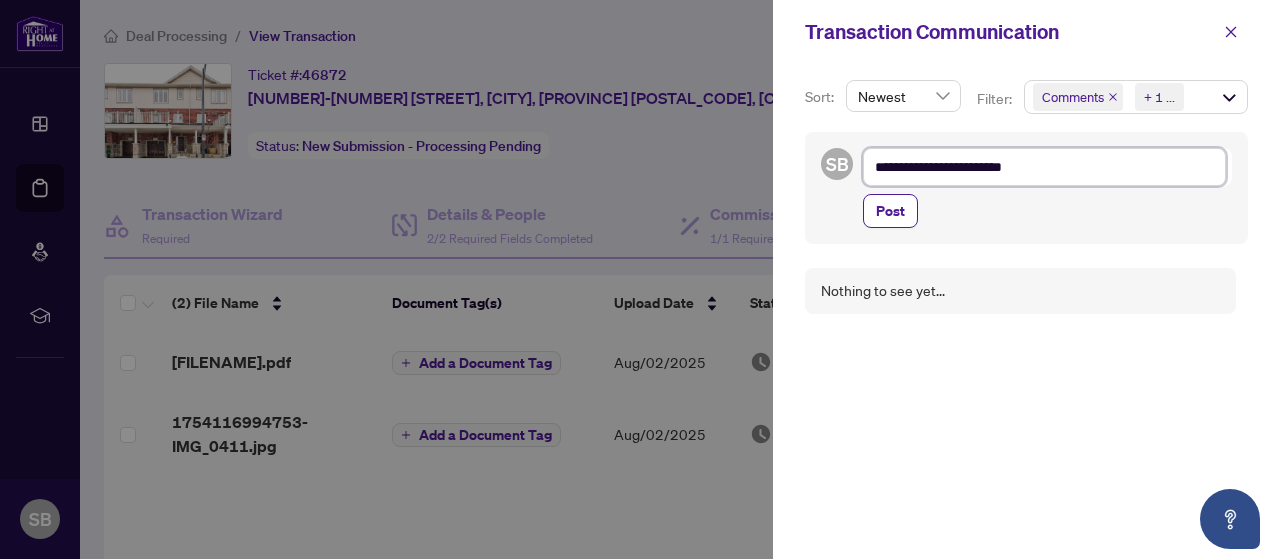 type on "**********" 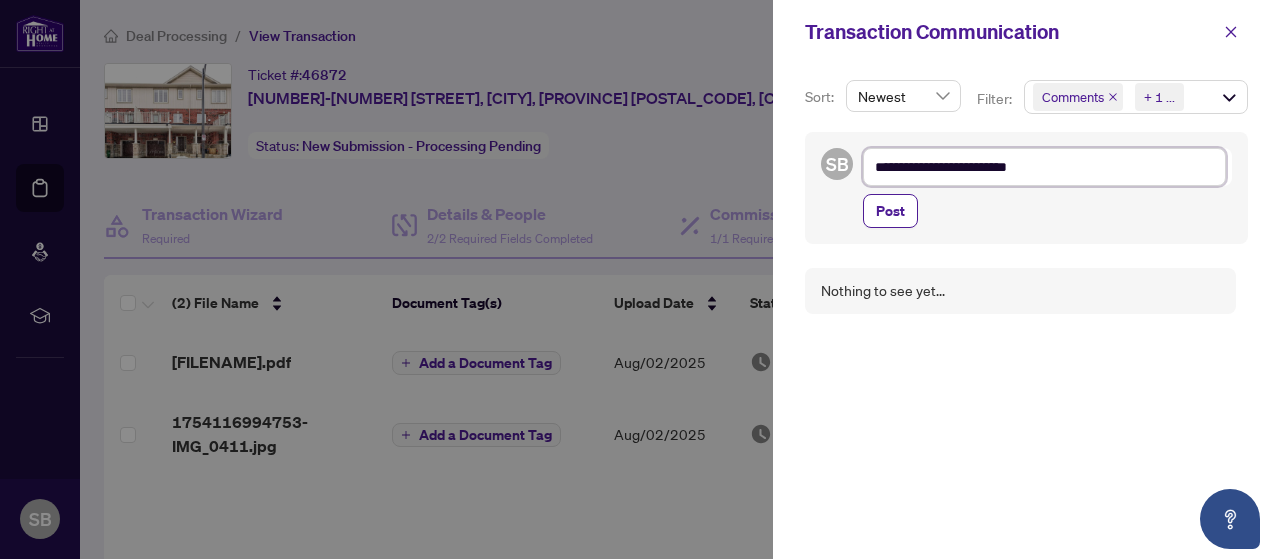 type on "**********" 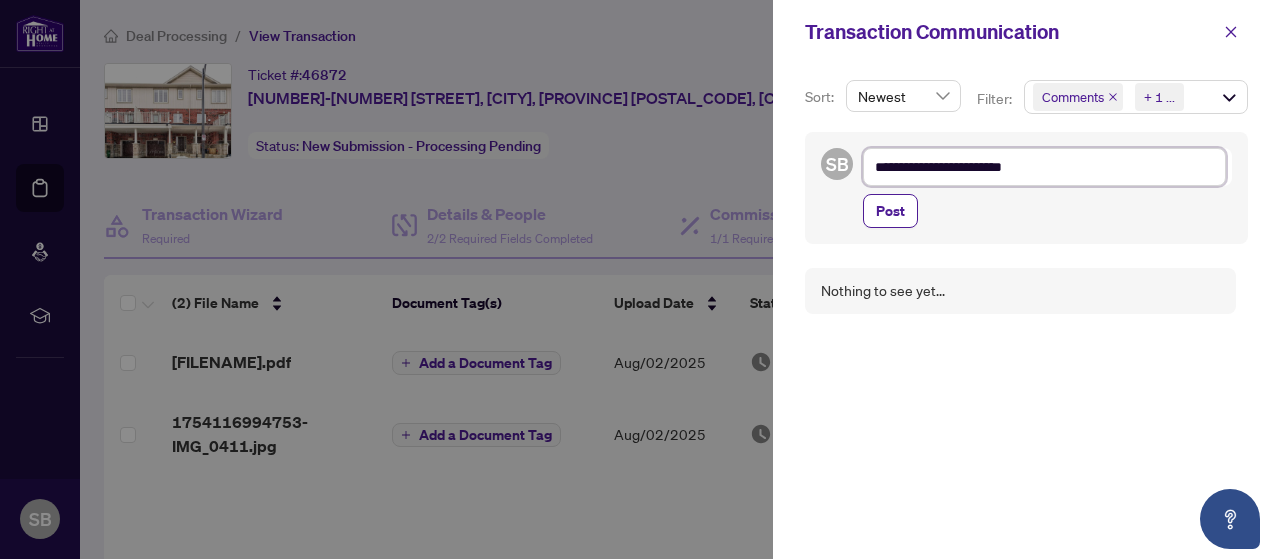 type on "**********" 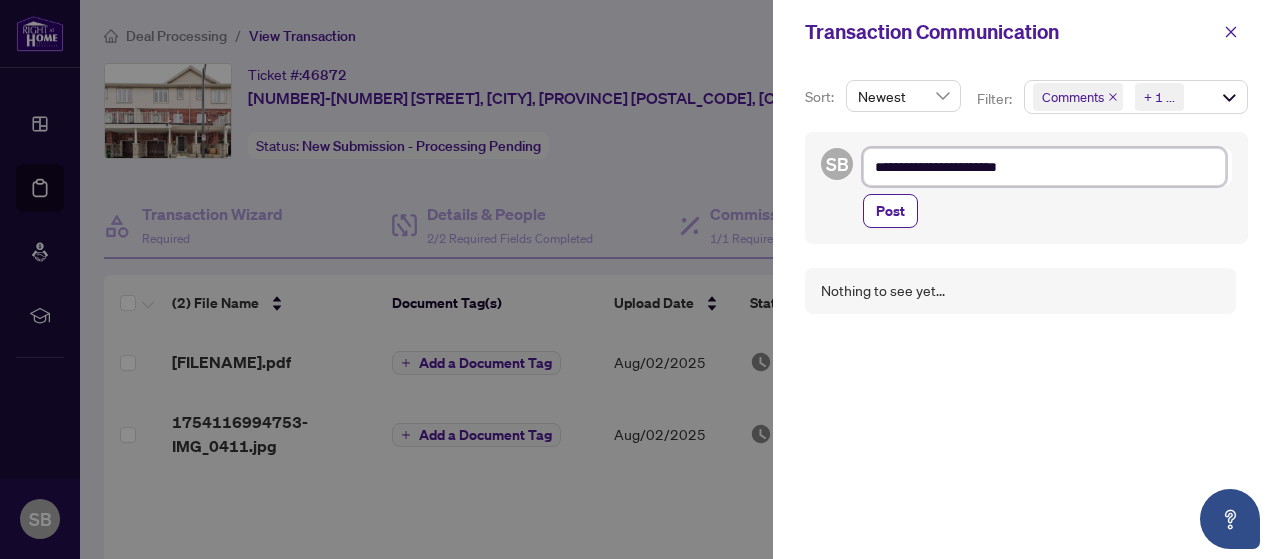 type on "**********" 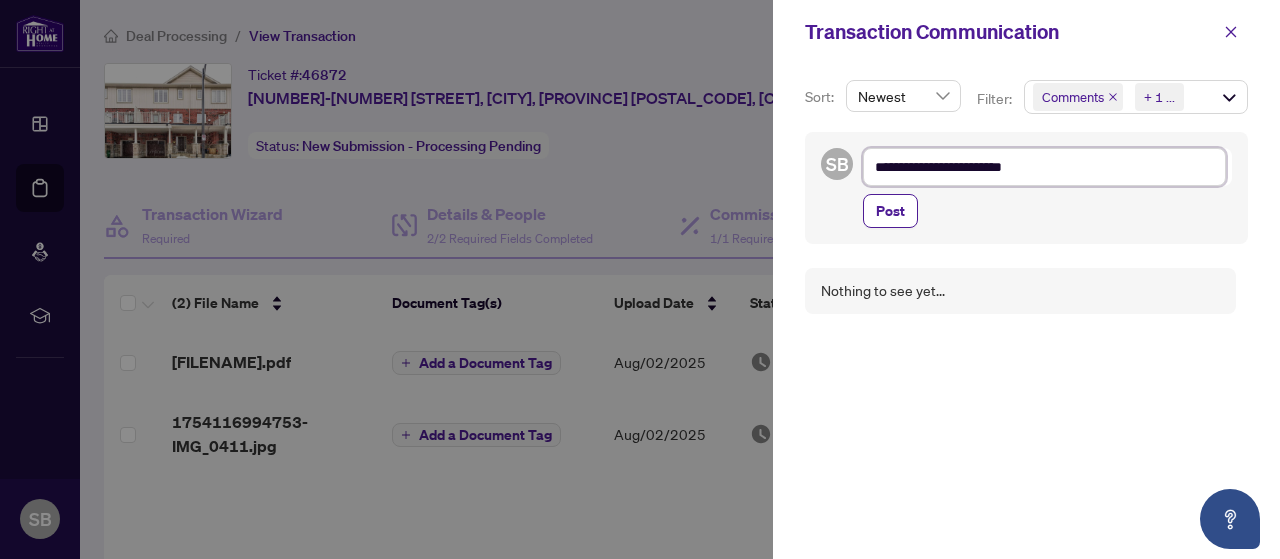 type on "**********" 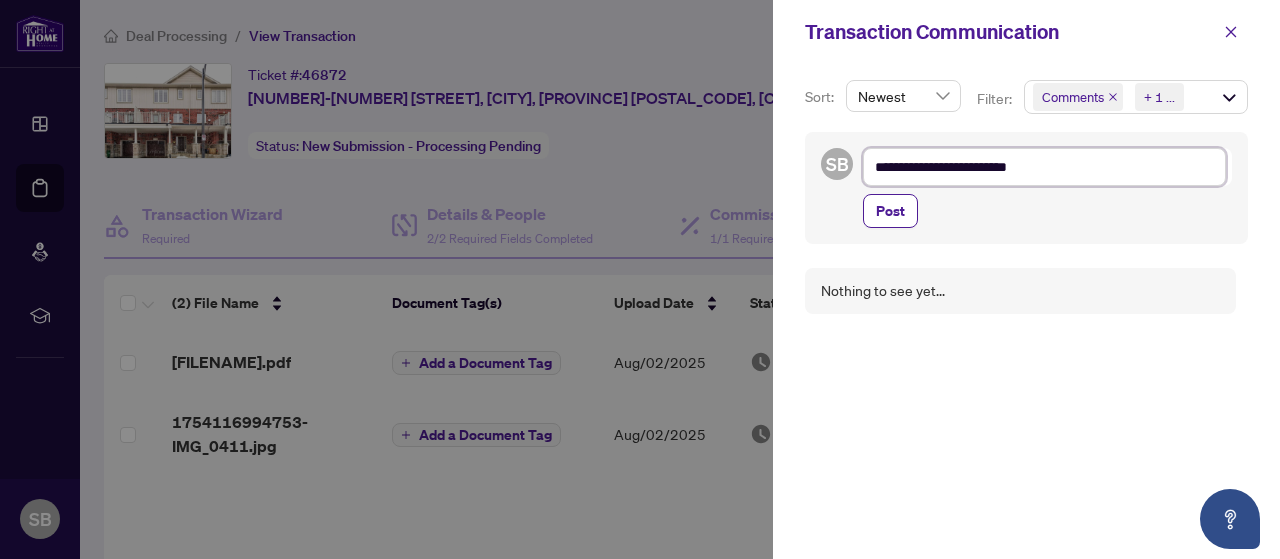type on "**********" 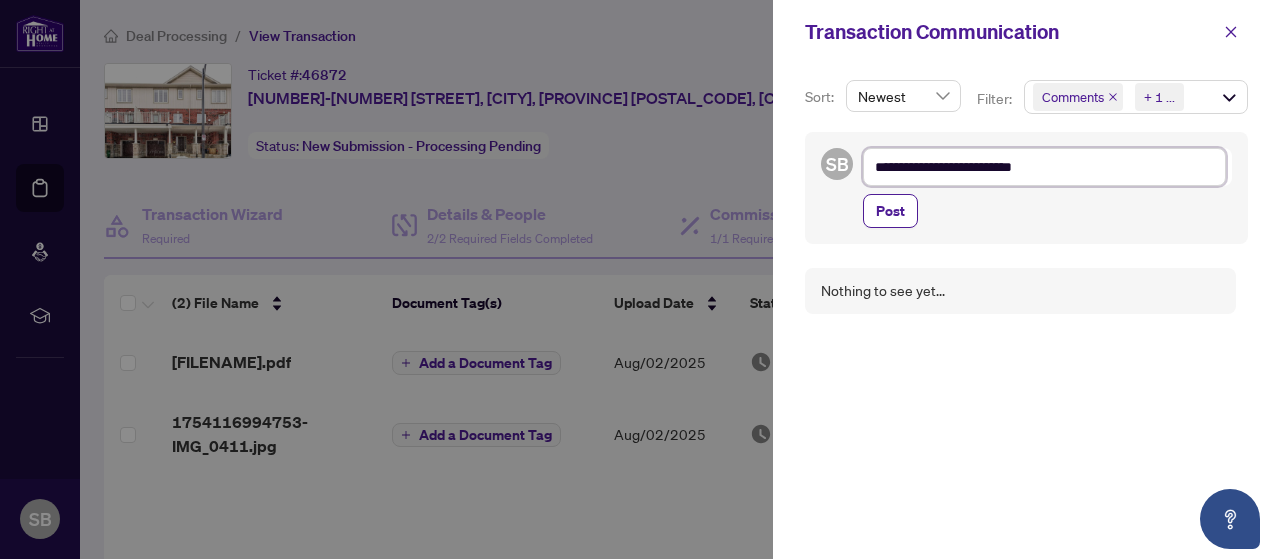type on "**********" 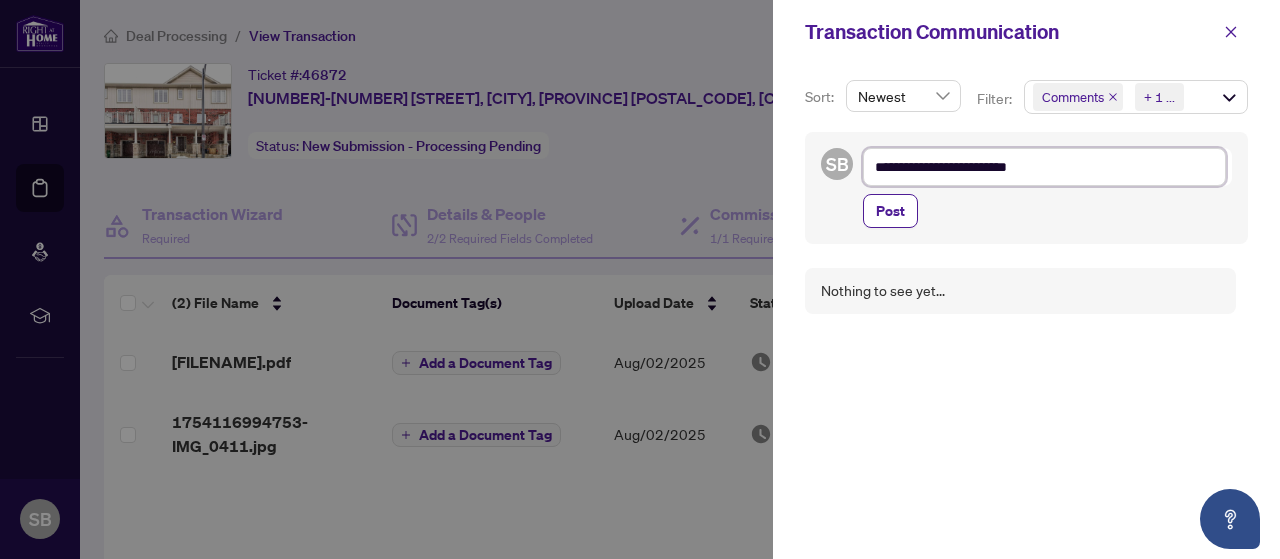 type on "**********" 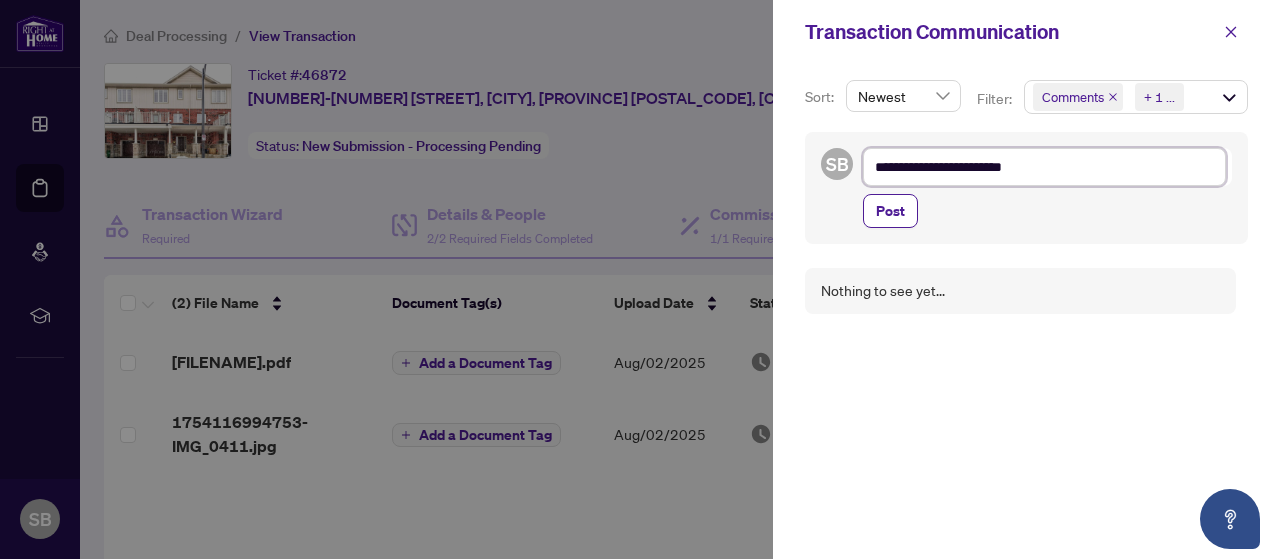 type on "**********" 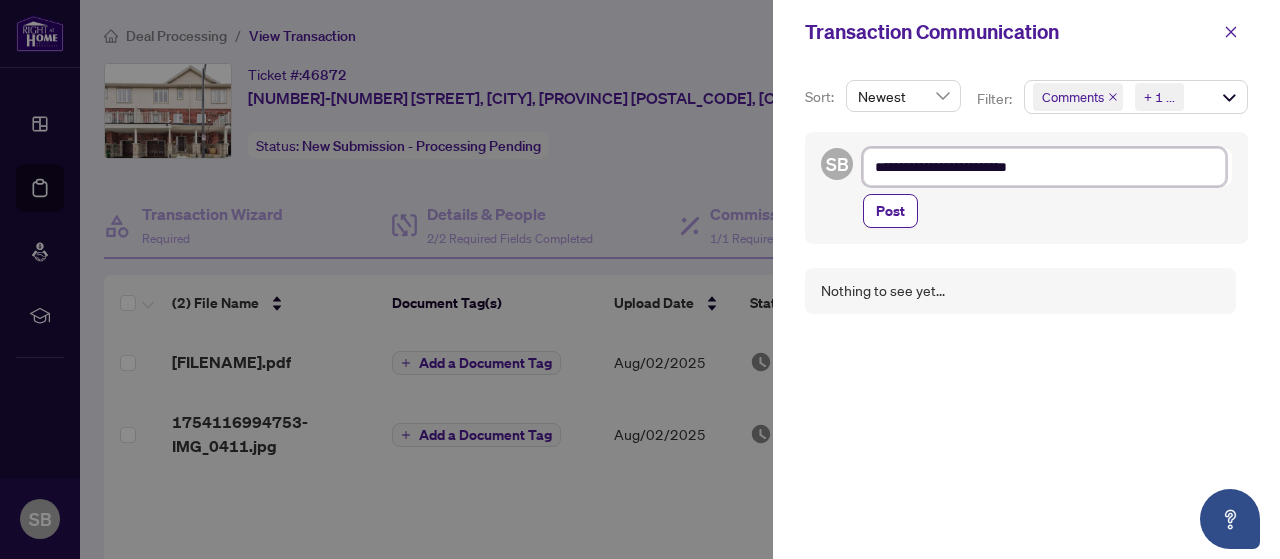 type on "**********" 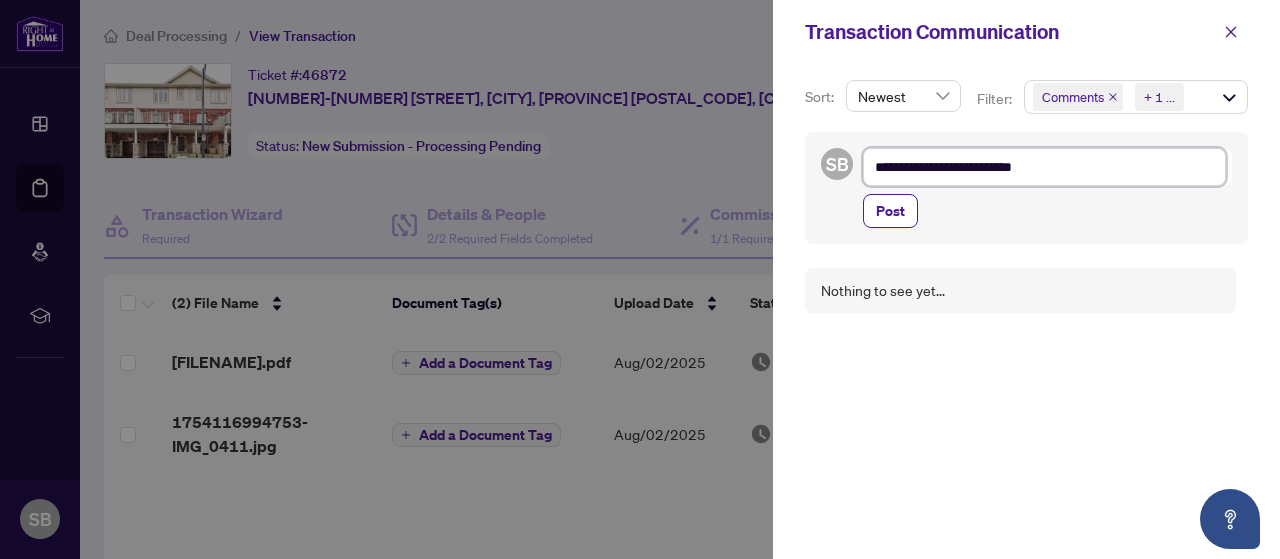 type on "**********" 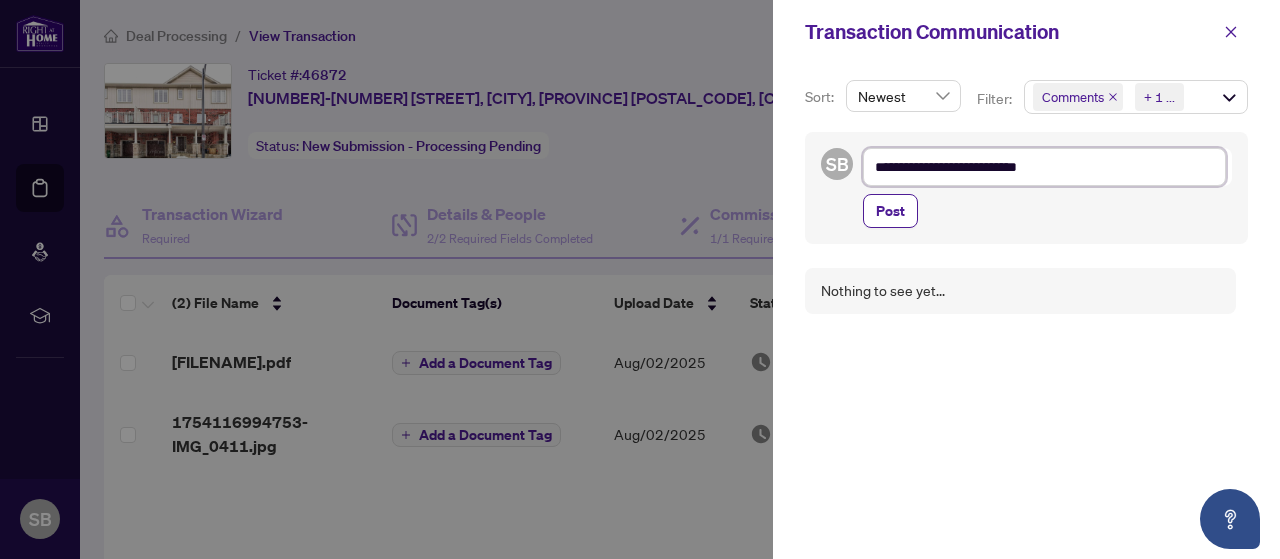 type on "**********" 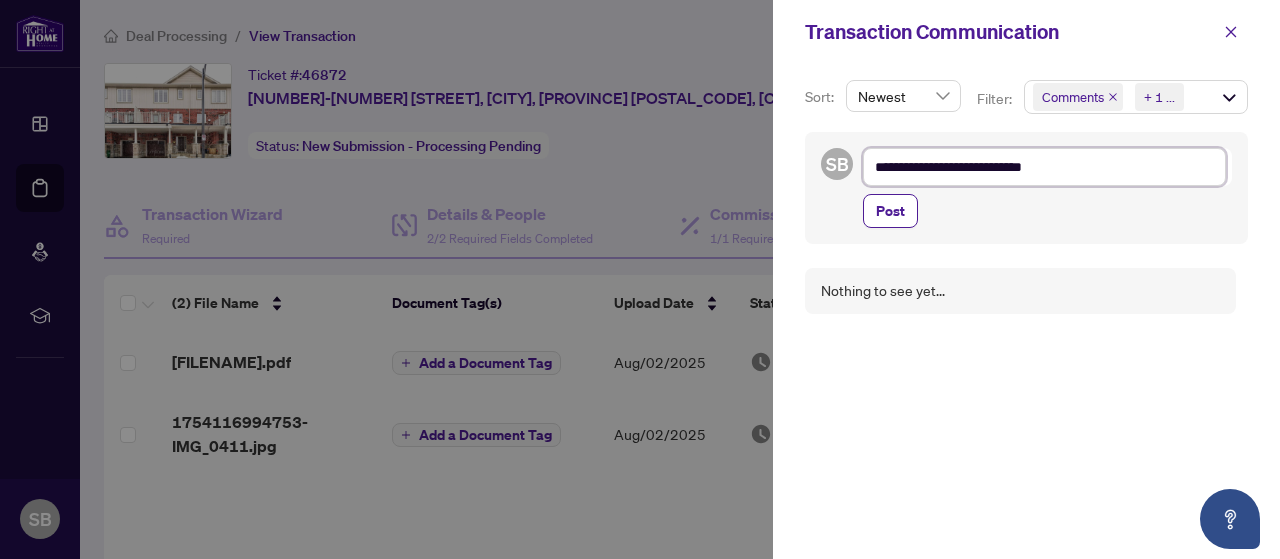 type on "**********" 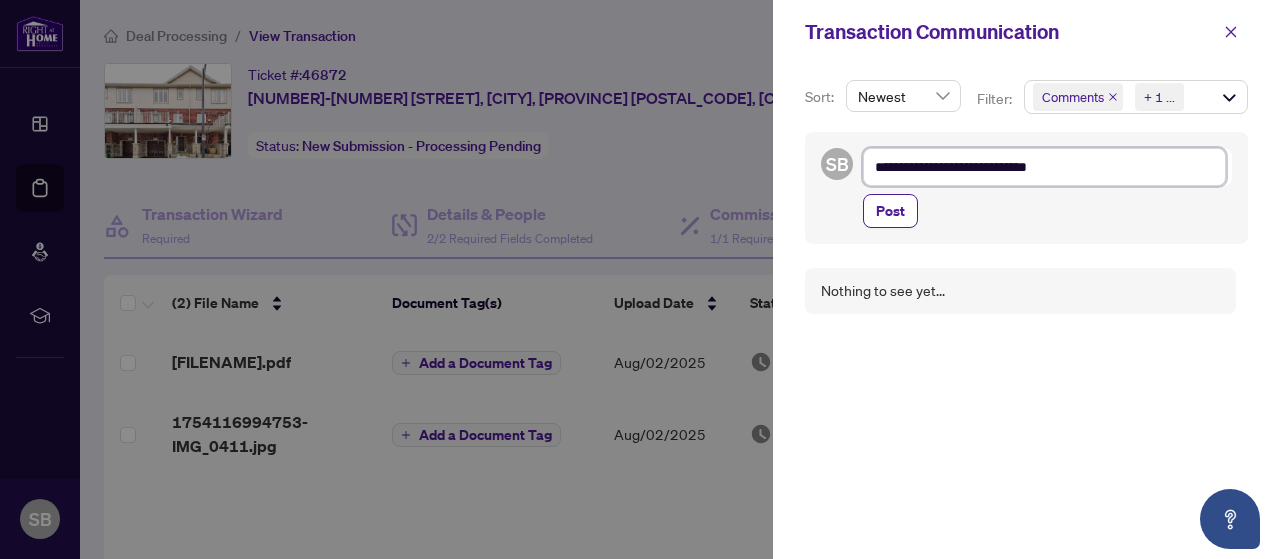 type on "**********" 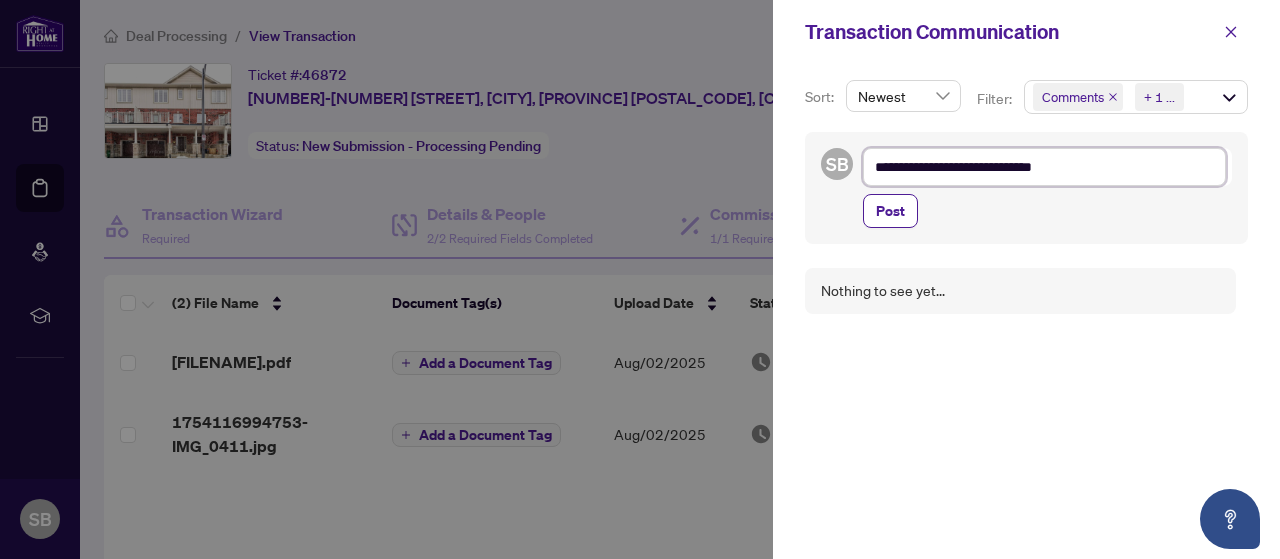 type on "**********" 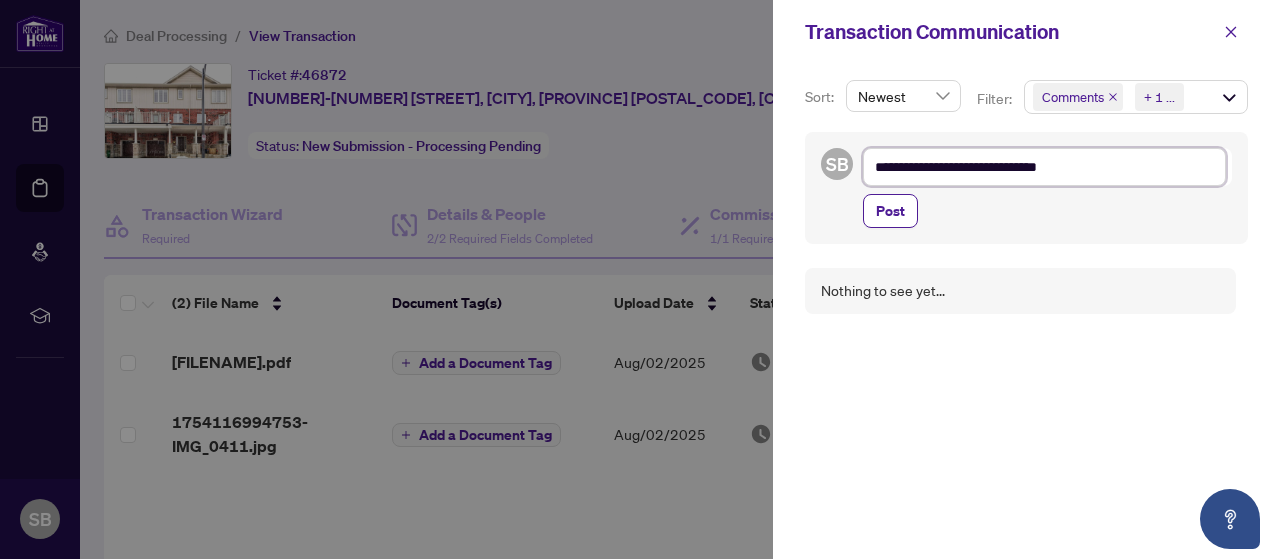 type on "**********" 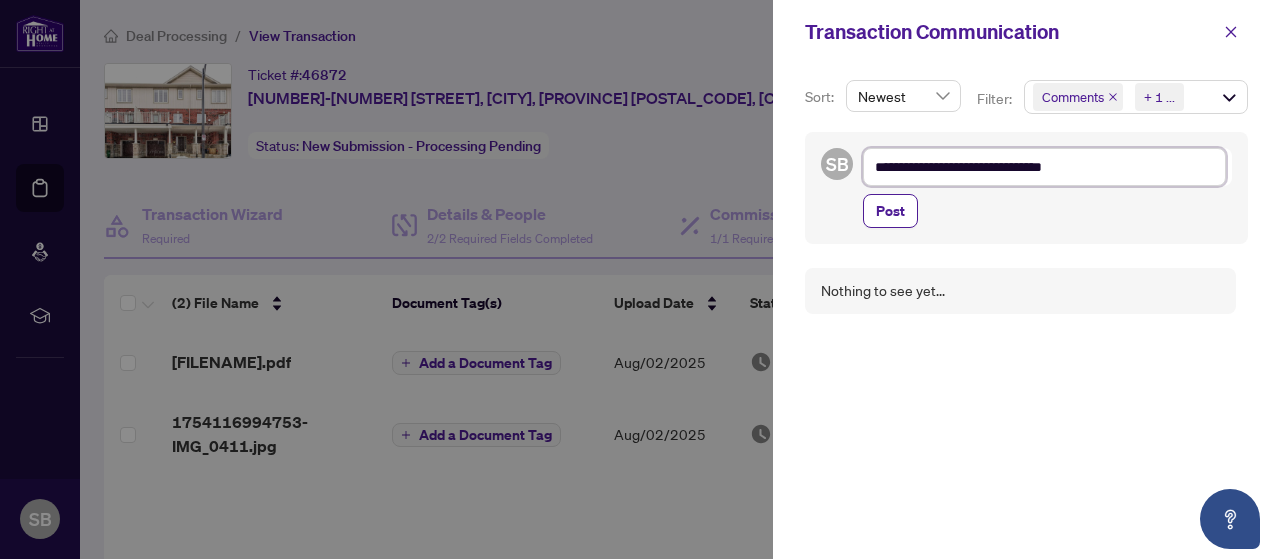 type on "**********" 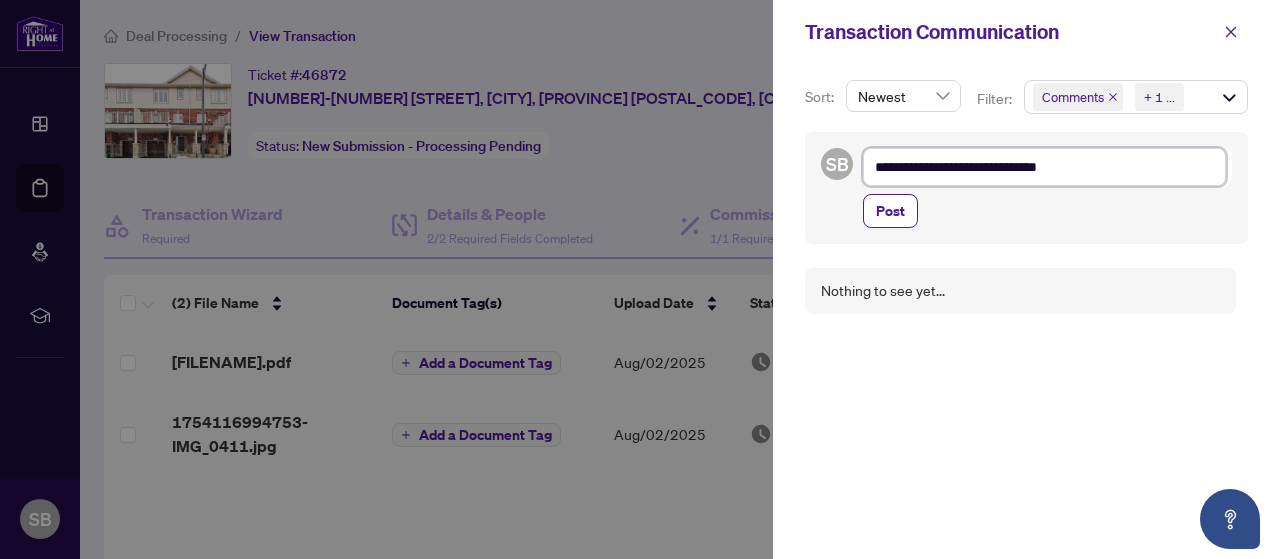 type on "**********" 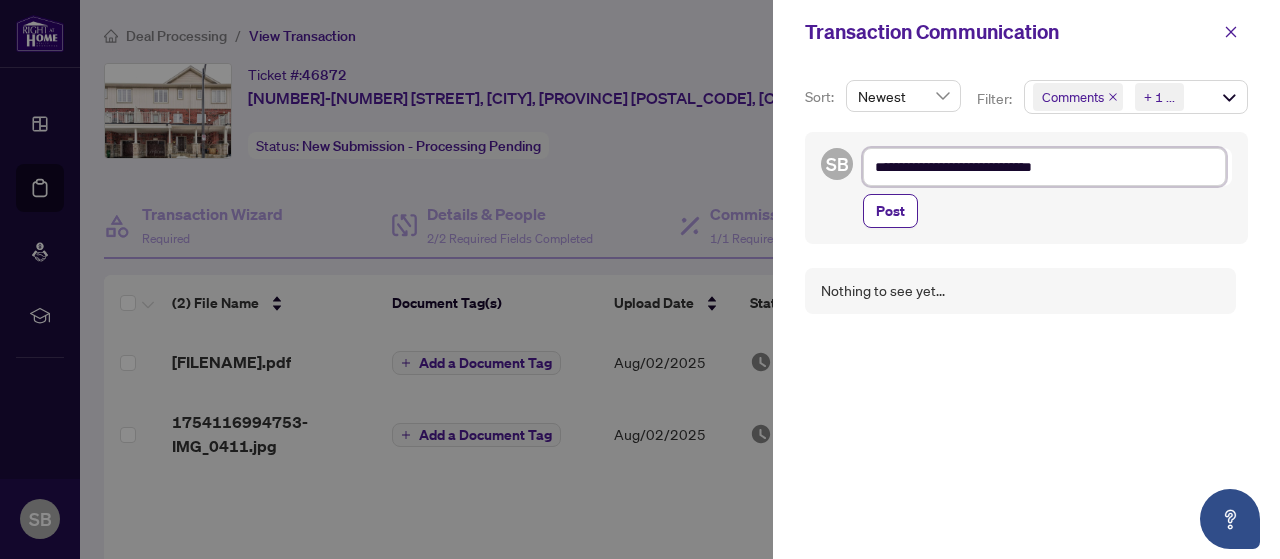 type on "**********" 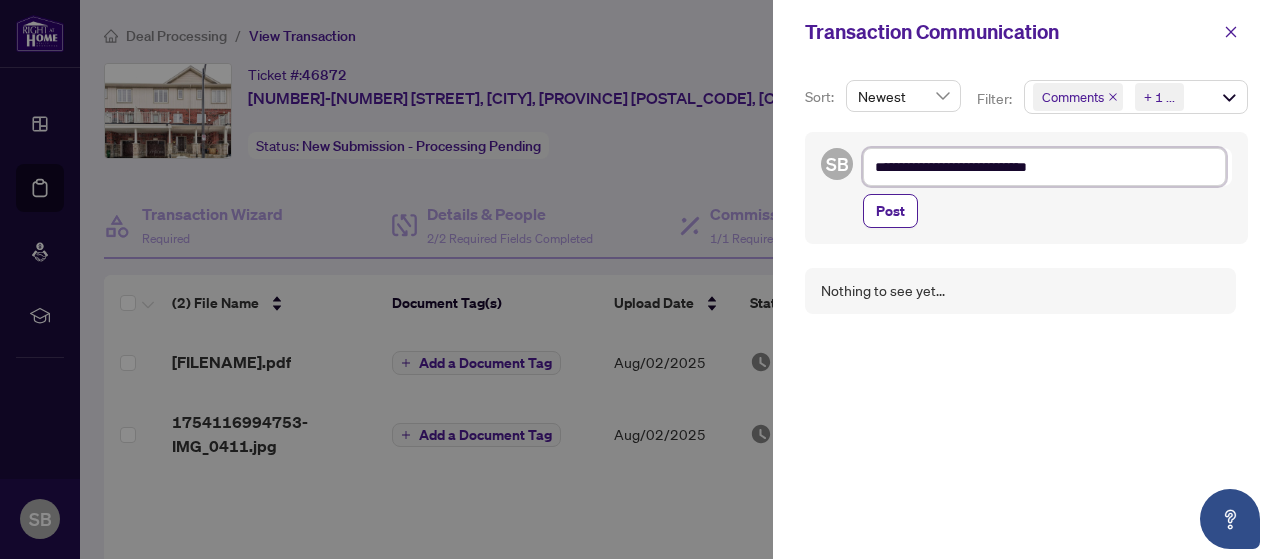 type on "**********" 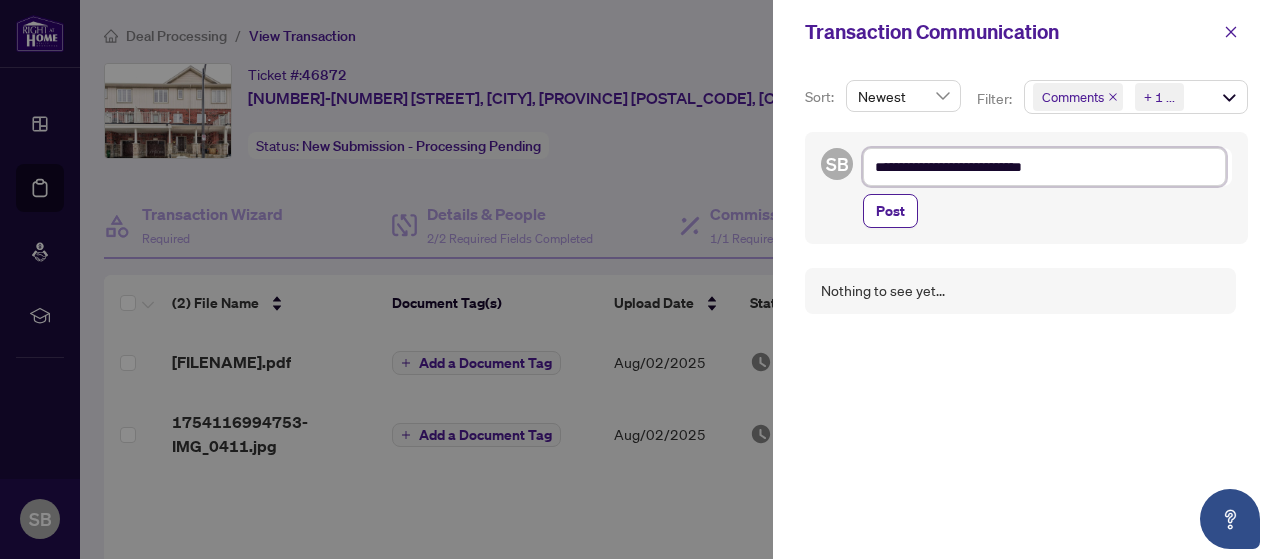 type on "**********" 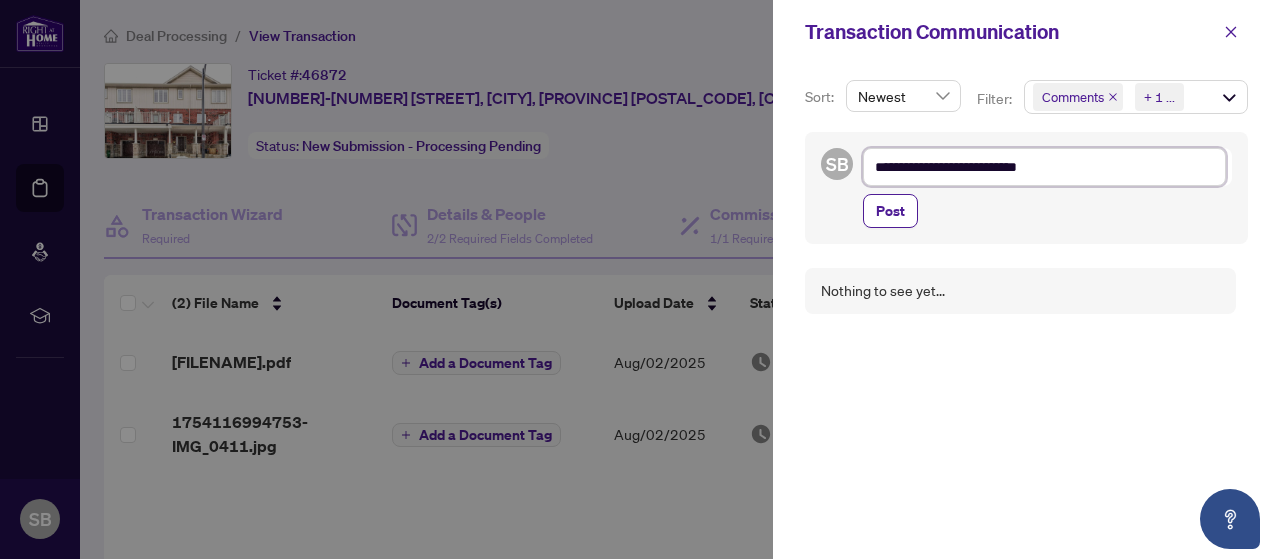 type on "**********" 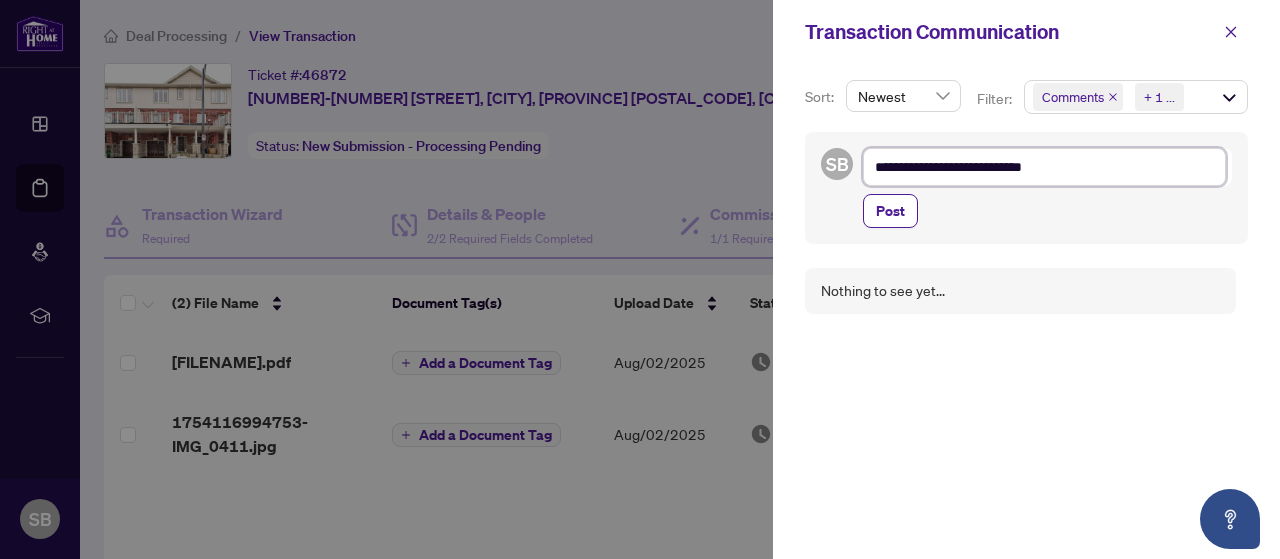 type on "**********" 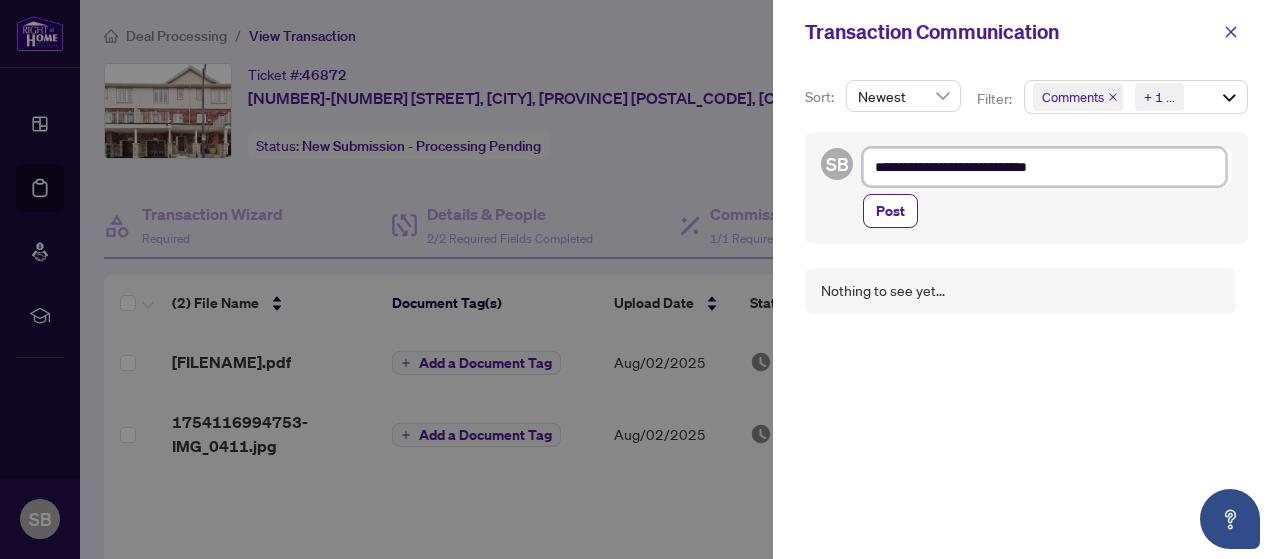 type on "**********" 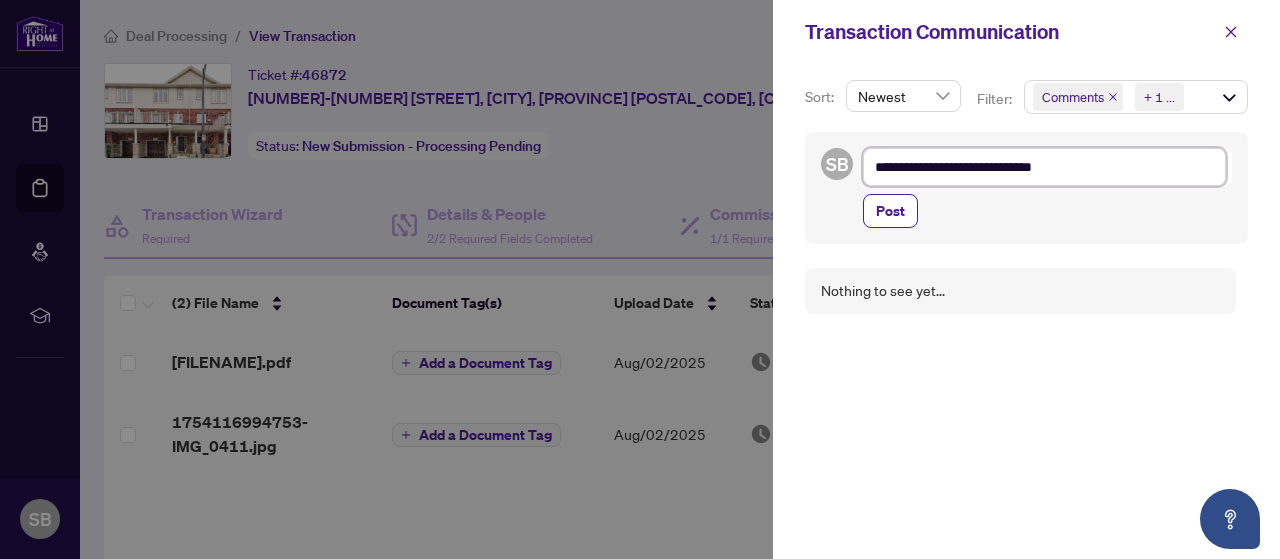 type on "**********" 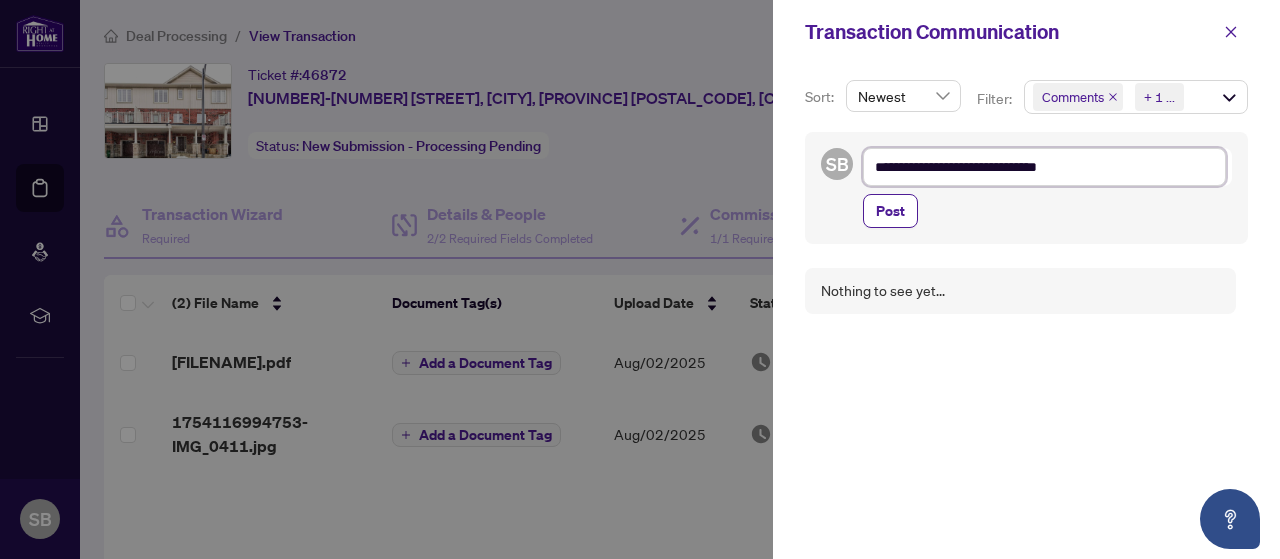 type on "**********" 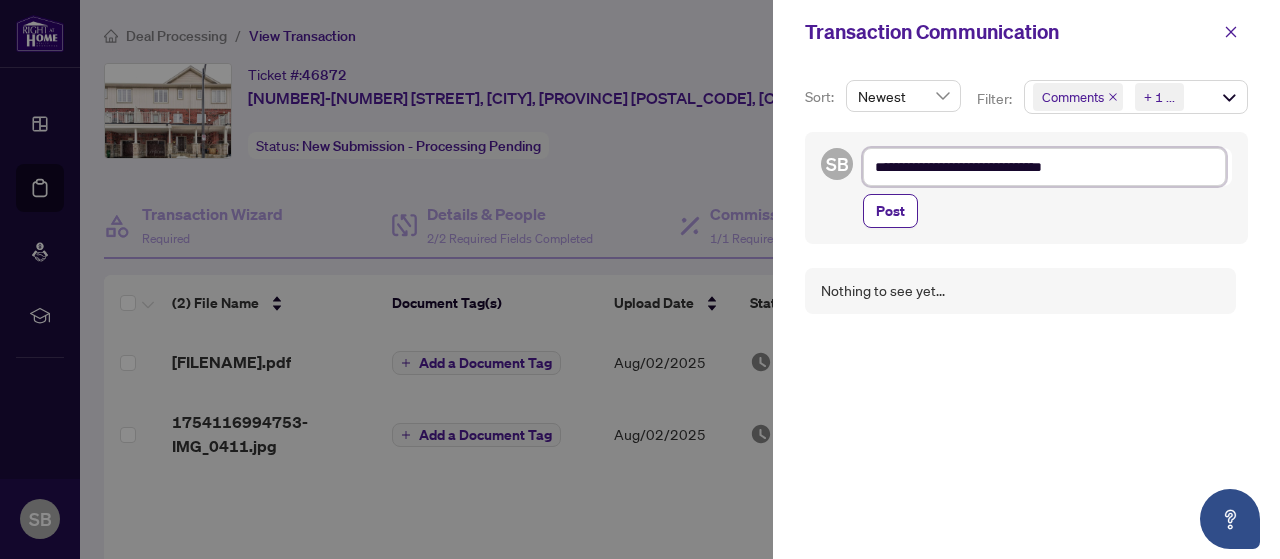 type on "**********" 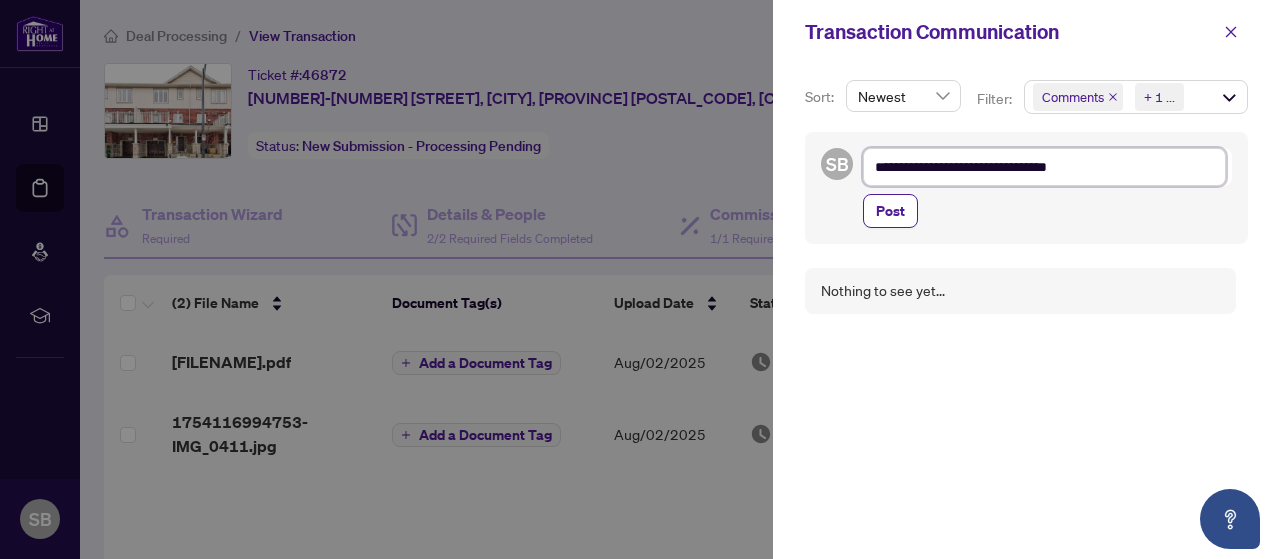 type on "**********" 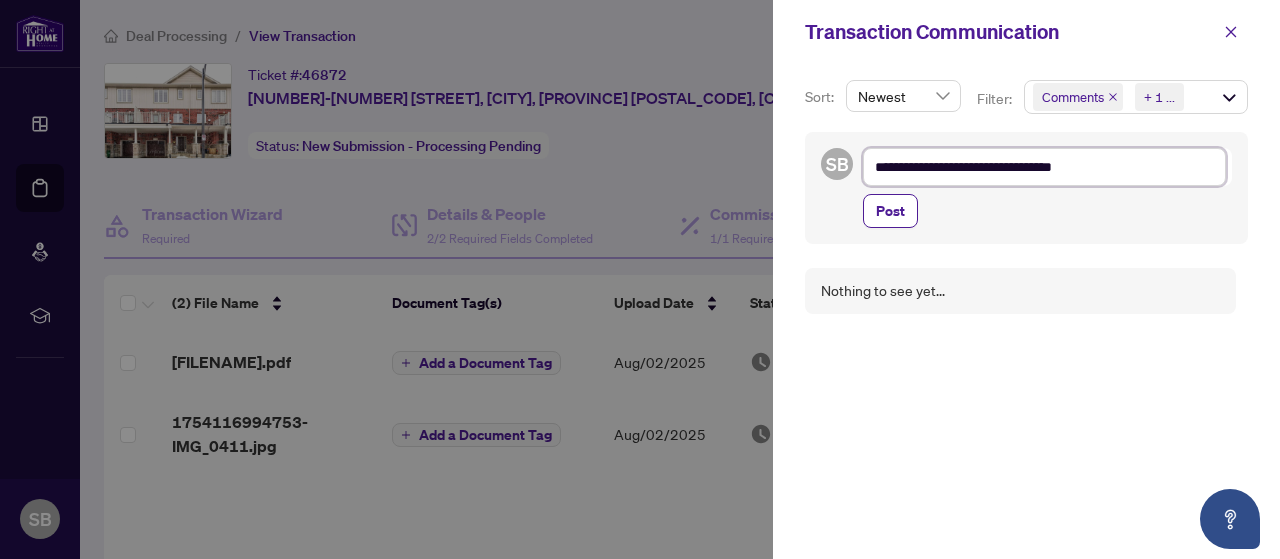 type on "**********" 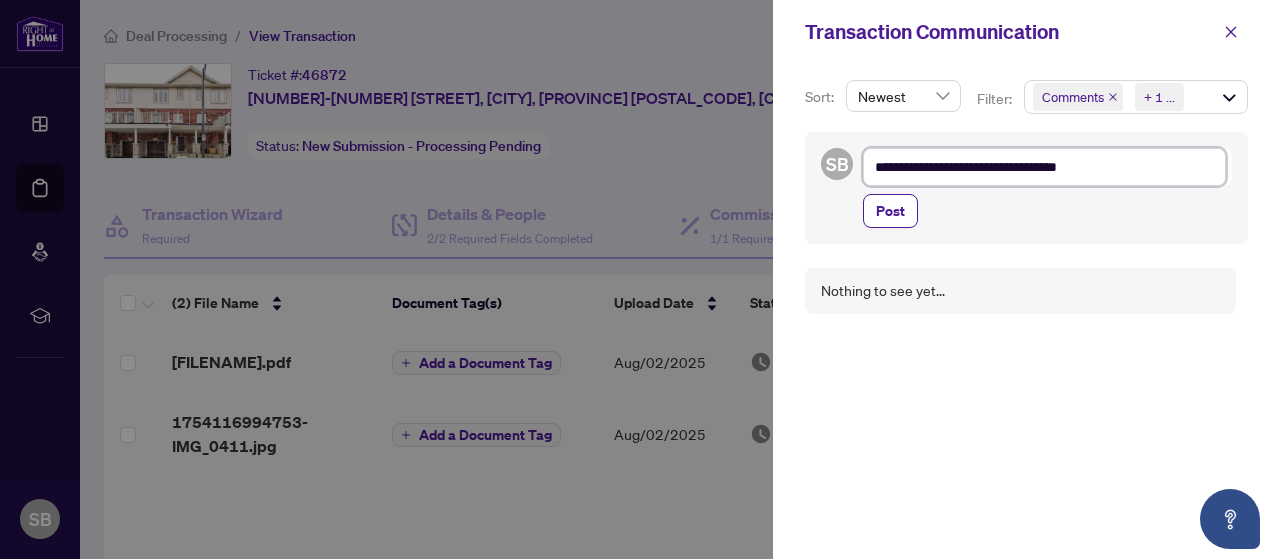 type on "**********" 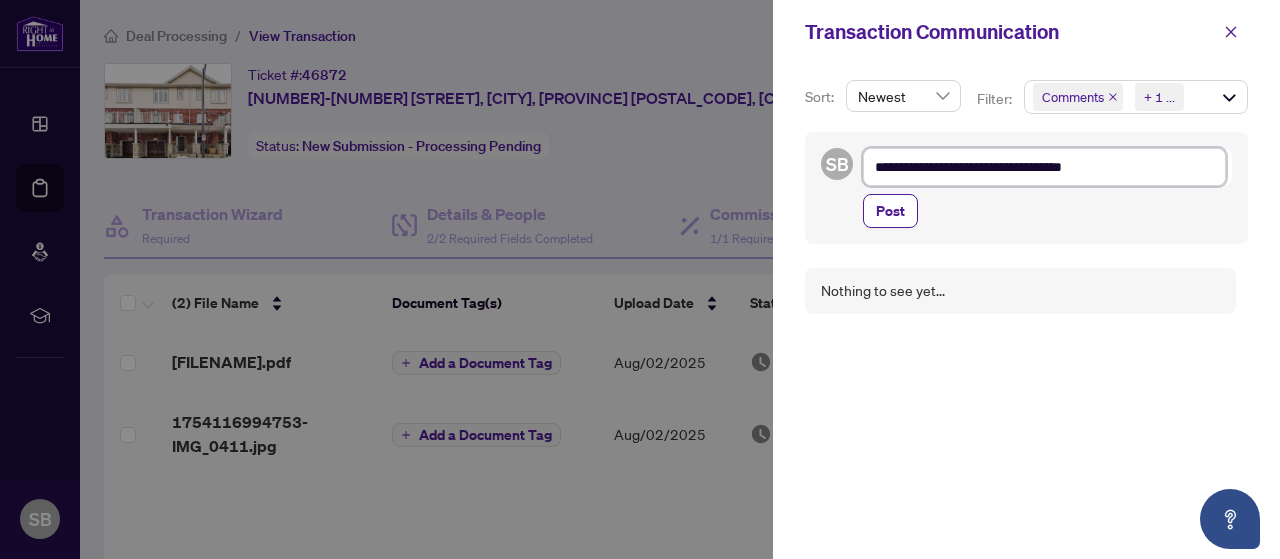 type on "**********" 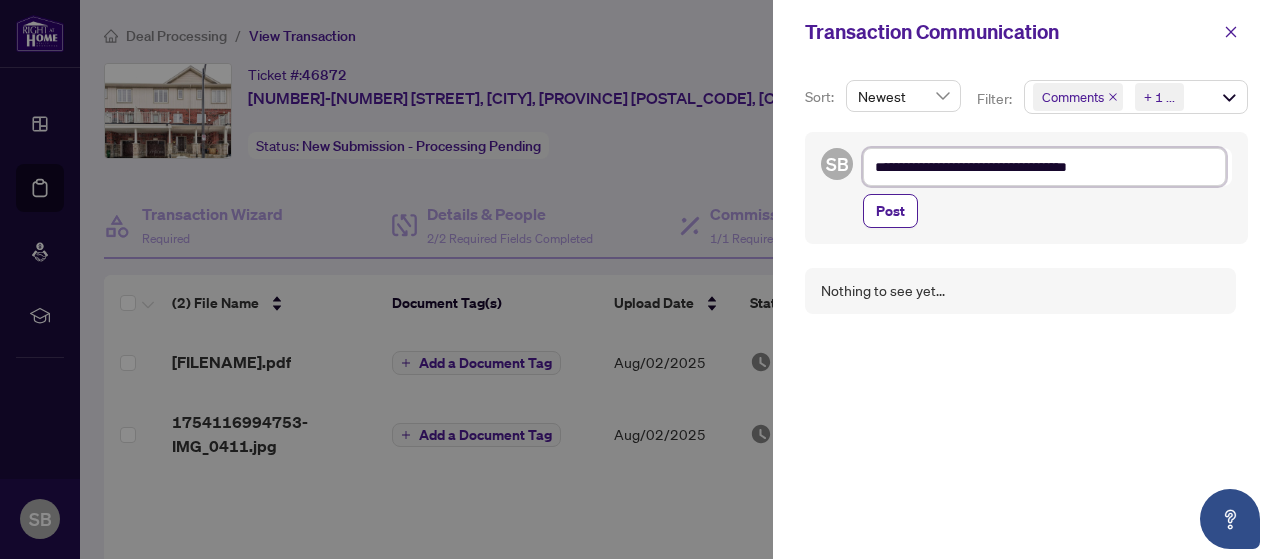 type on "**********" 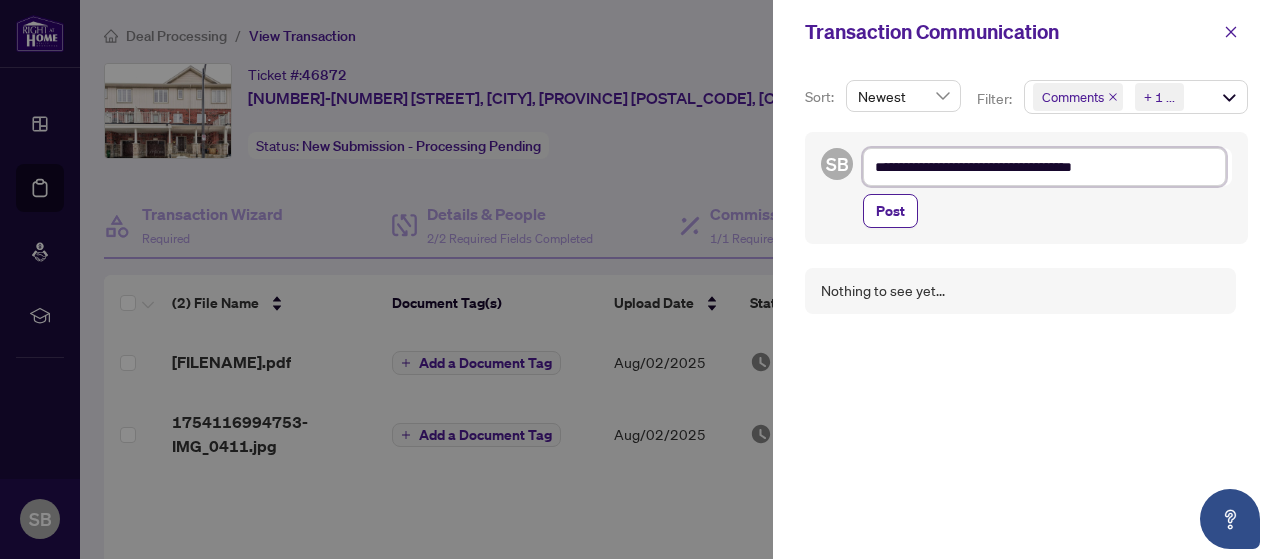 type on "**********" 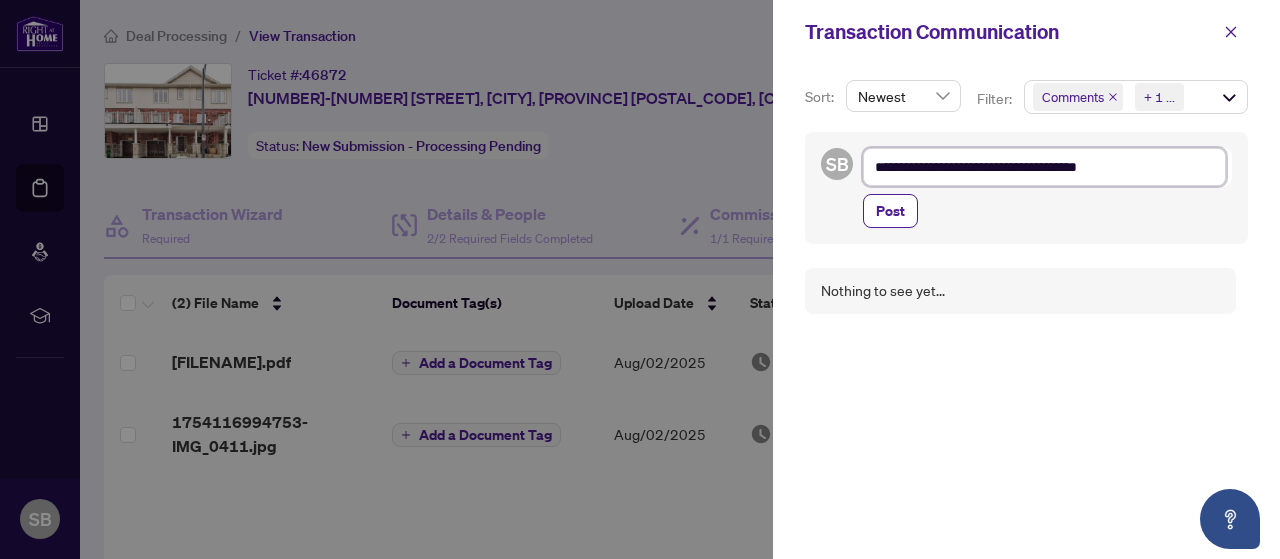 type on "**********" 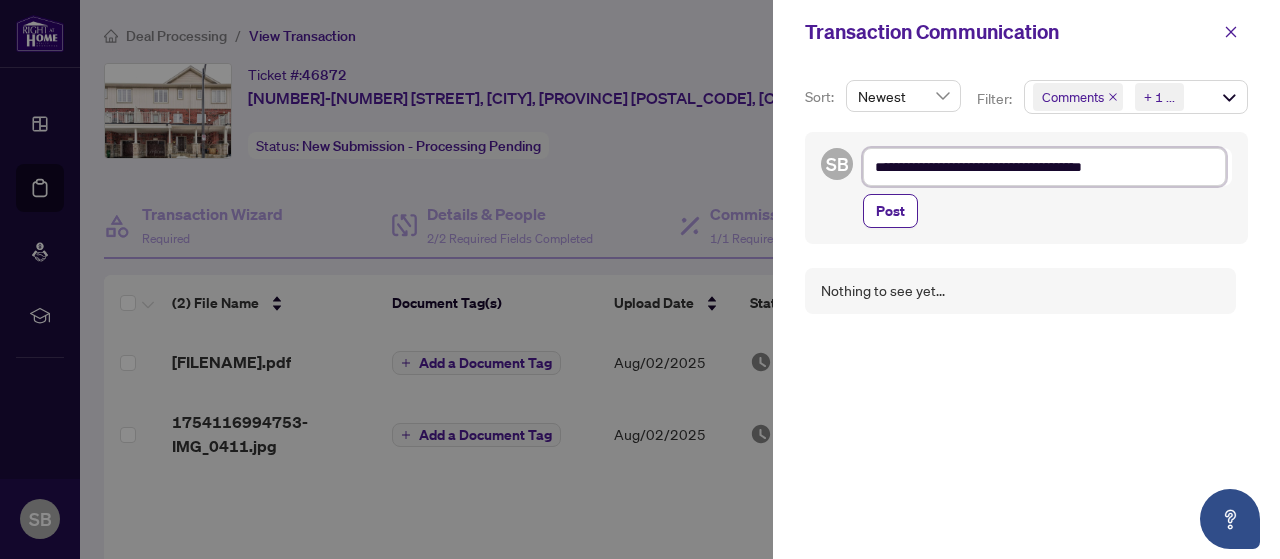 type on "**********" 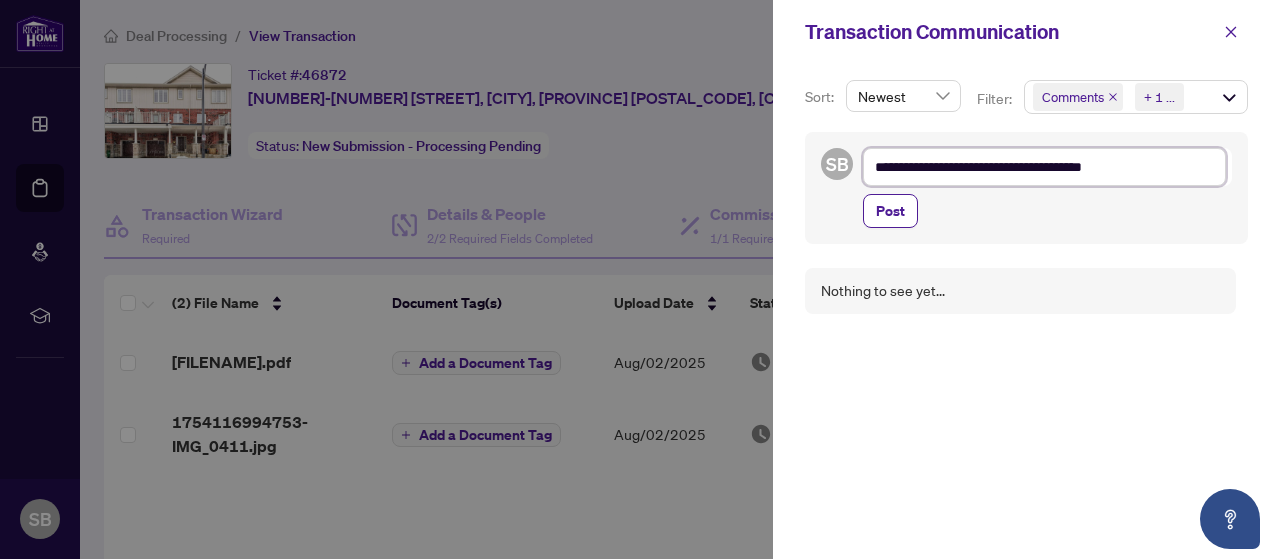 type on "**********" 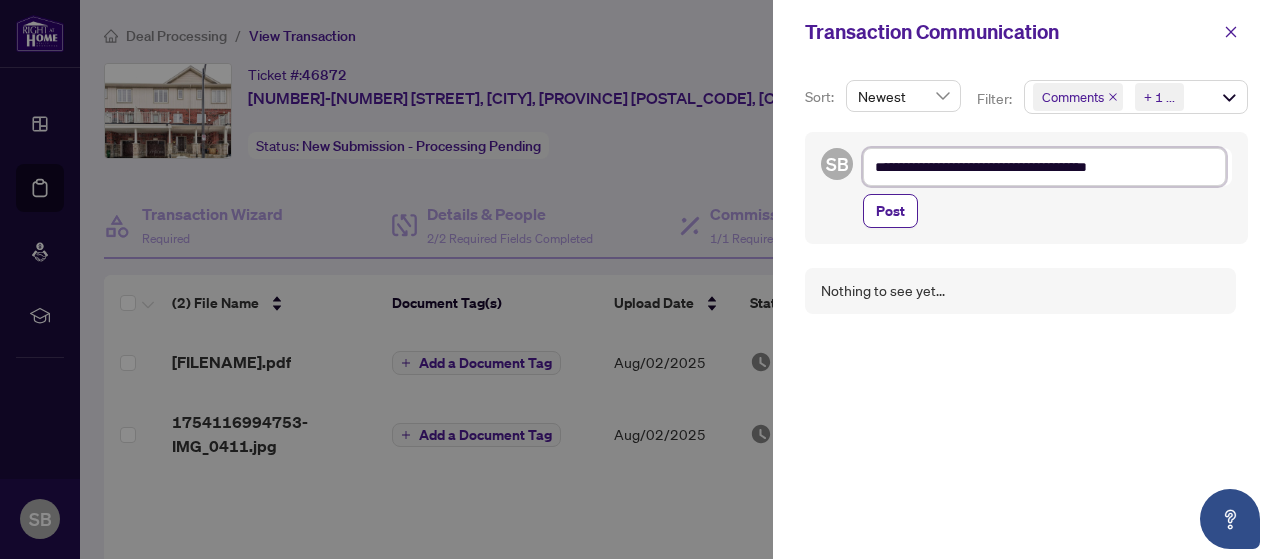 type on "**********" 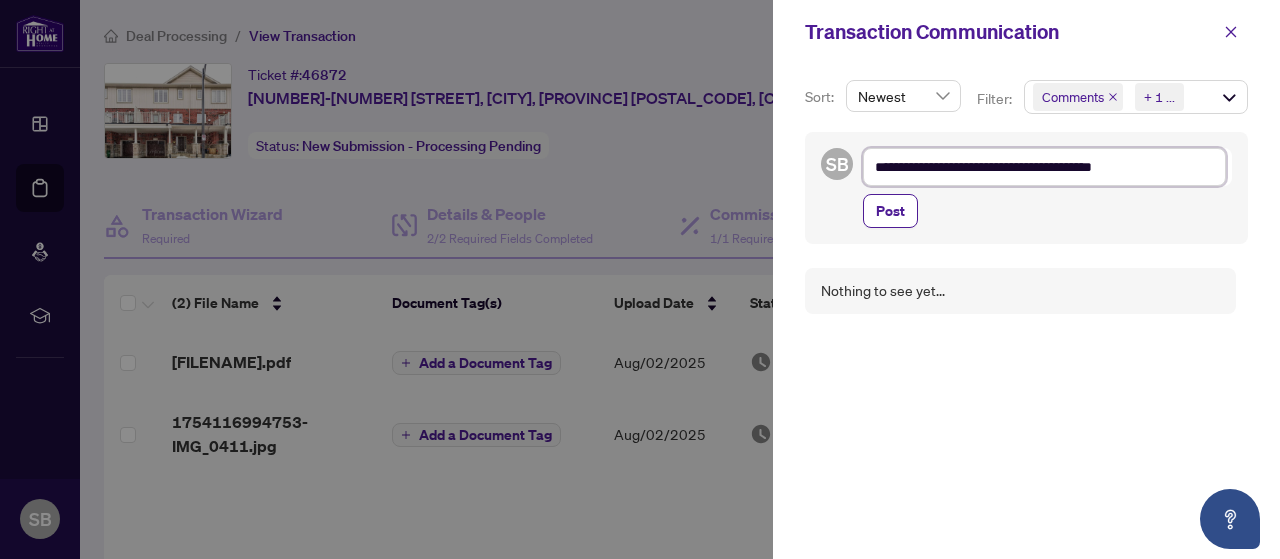 type on "**********" 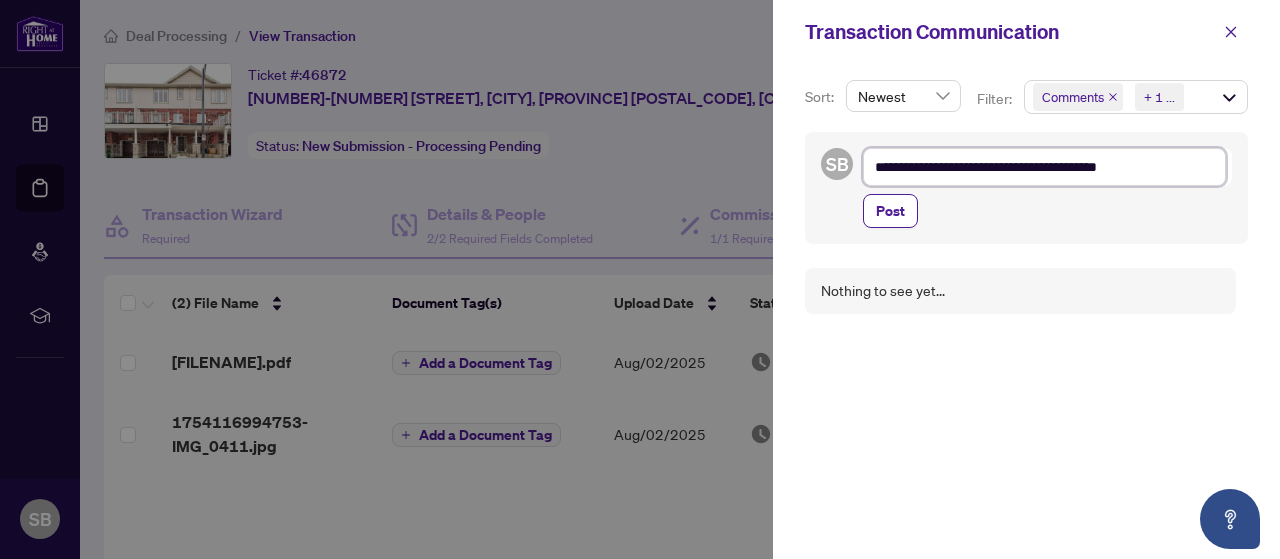 type on "**********" 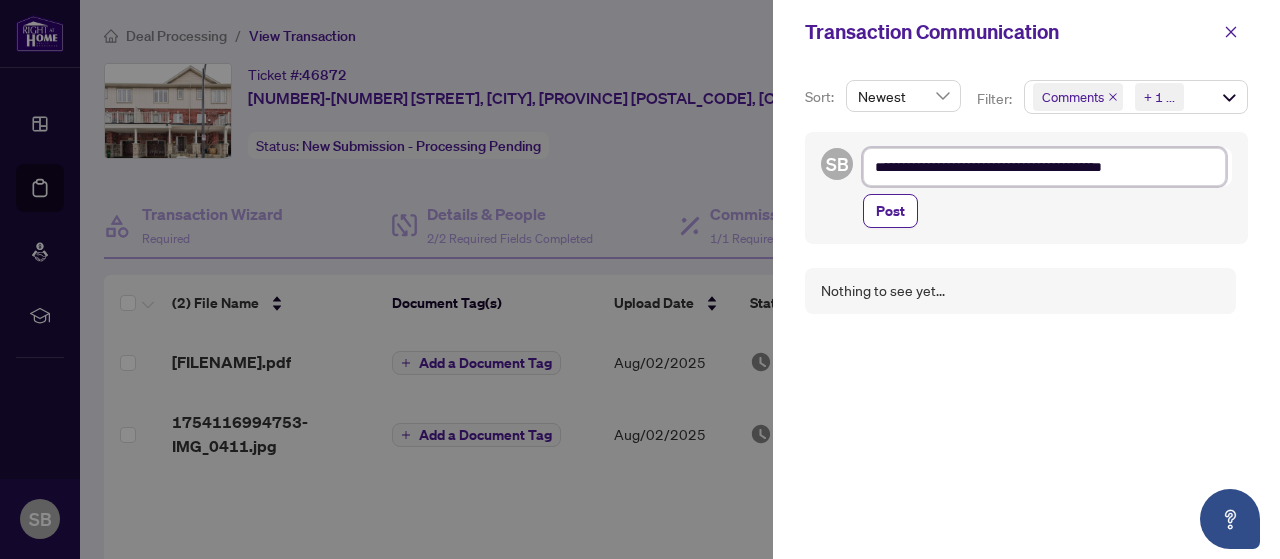 type on "**********" 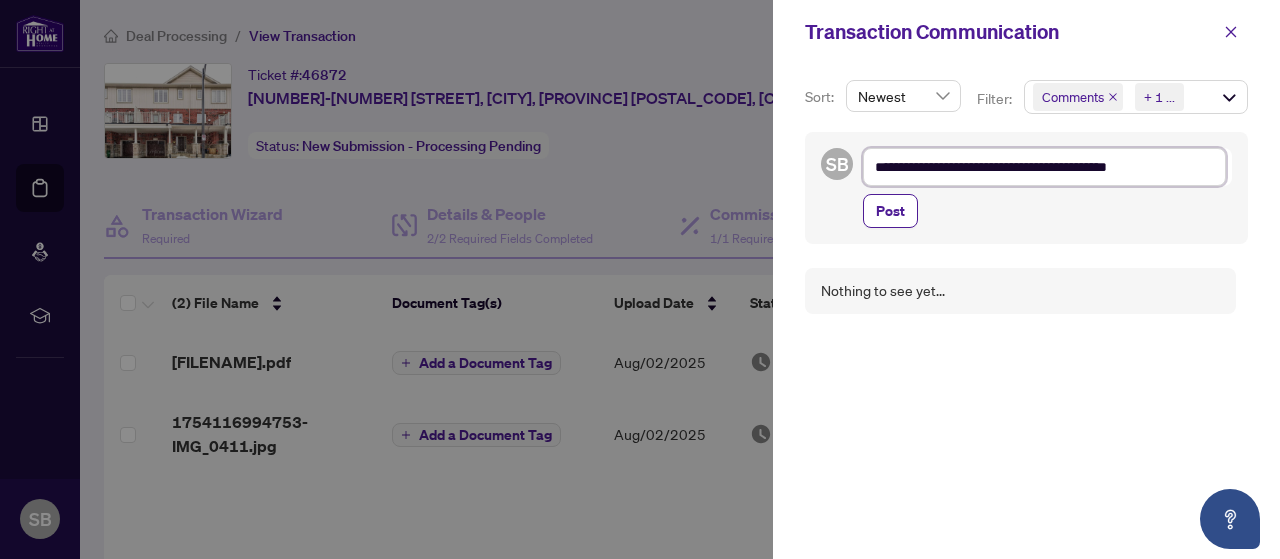 type on "**********" 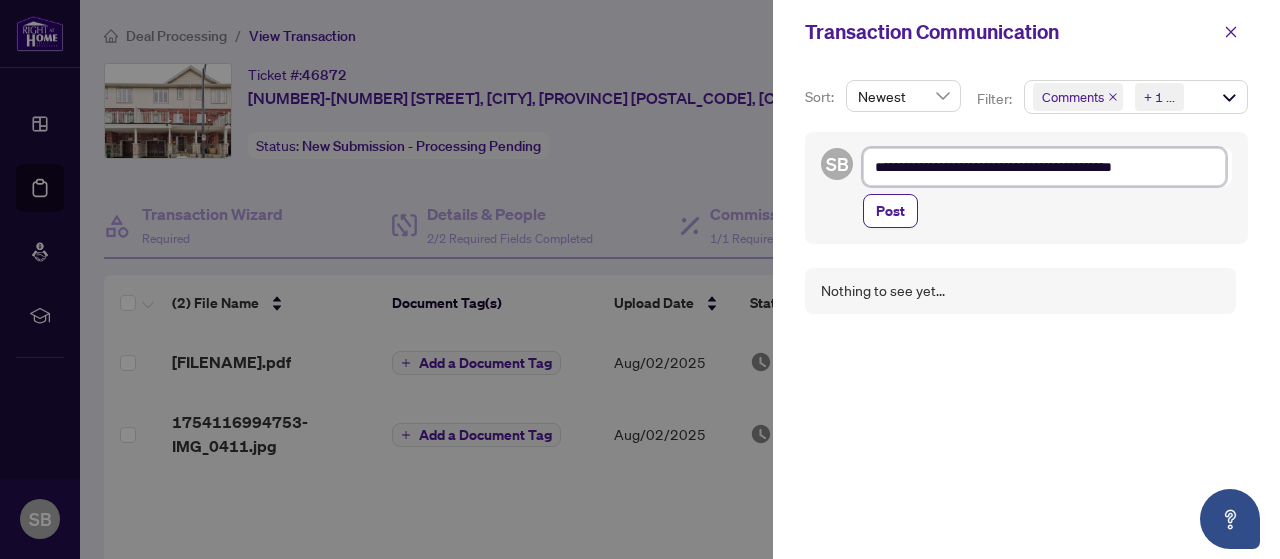 type on "**********" 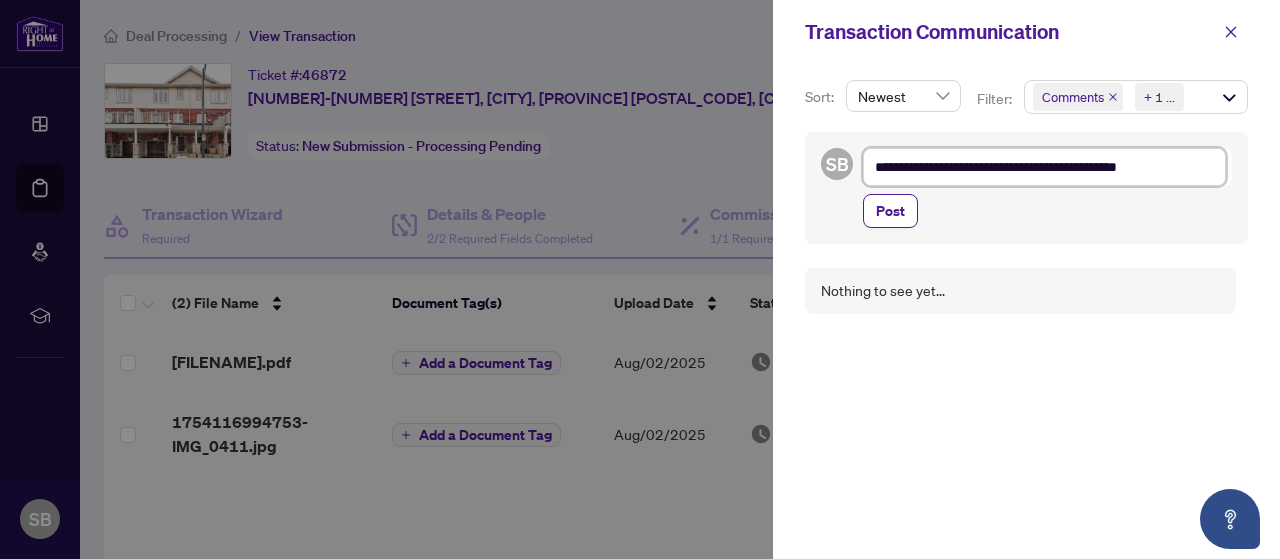 type on "**********" 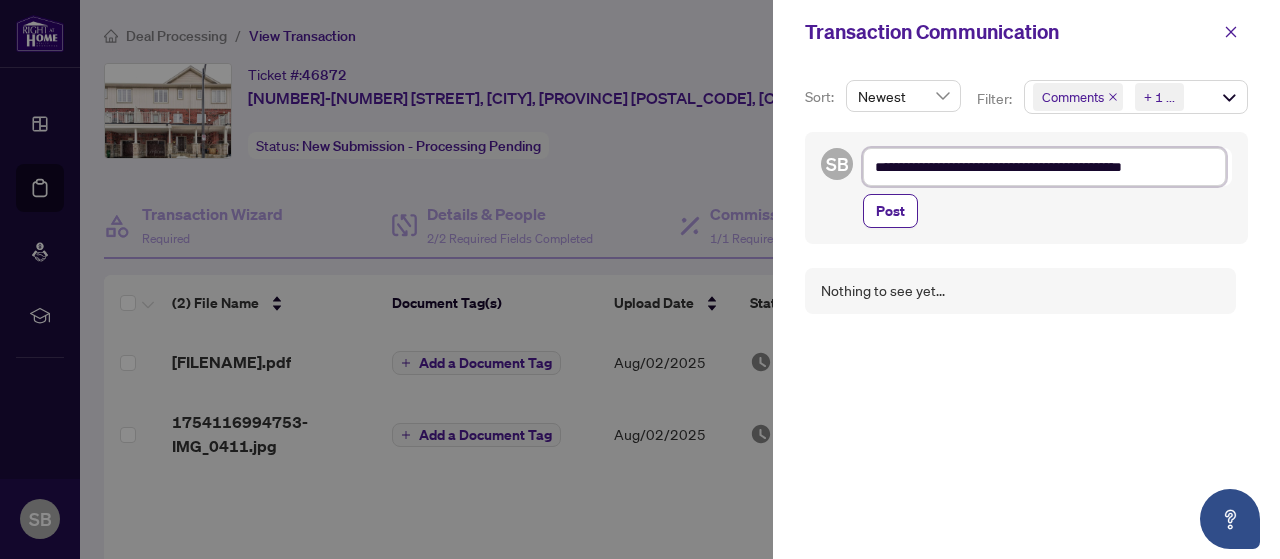 type on "**********" 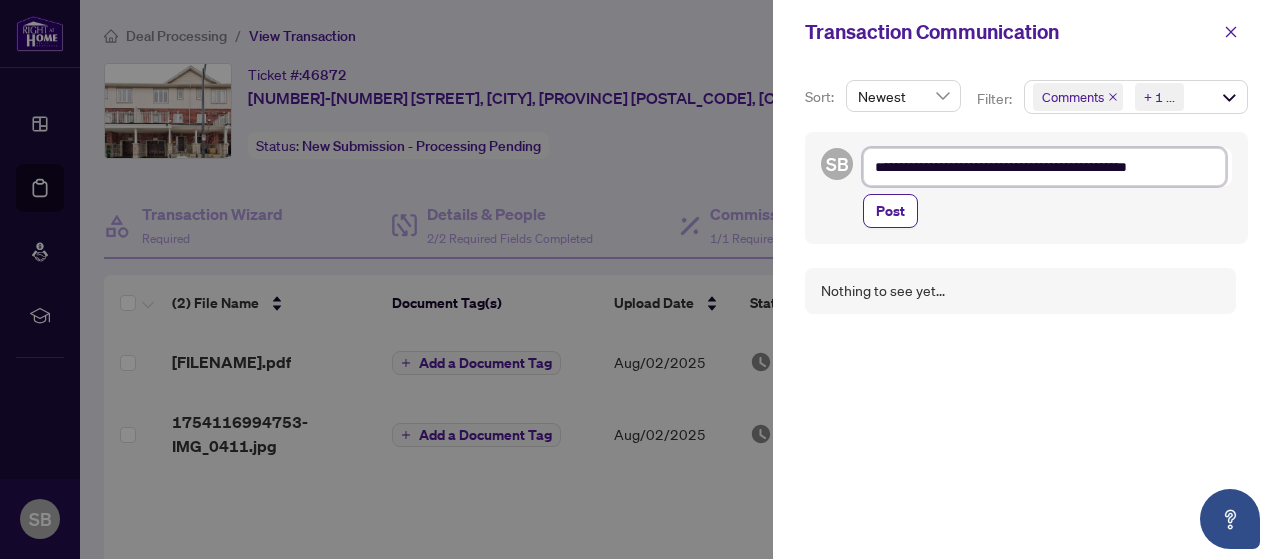 type on "**********" 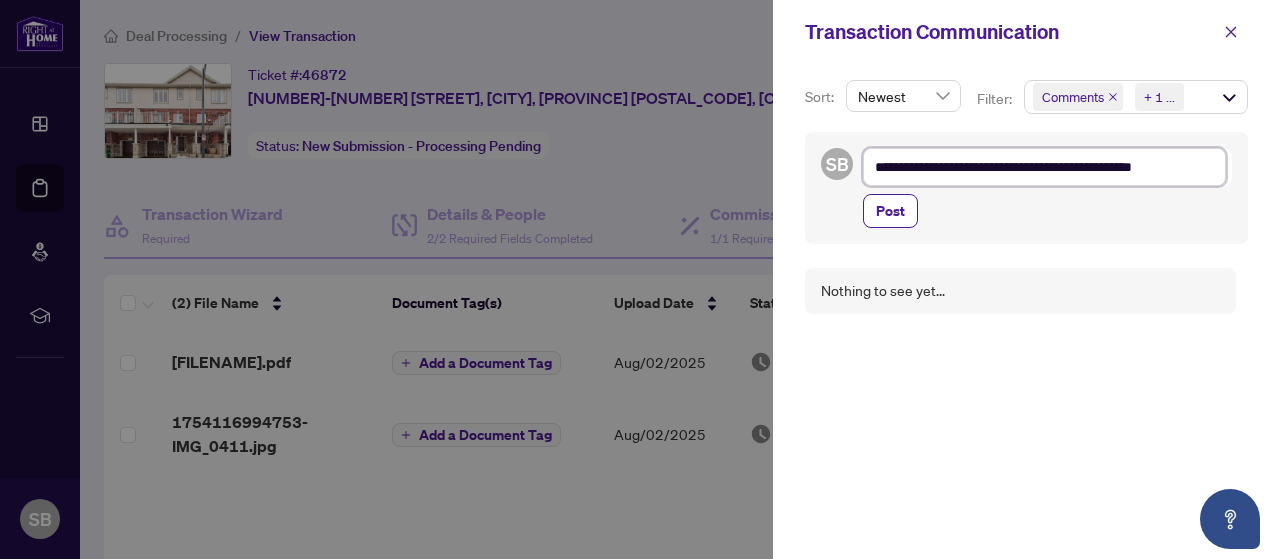 type on "**********" 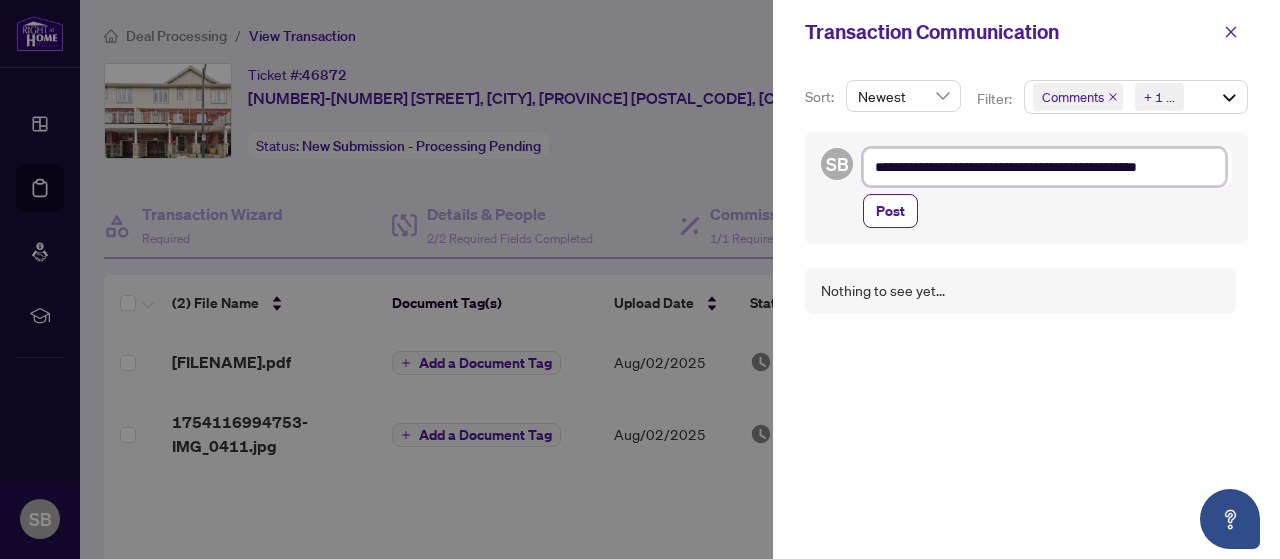 type on "**********" 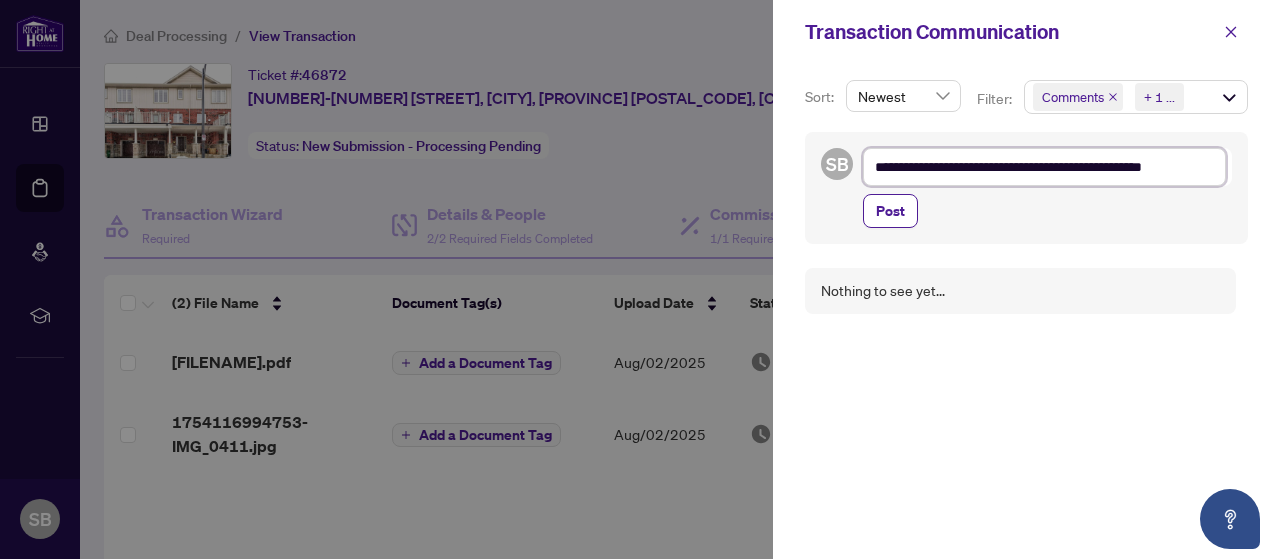 type on "**********" 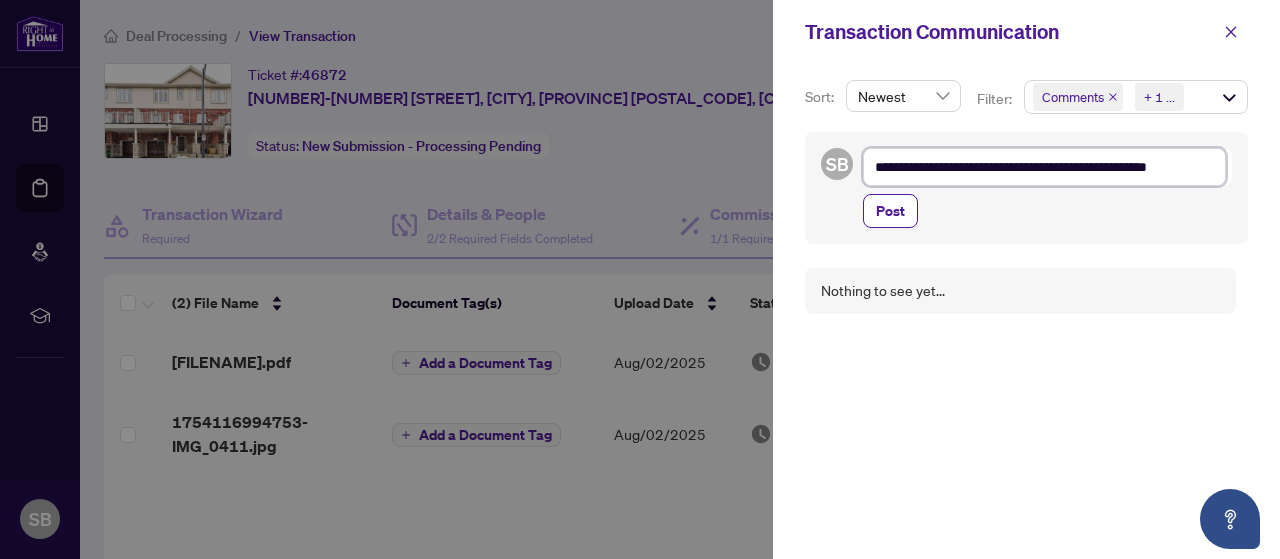 type on "**********" 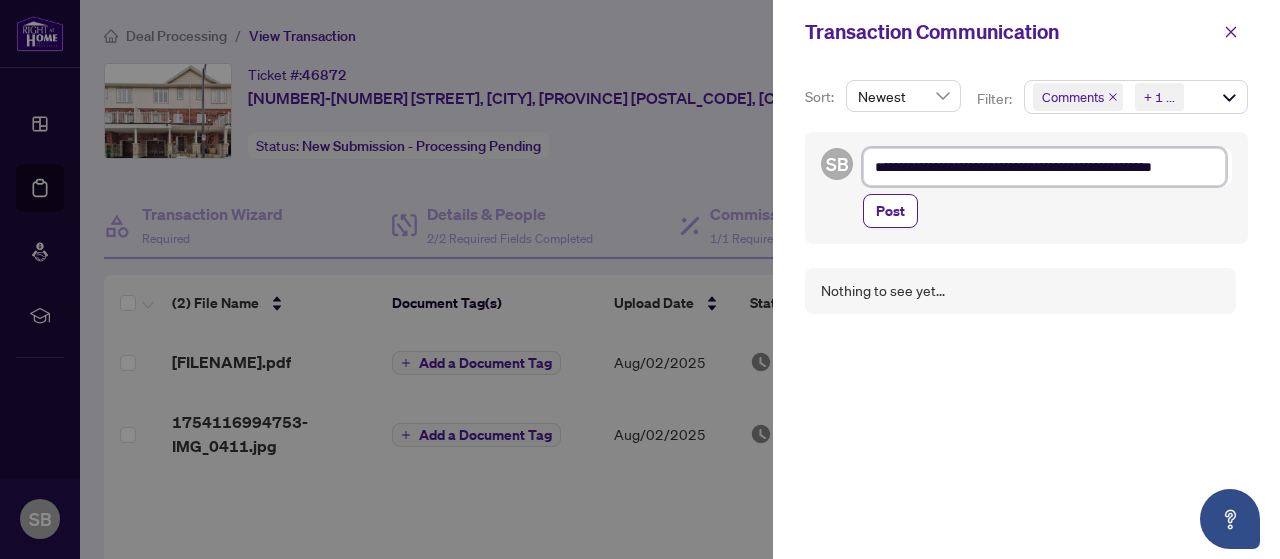 type on "**********" 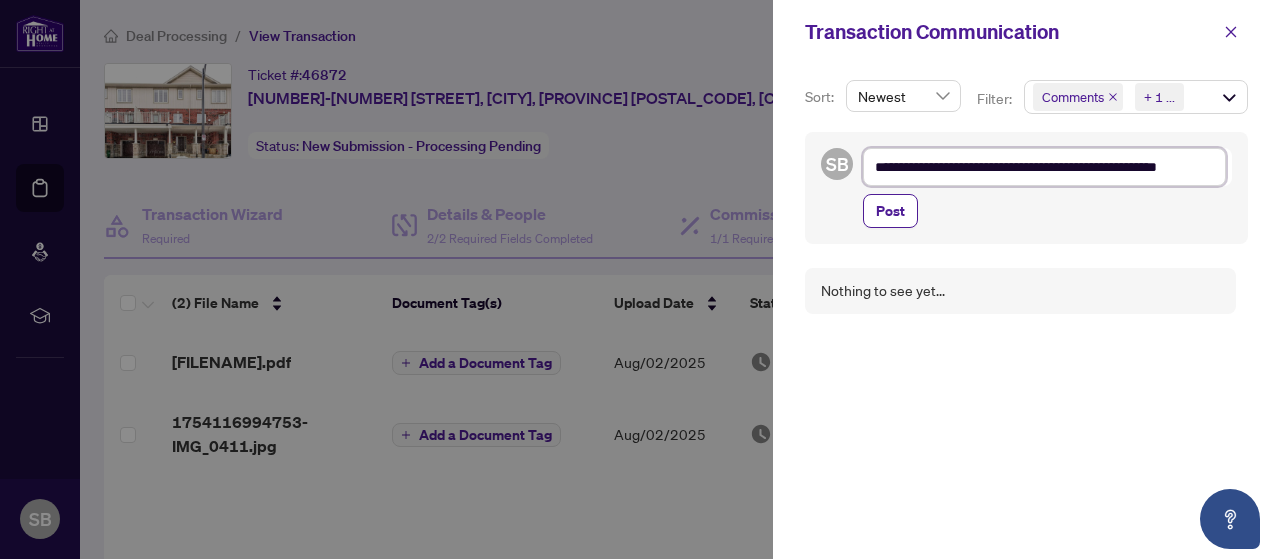 type on "**********" 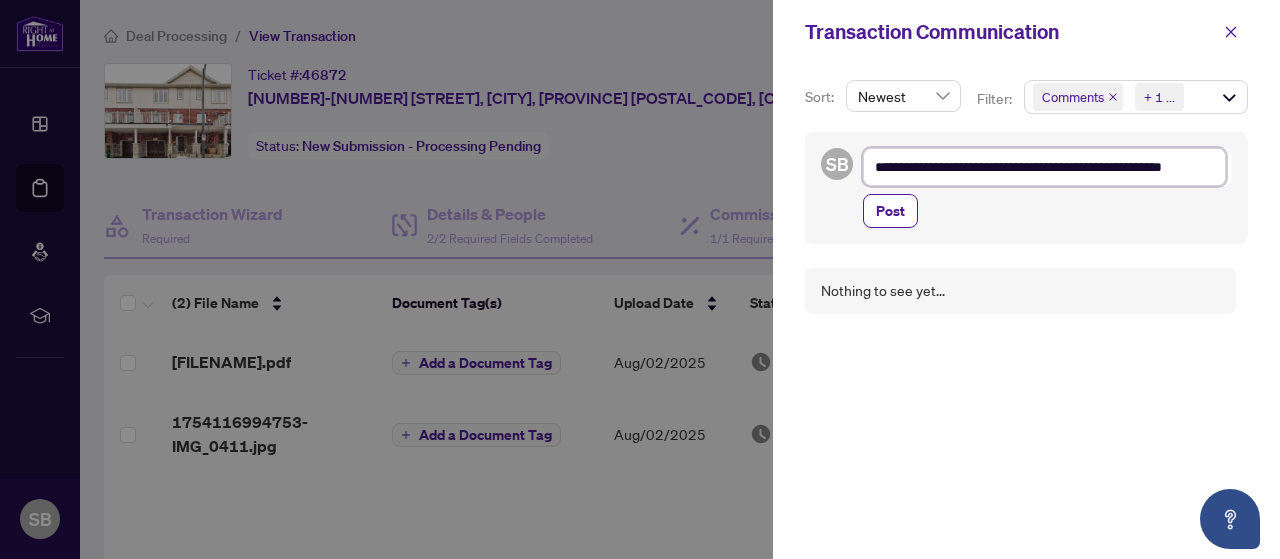 type on "**********" 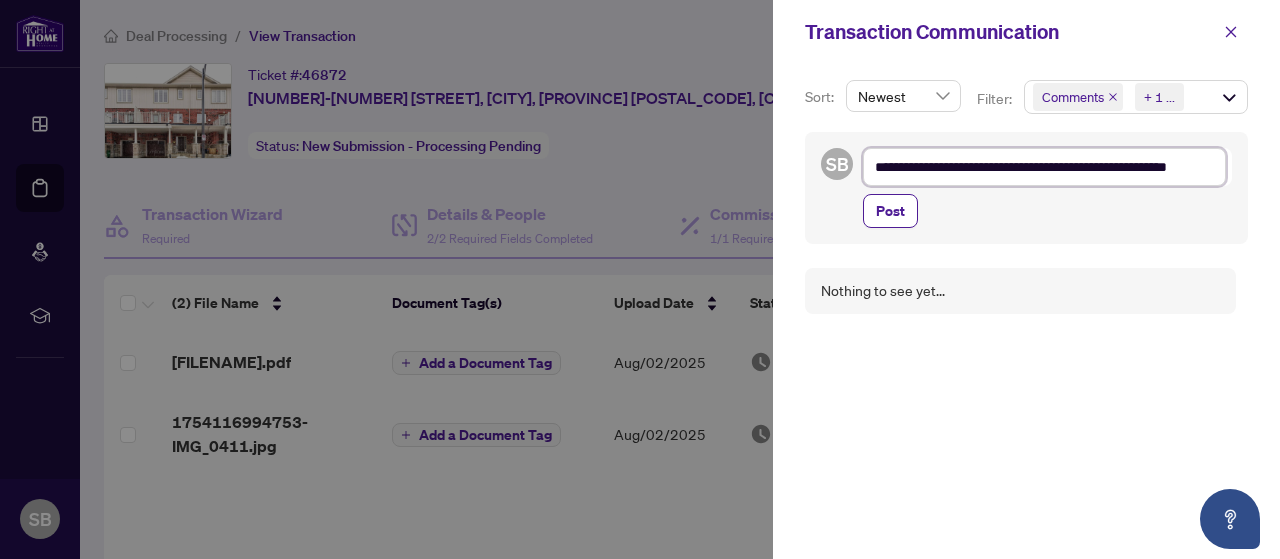 type on "**********" 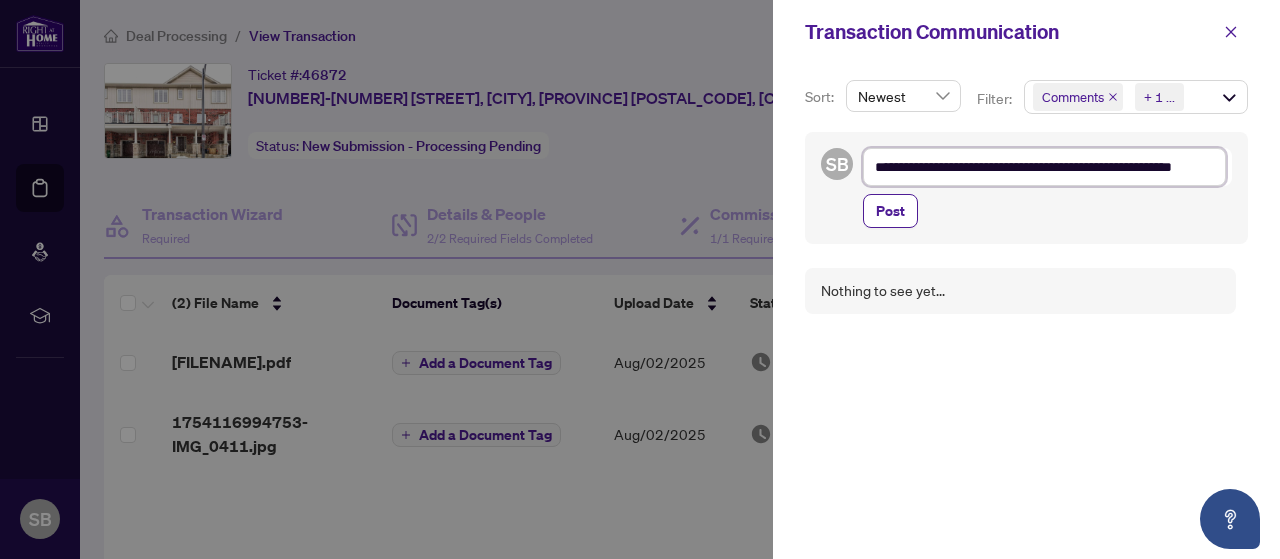 type on "**********" 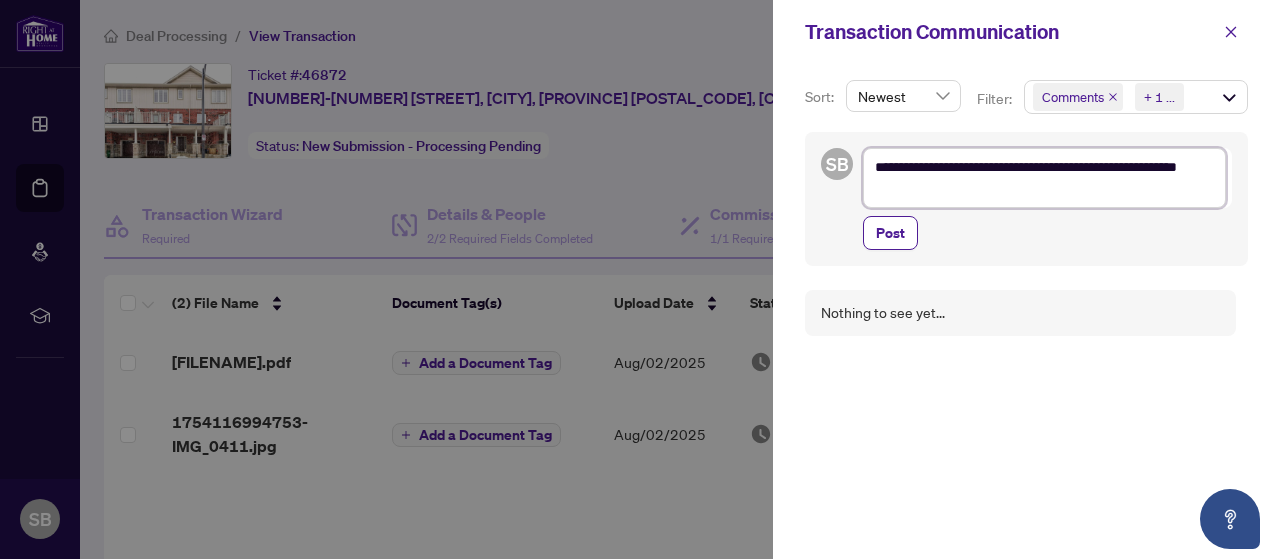type on "**********" 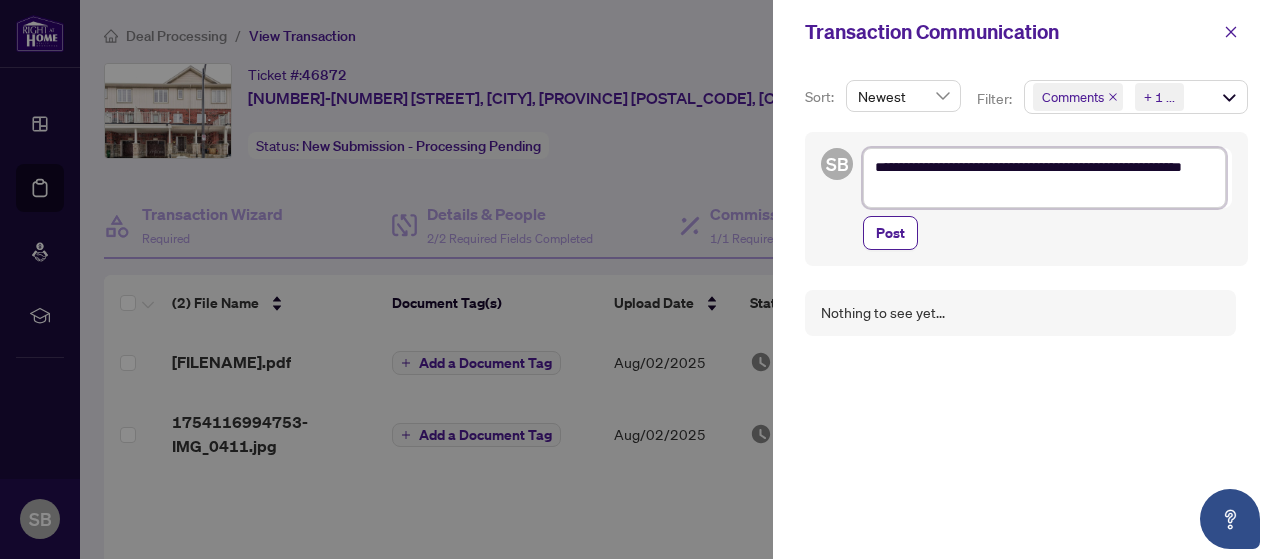 type on "**********" 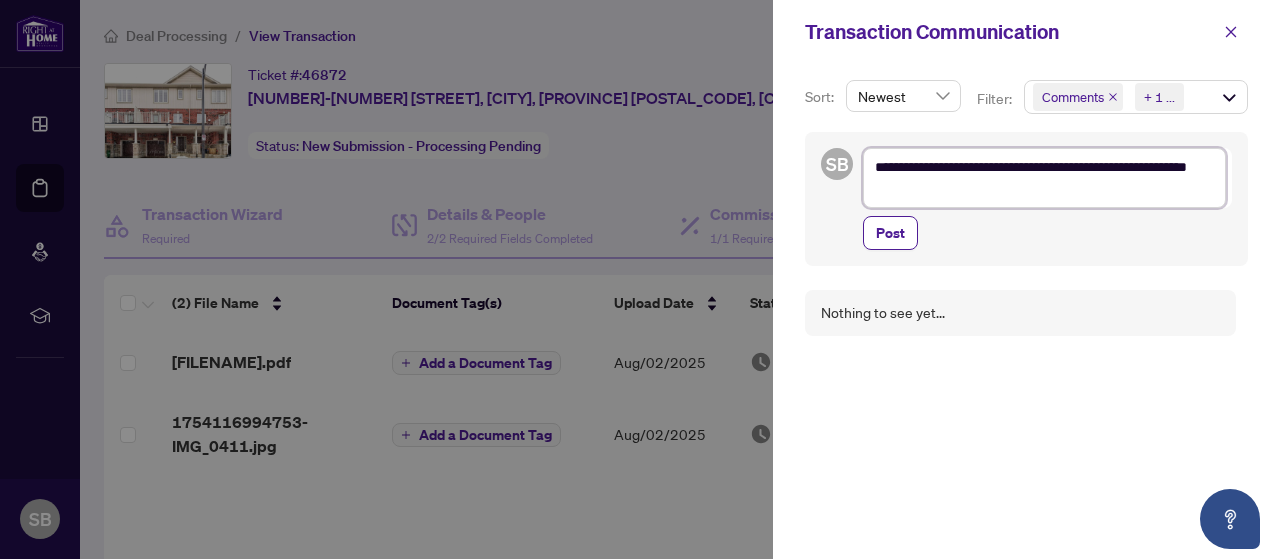 type on "**********" 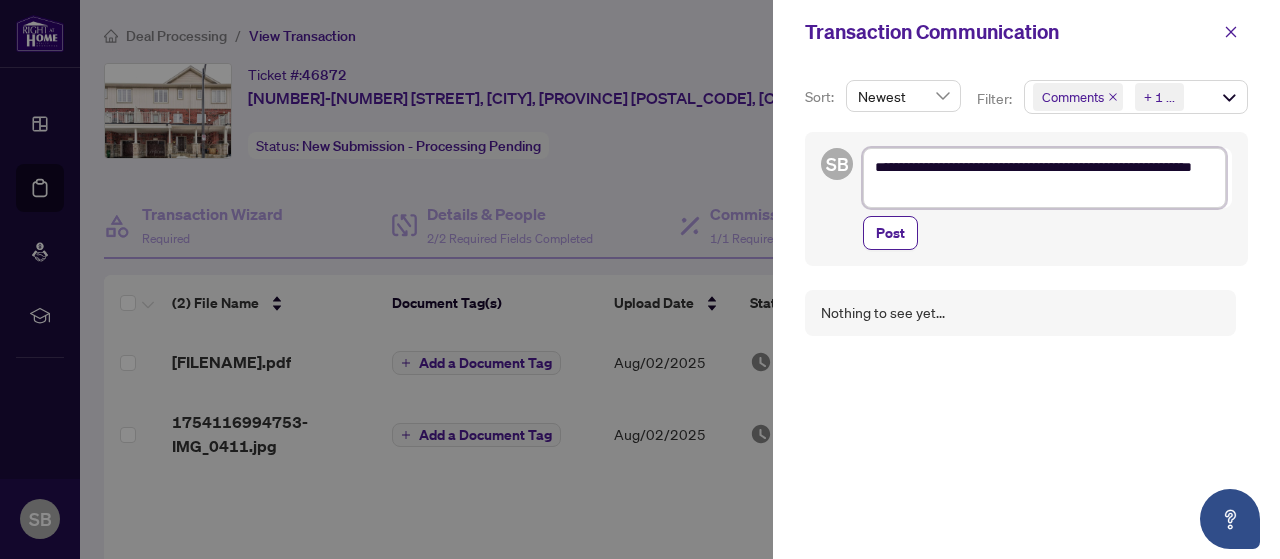 type on "**********" 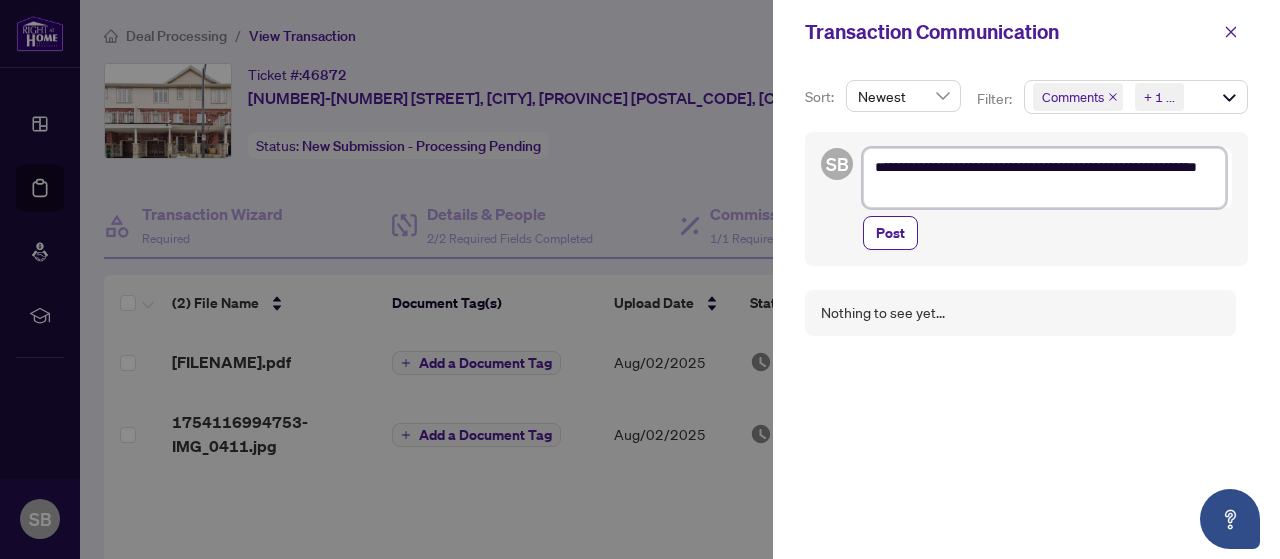 type on "**********" 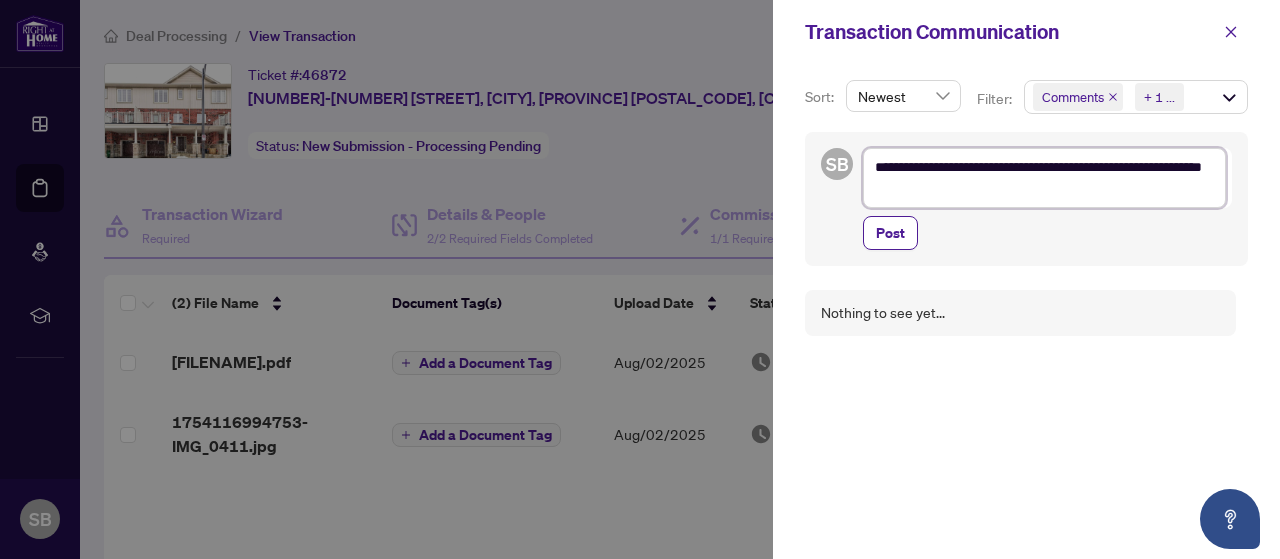 type on "**********" 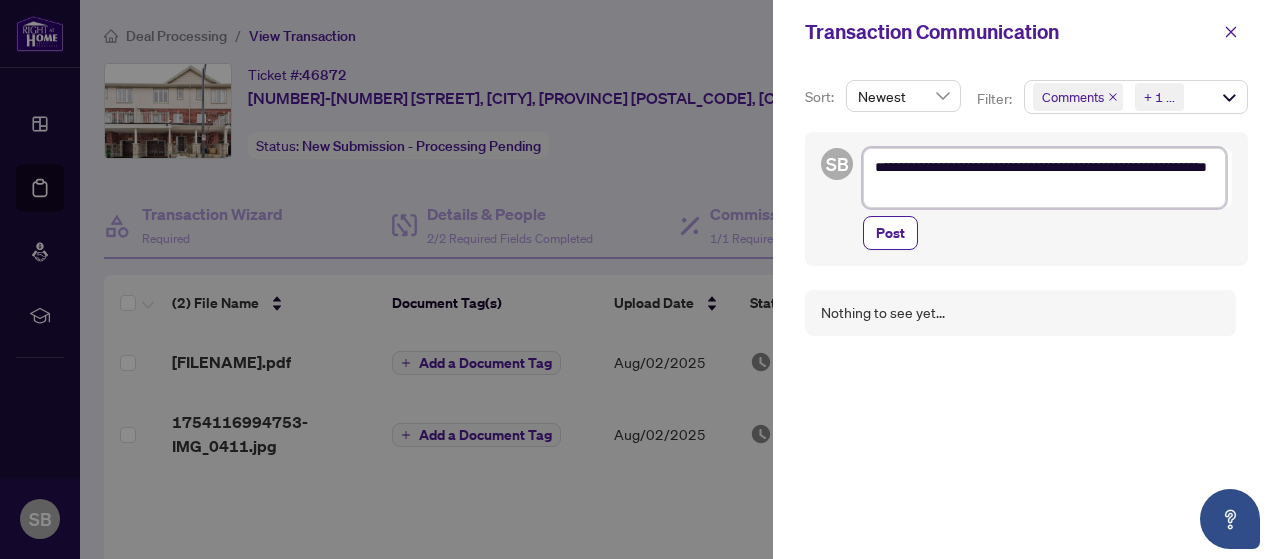 type on "**********" 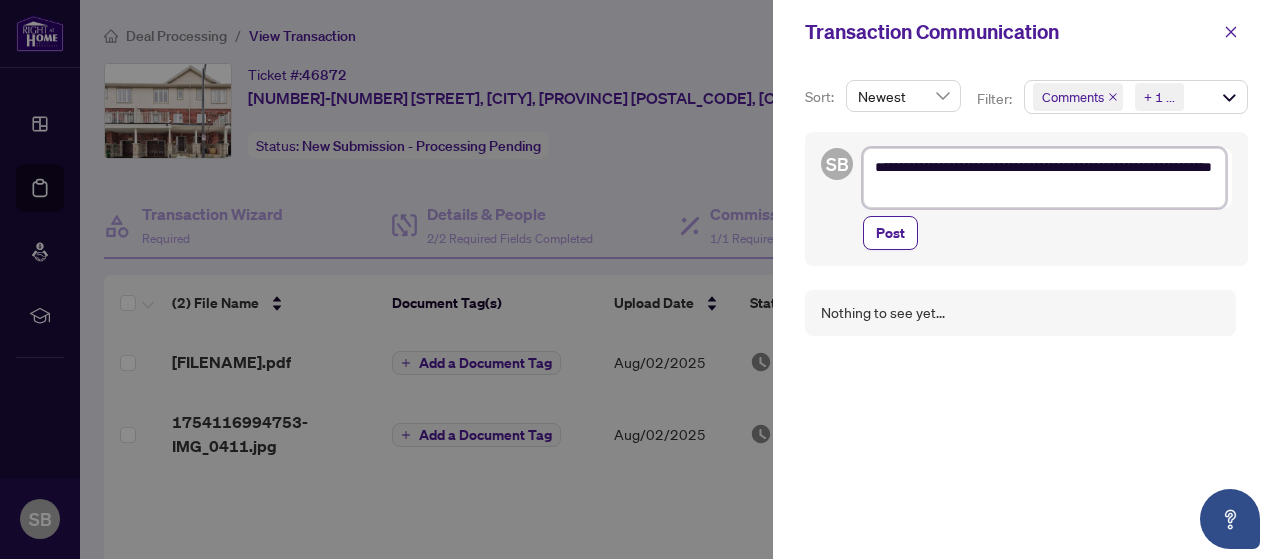 type on "**********" 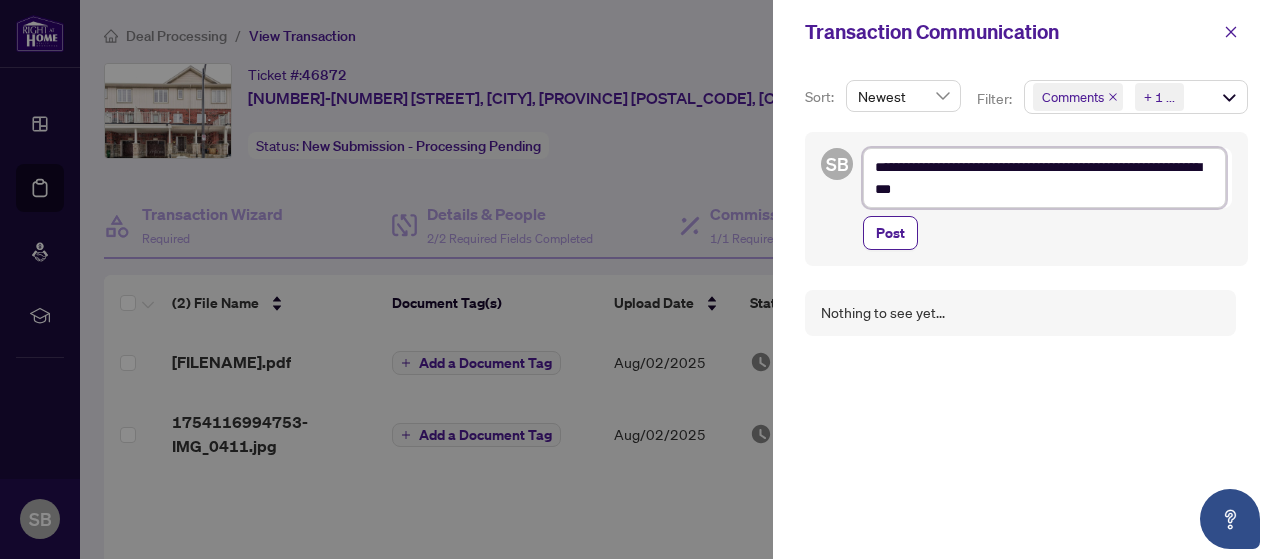 type on "**********" 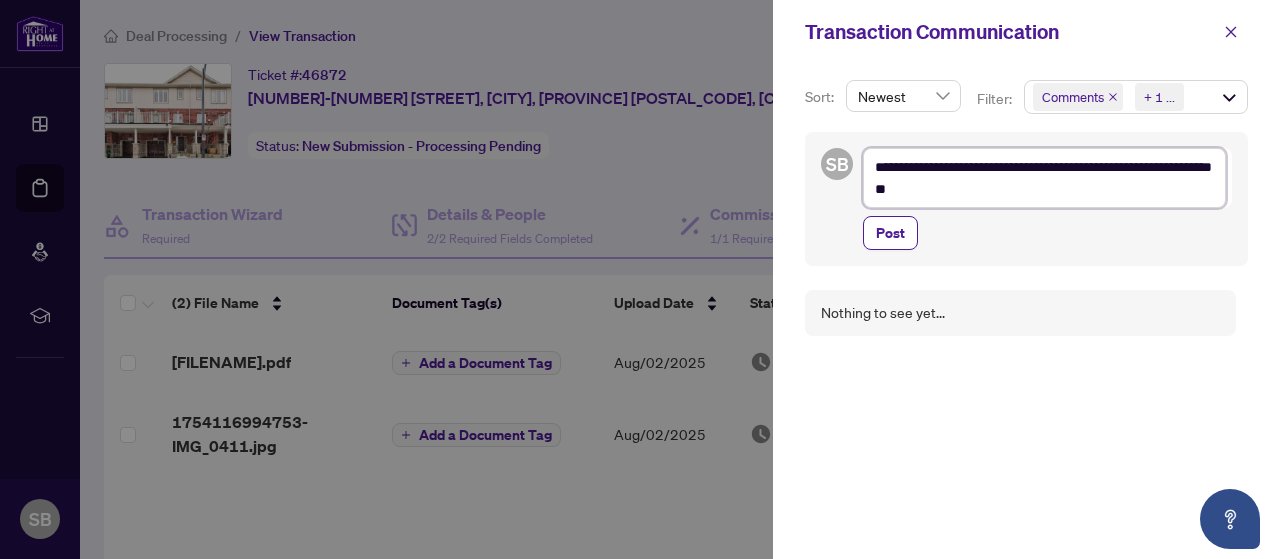 type on "**********" 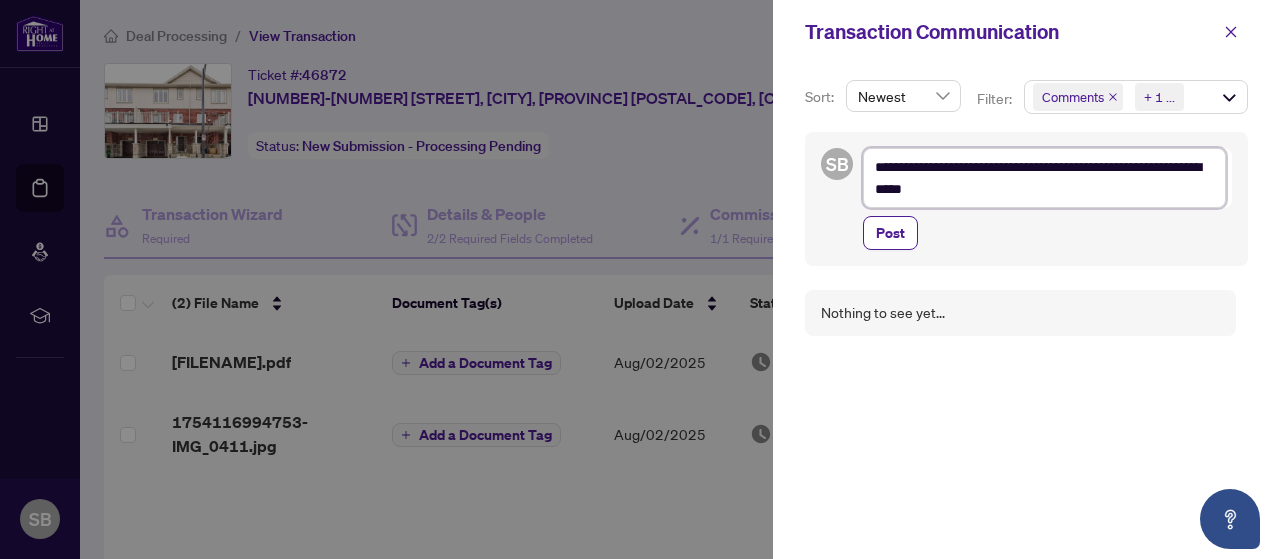 type on "**********" 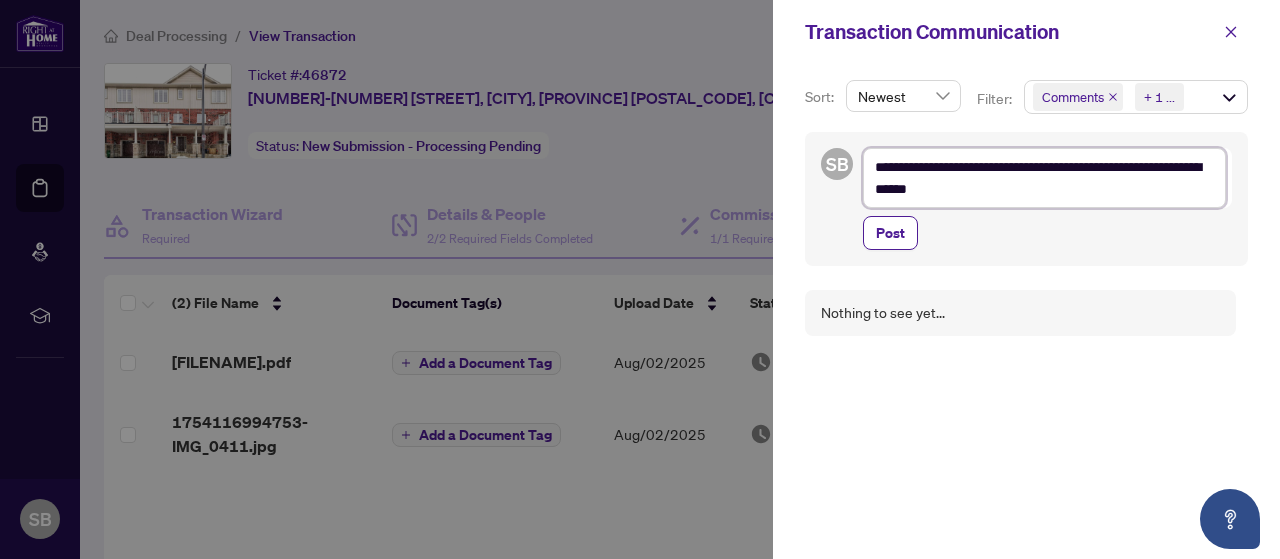 type on "**********" 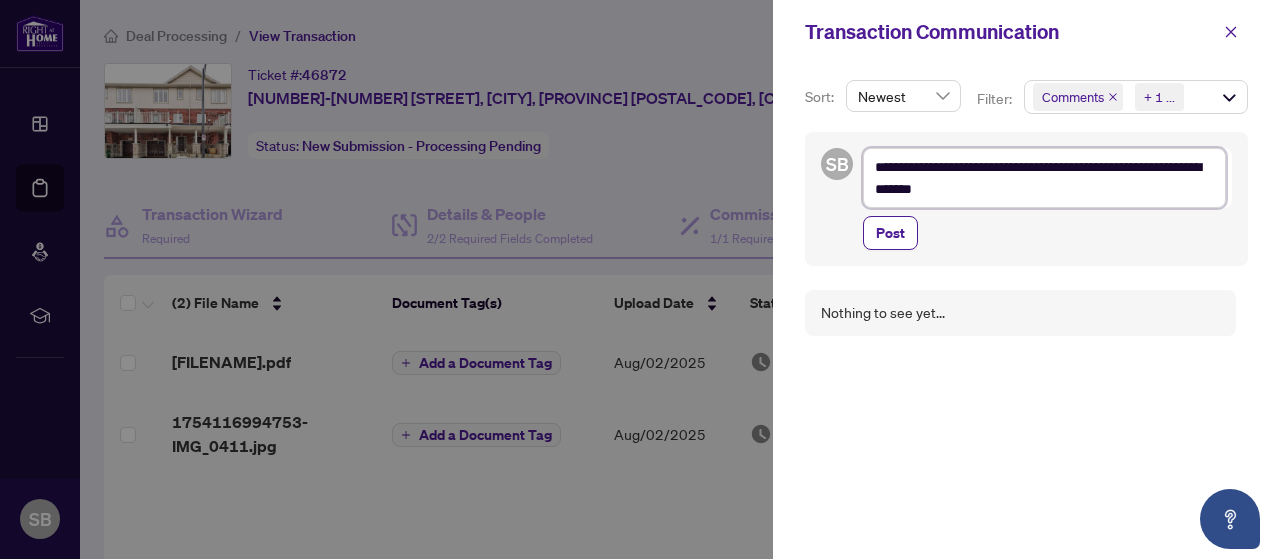type on "**********" 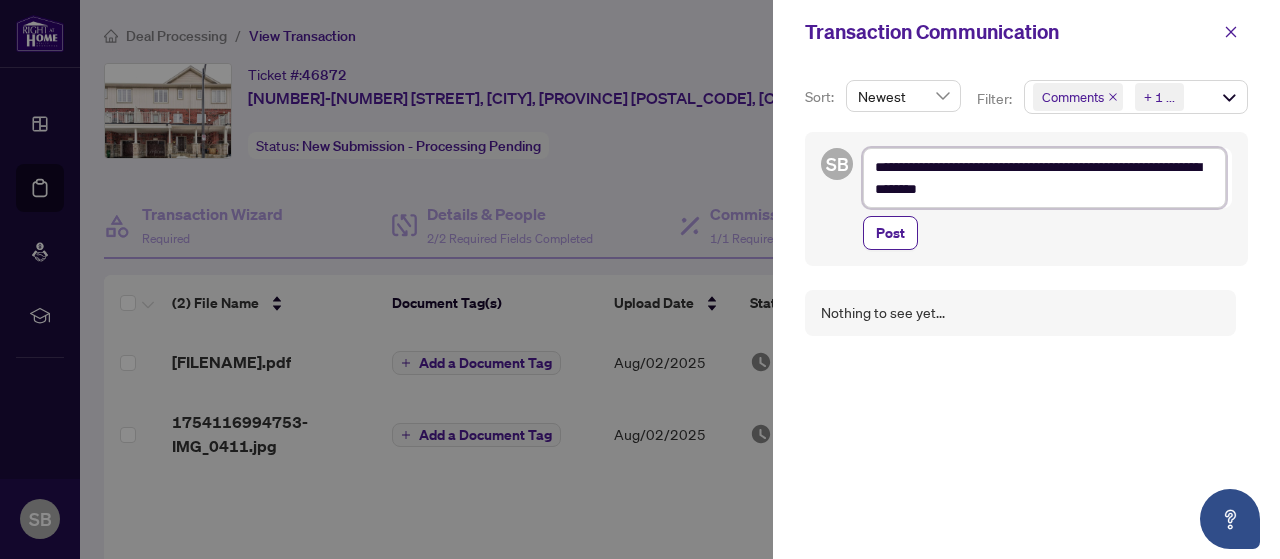 type on "**********" 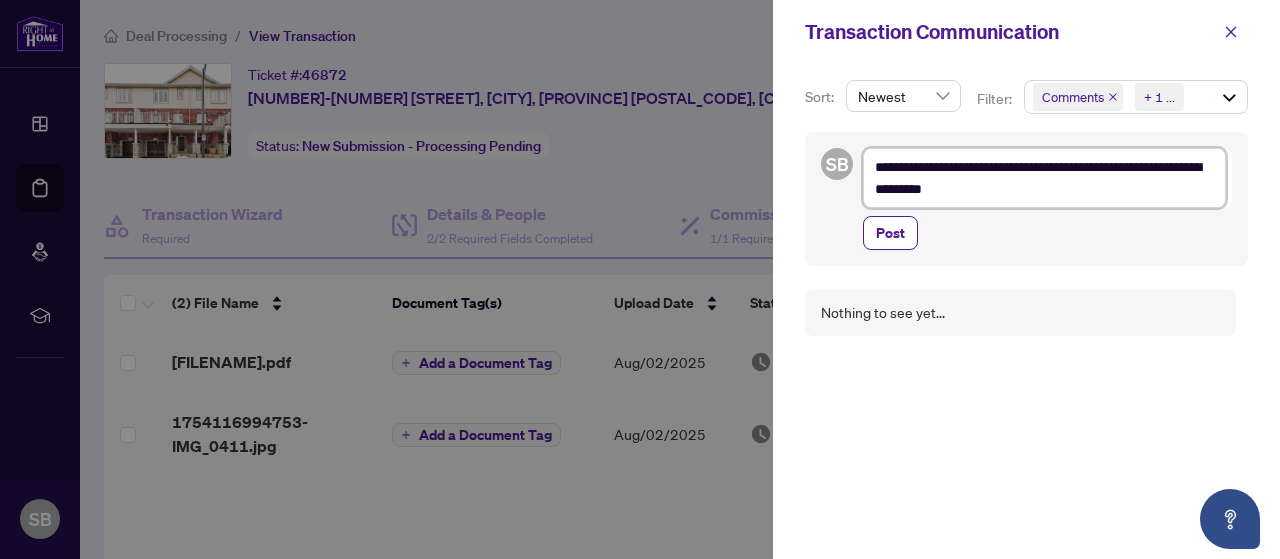 type 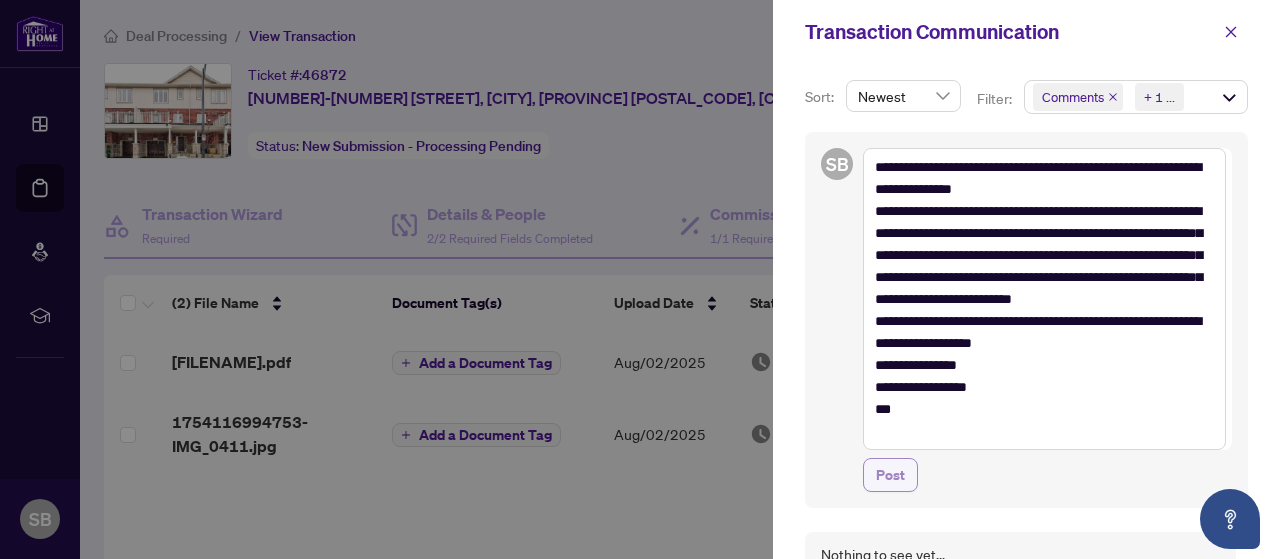 click on "Post" at bounding box center (890, 475) 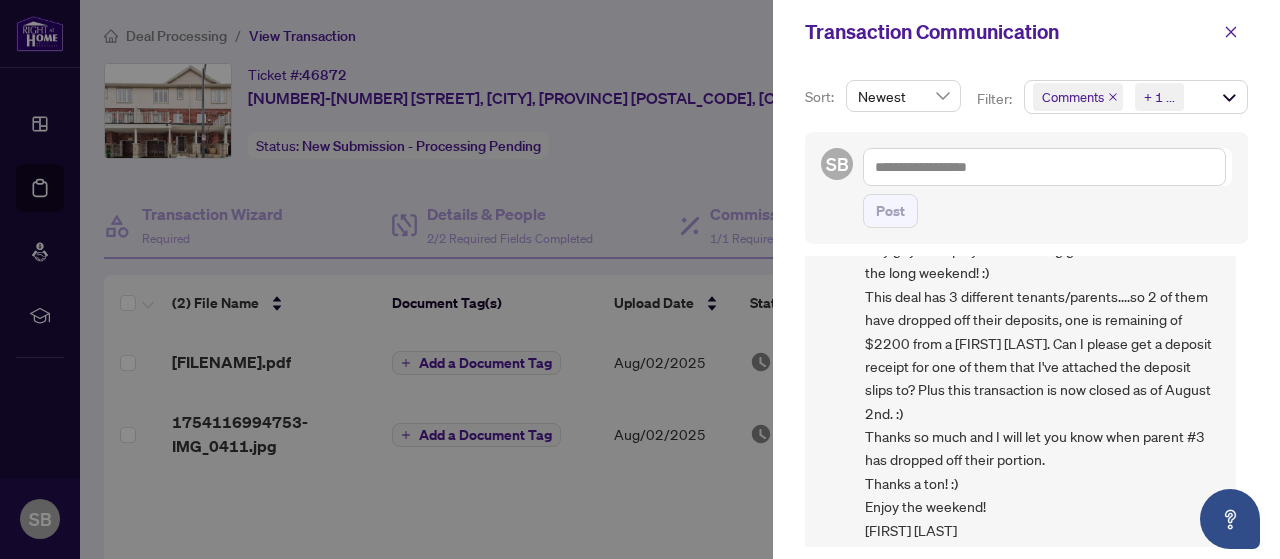 scroll, scrollTop: 101, scrollLeft: 0, axis: vertical 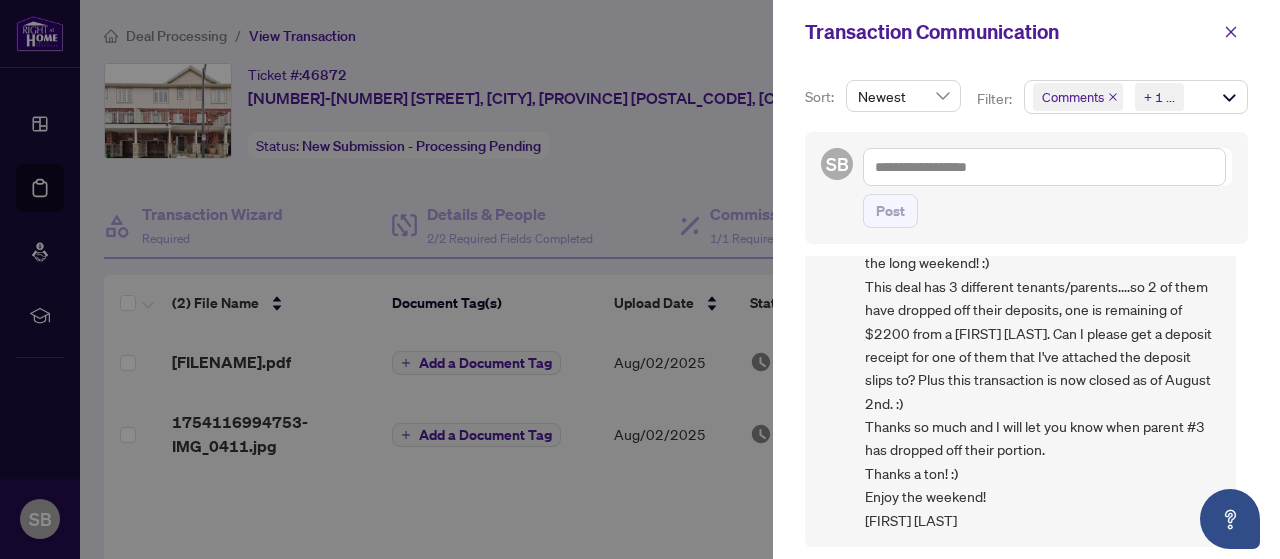 click at bounding box center [640, 279] 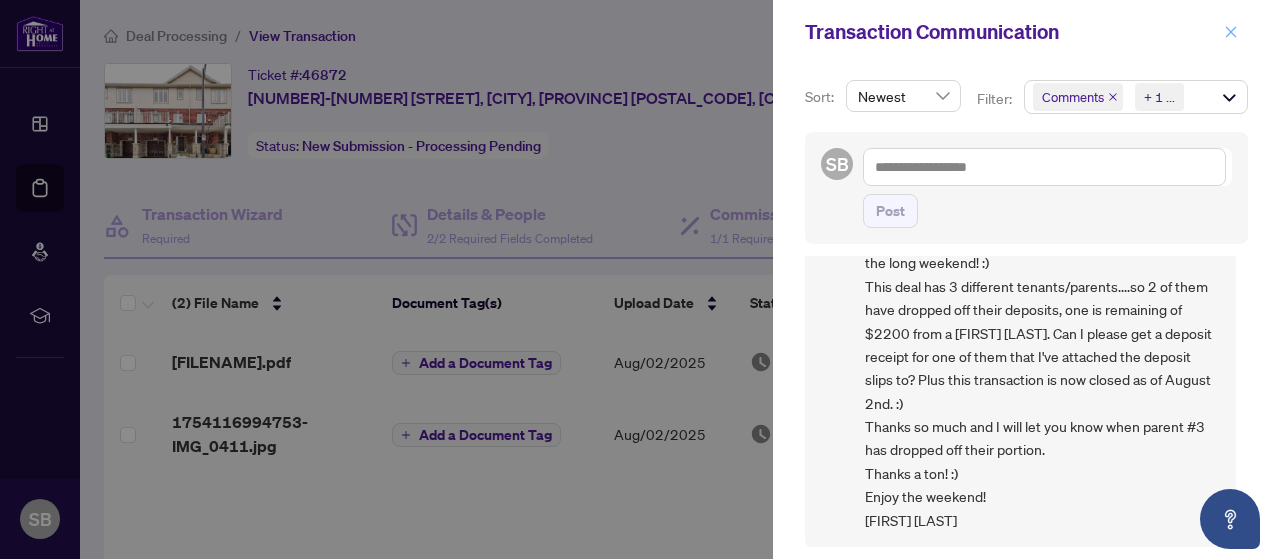 click 